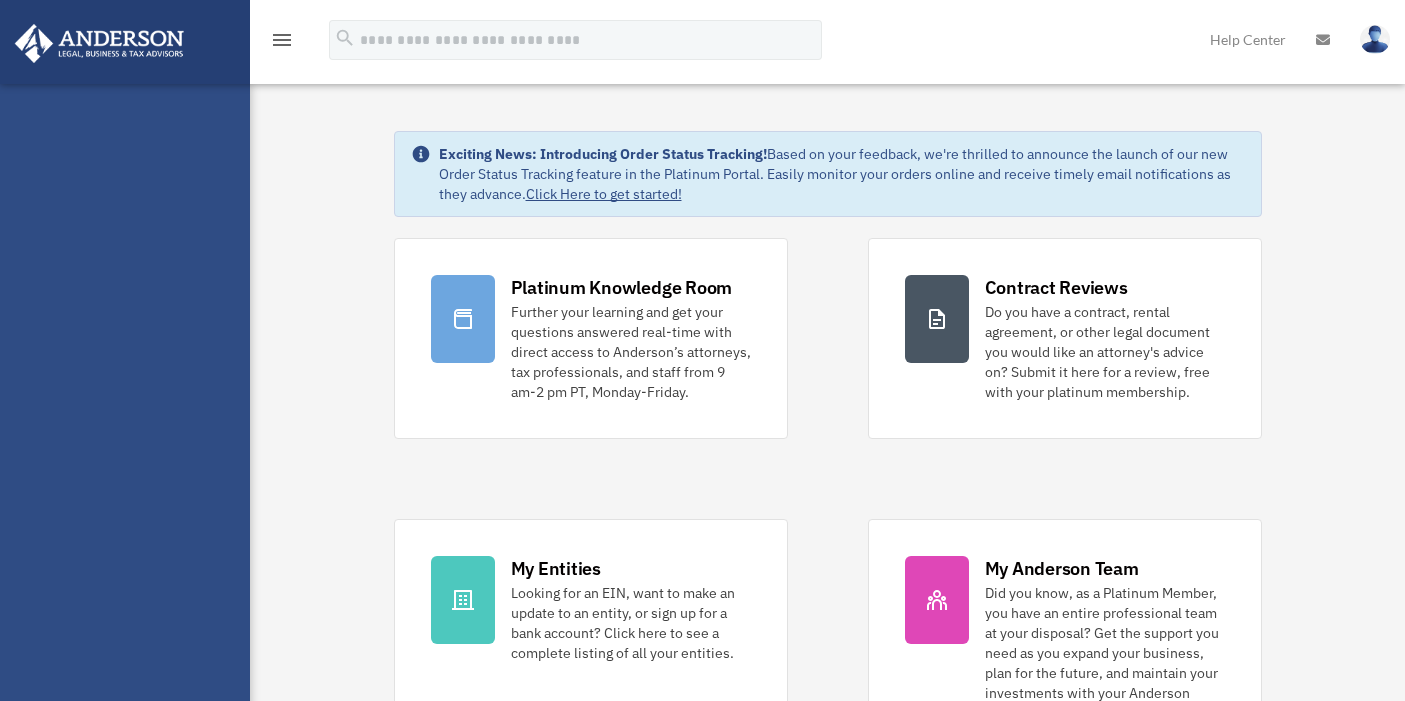 scroll, scrollTop: 0, scrollLeft: 0, axis: both 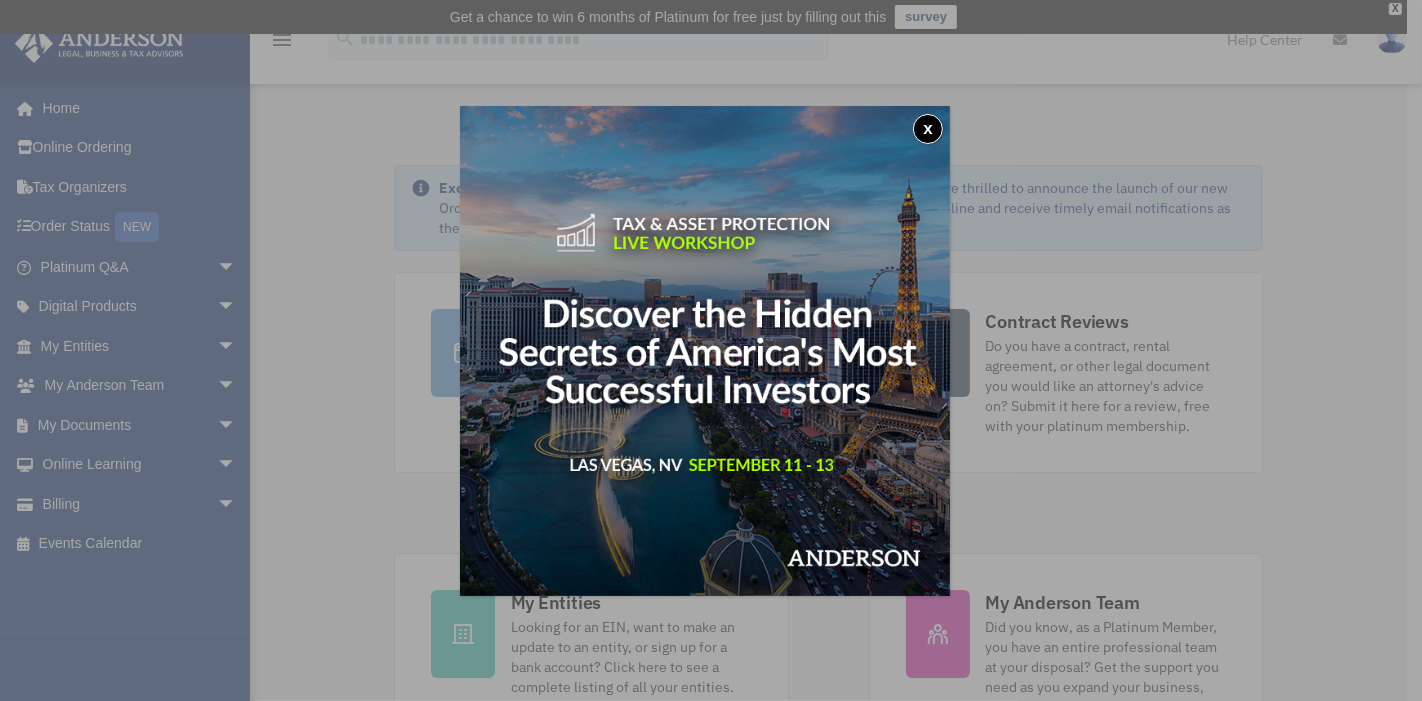 click on "x" at bounding box center [928, 129] 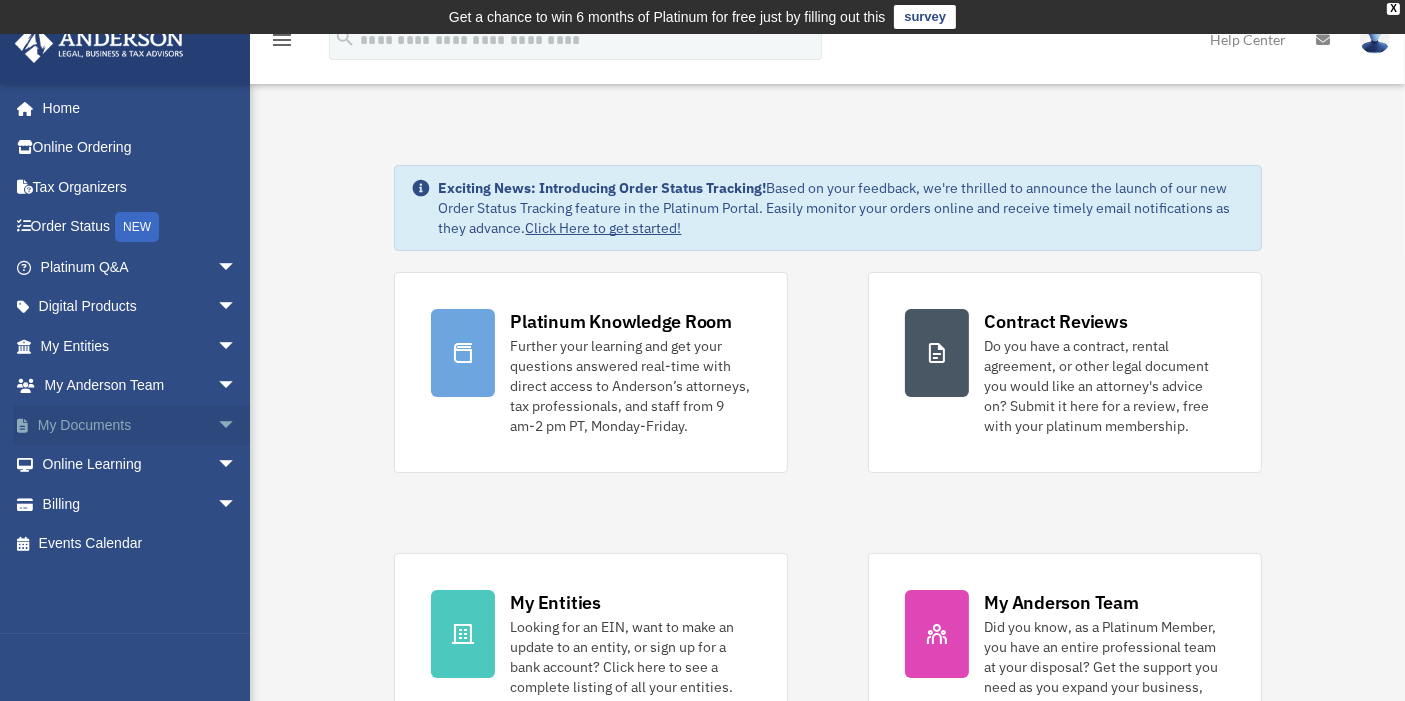 click on "arrow_drop_down" at bounding box center (237, 425) 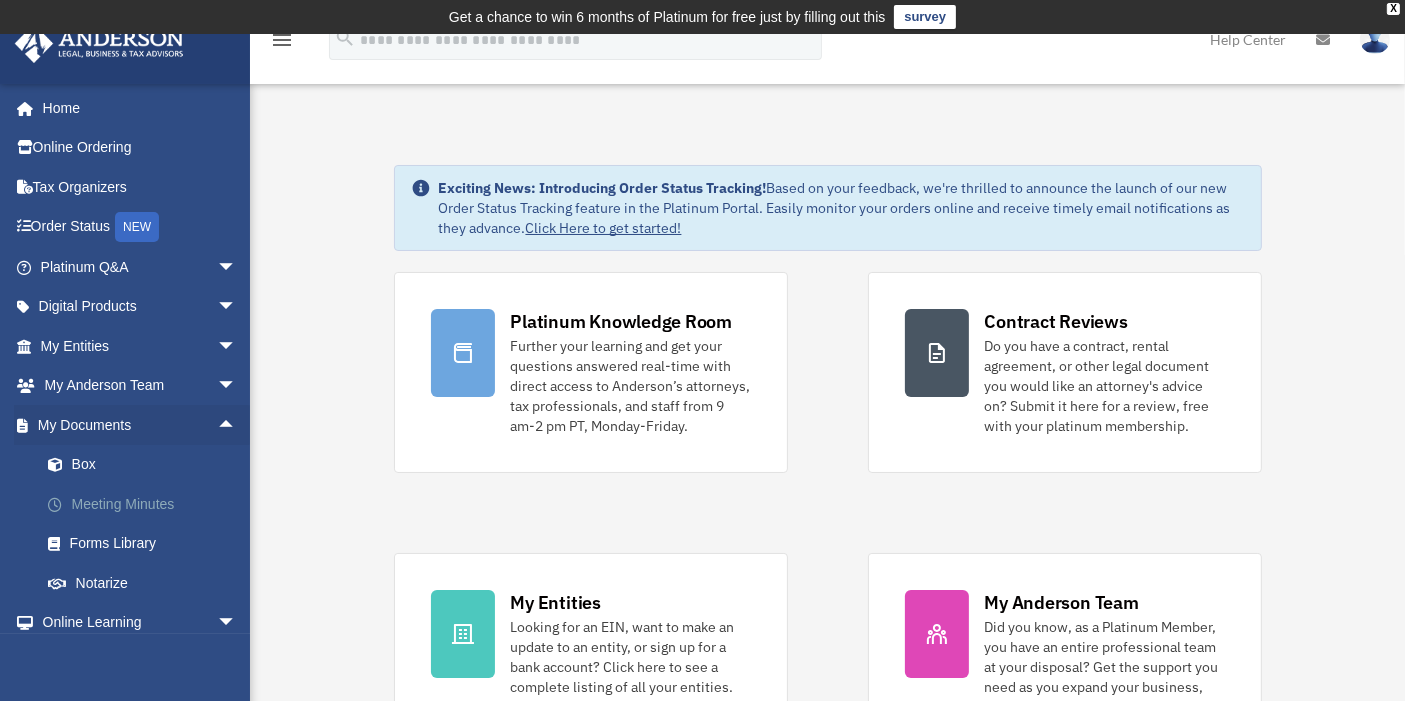 click on "Meeting Minutes" at bounding box center [147, 504] 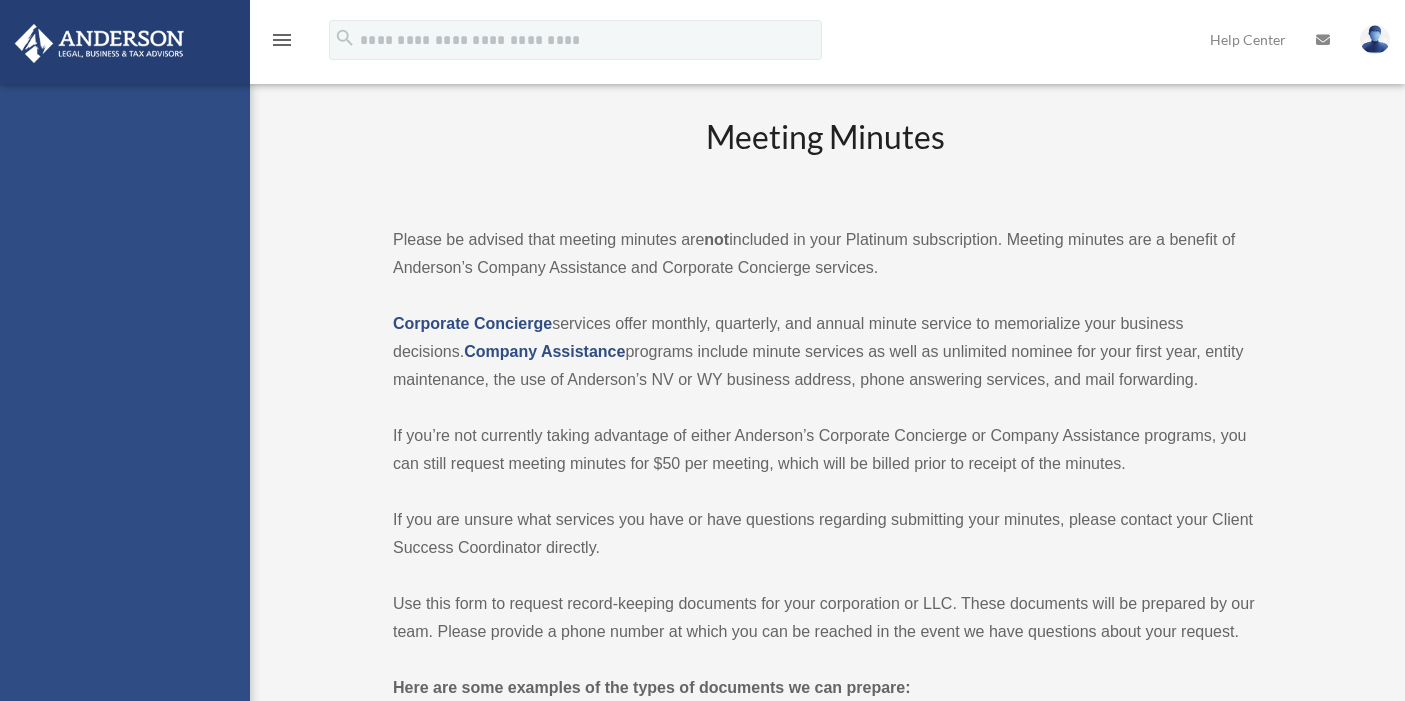 scroll, scrollTop: 0, scrollLeft: 0, axis: both 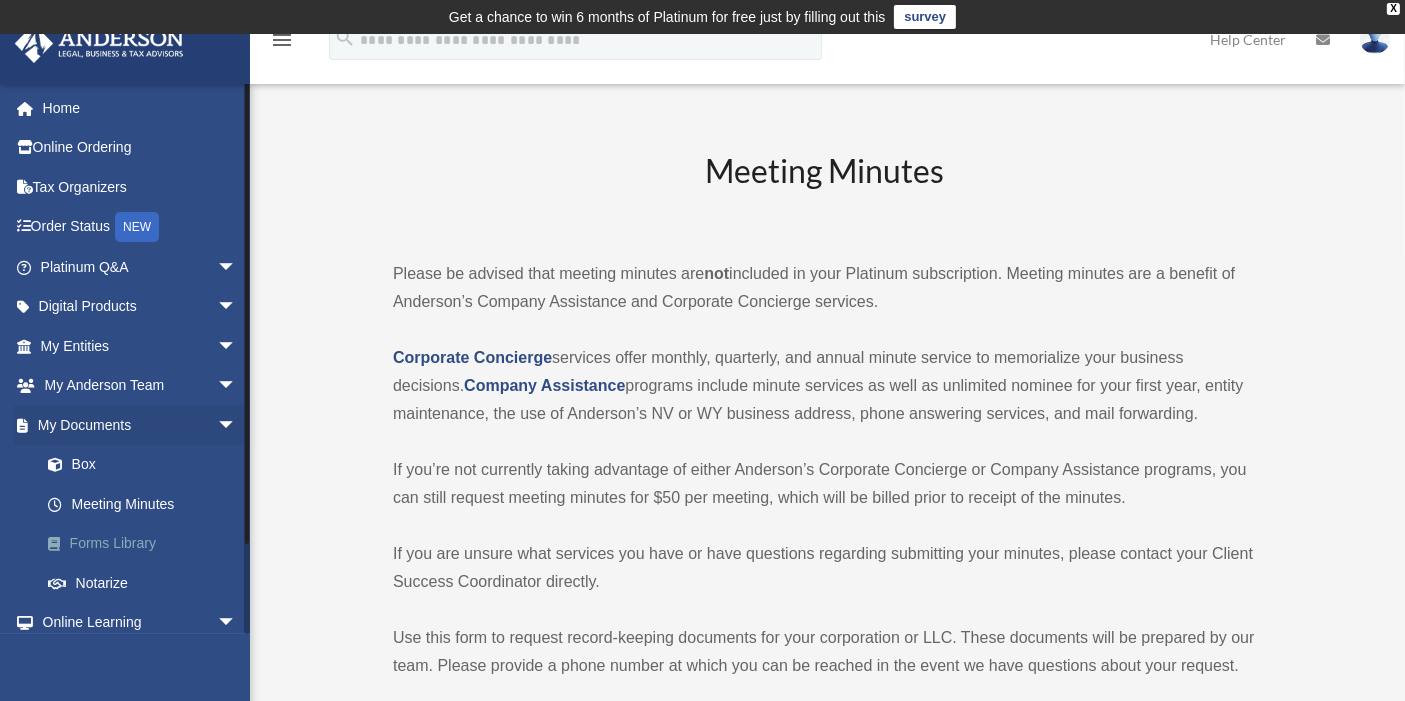 click on "Forms Library" at bounding box center [147, 544] 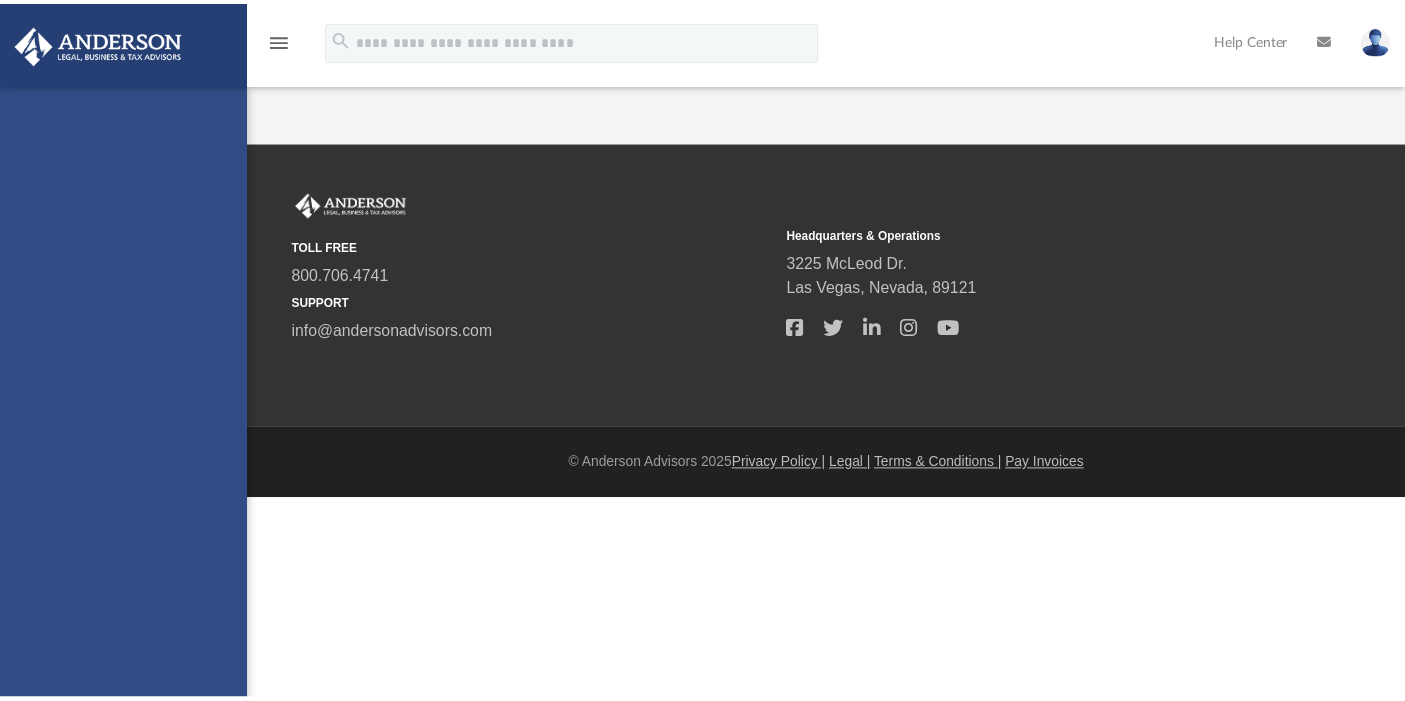 scroll, scrollTop: 0, scrollLeft: 0, axis: both 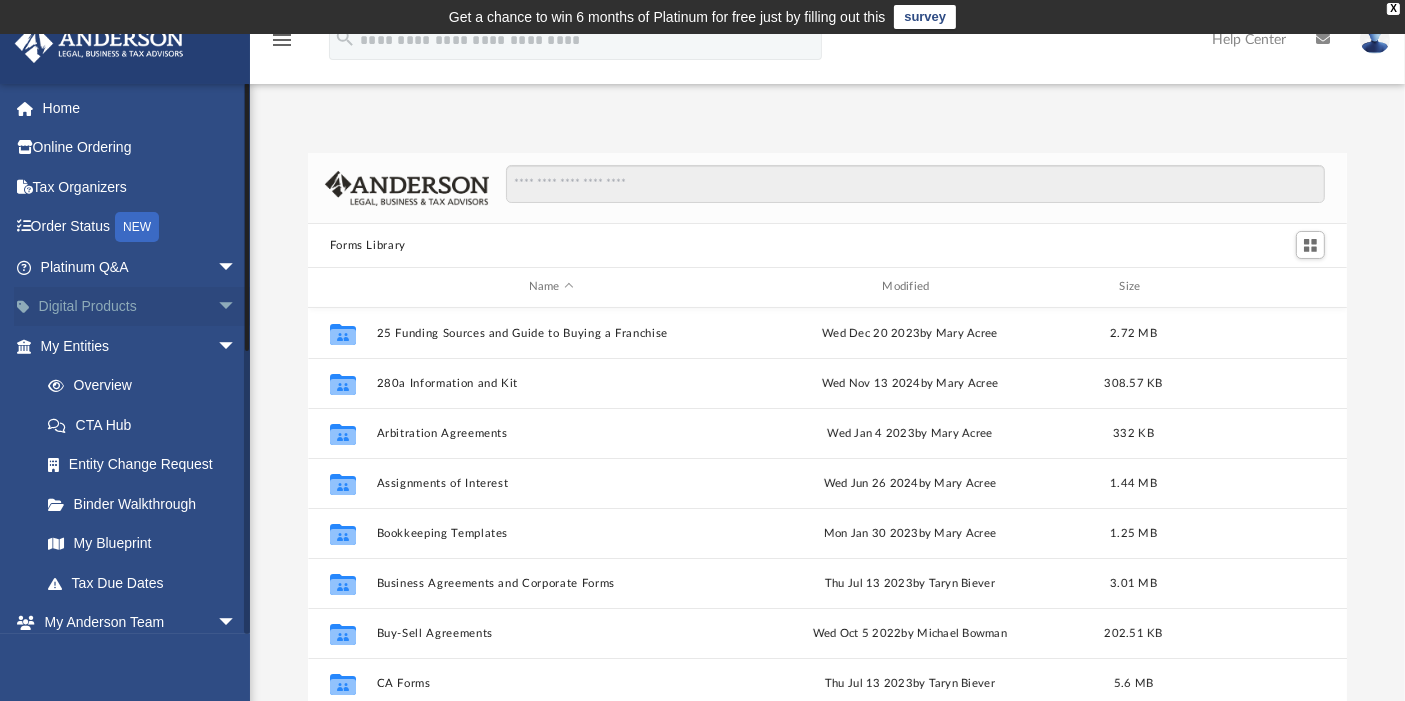 click on "arrow_drop_down" at bounding box center [237, 307] 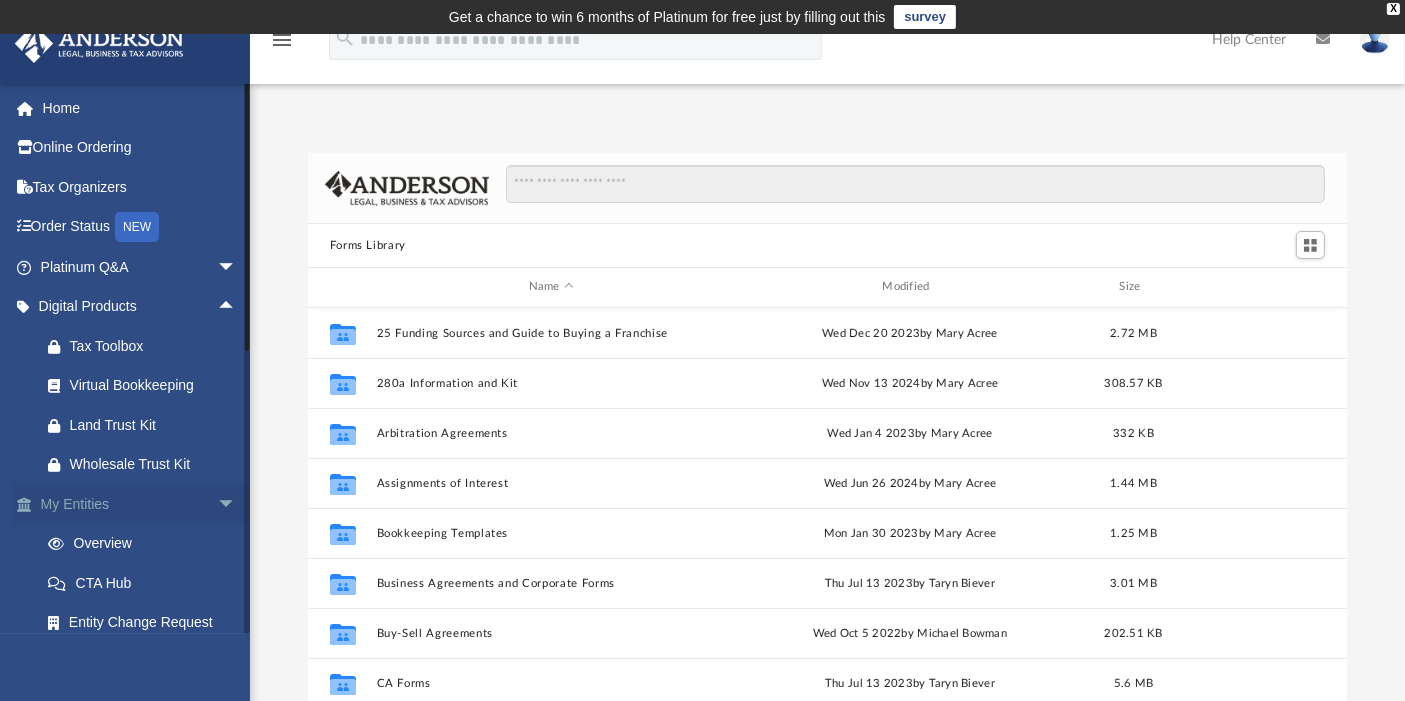click on "arrow_drop_down" at bounding box center (237, 504) 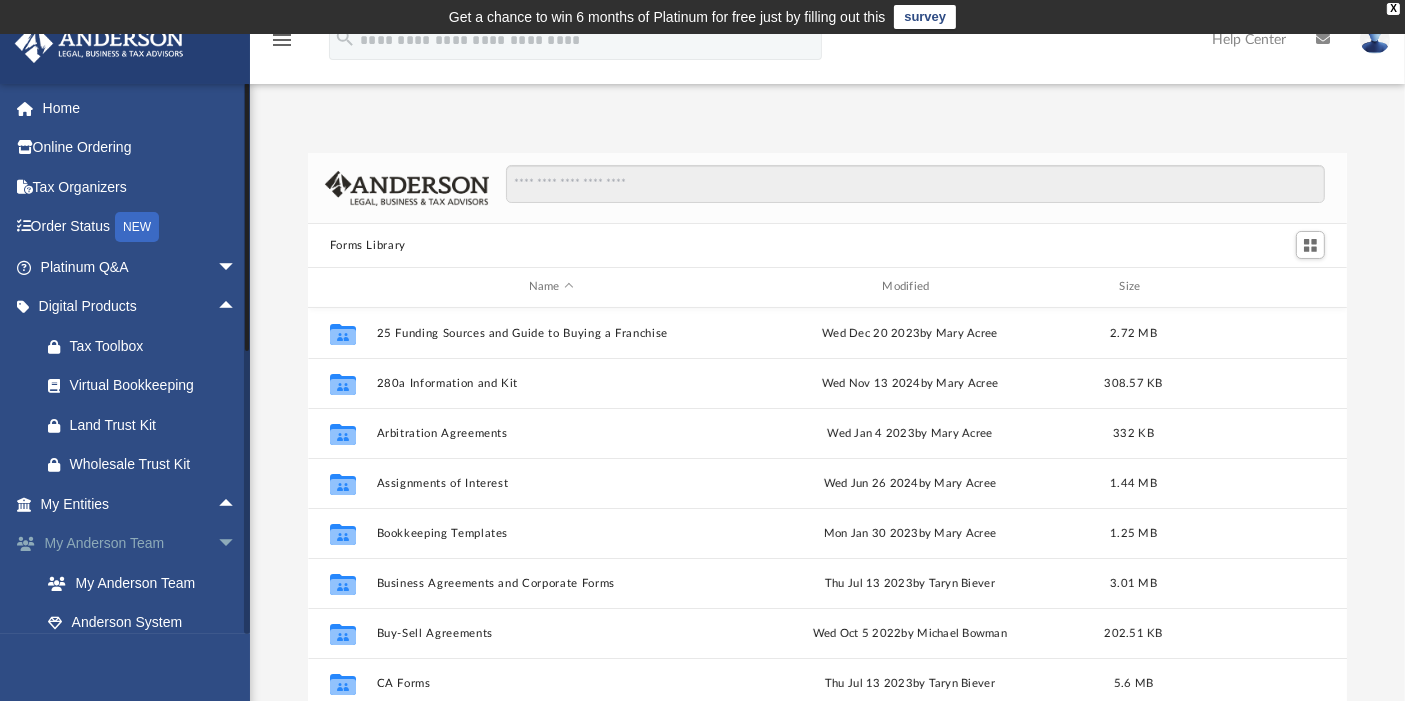 click on "arrow_drop_down" at bounding box center [237, 544] 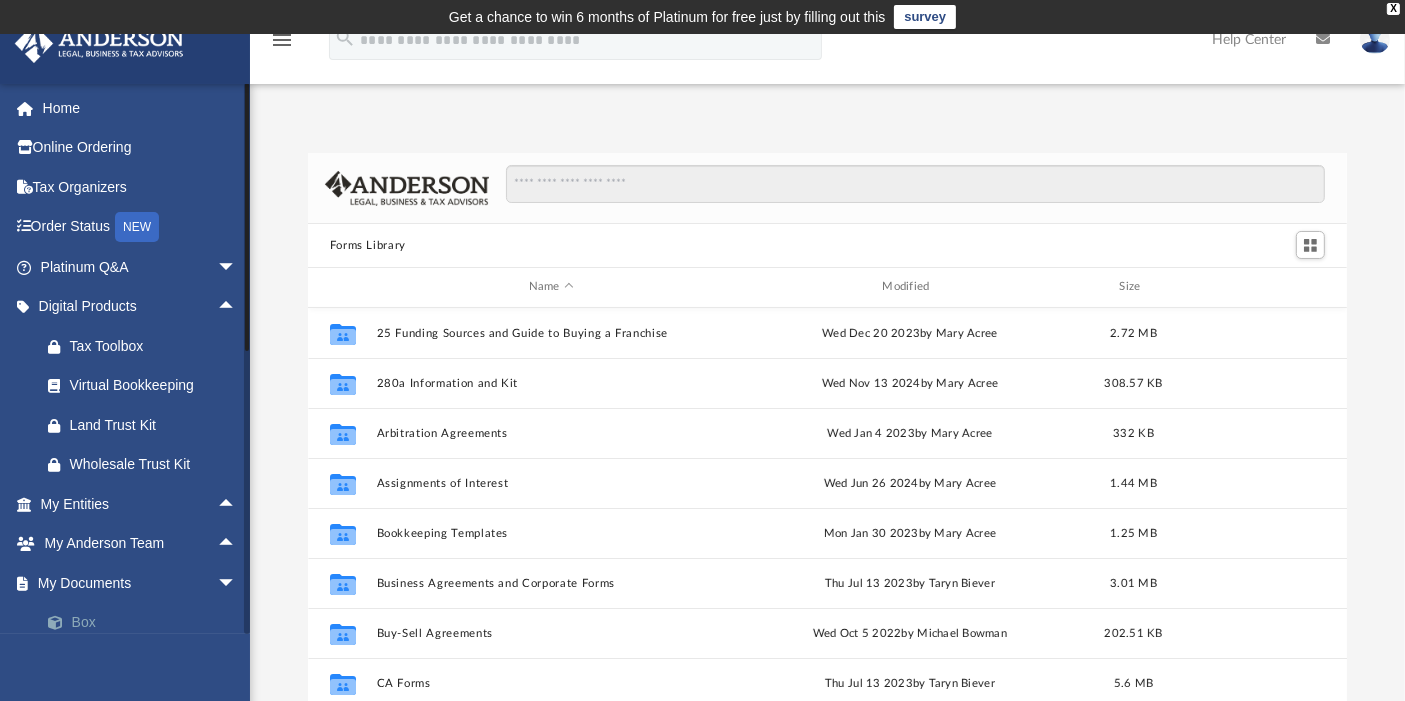 click on "Box" at bounding box center (147, 623) 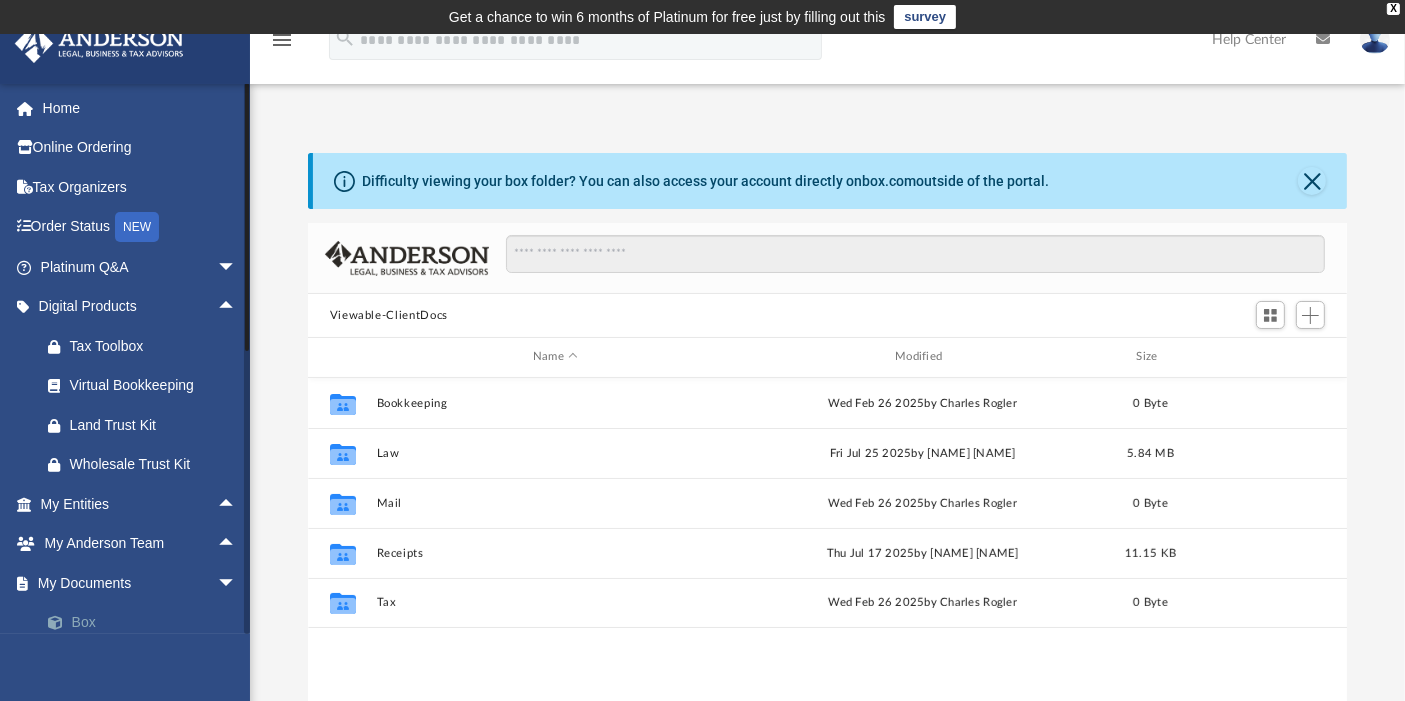 scroll, scrollTop: 18, scrollLeft: 17, axis: both 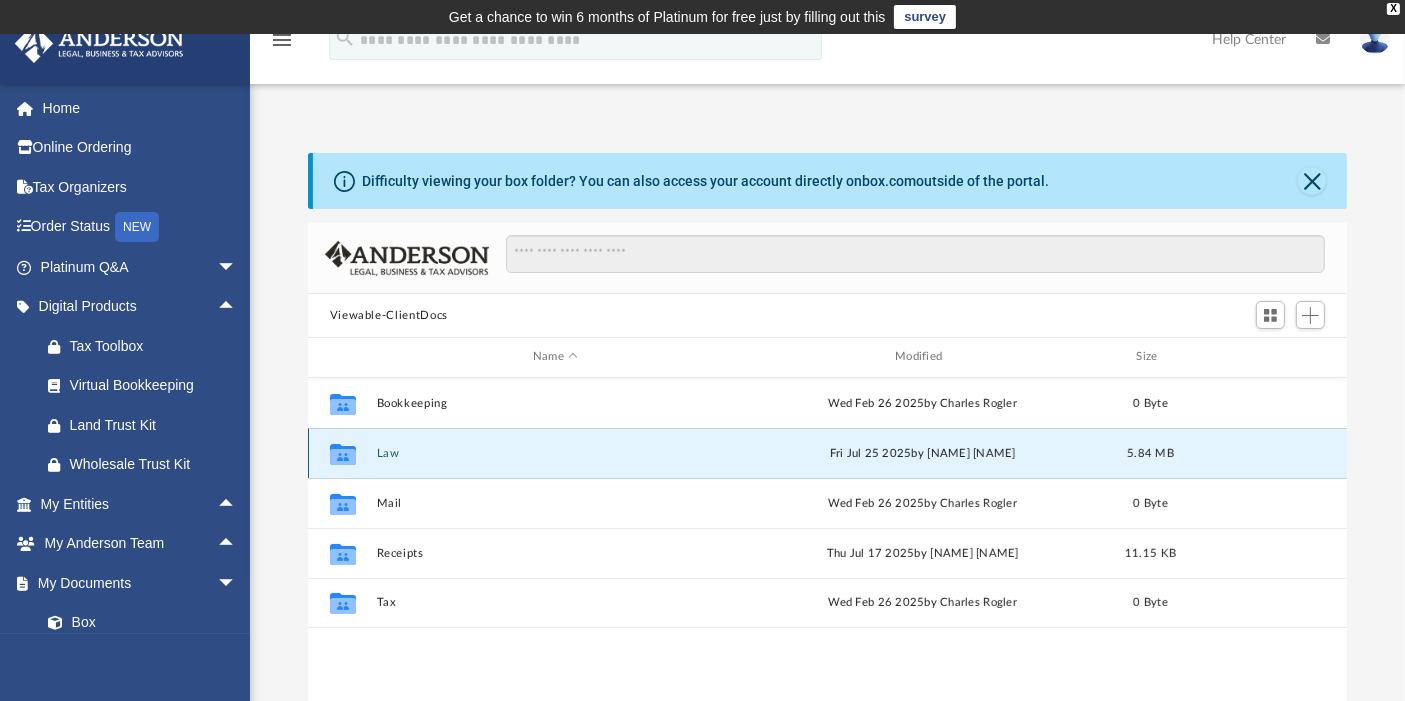 click on "Law" at bounding box center [555, 453] 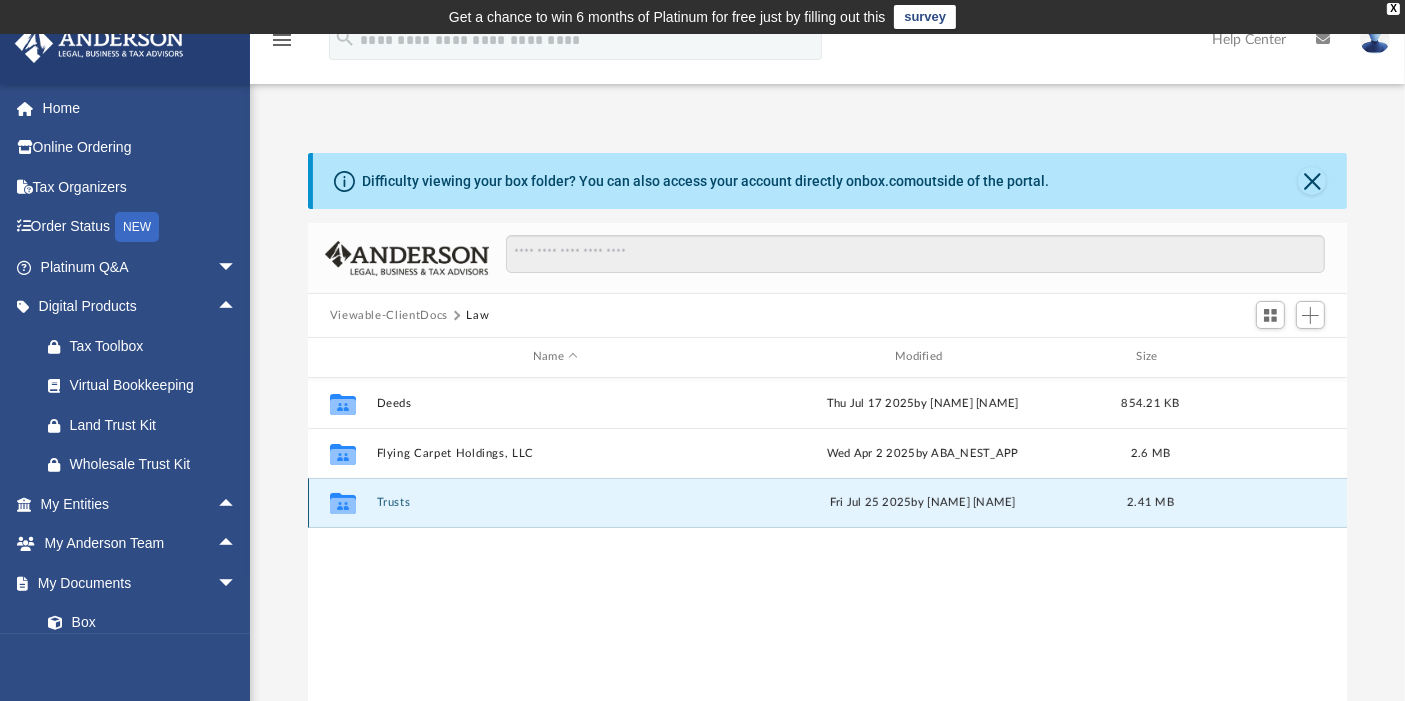 click on "Trusts" at bounding box center [555, 502] 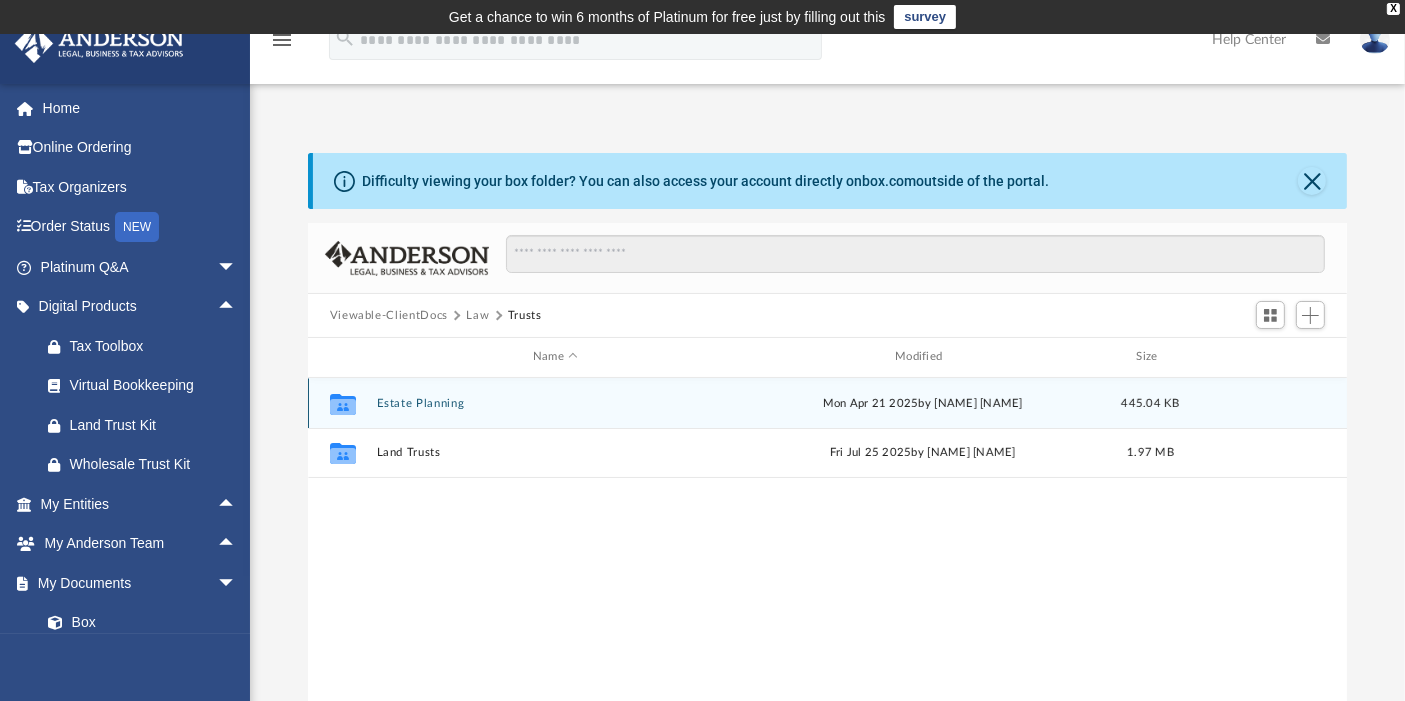 click on "Estate Planning" at bounding box center (555, 403) 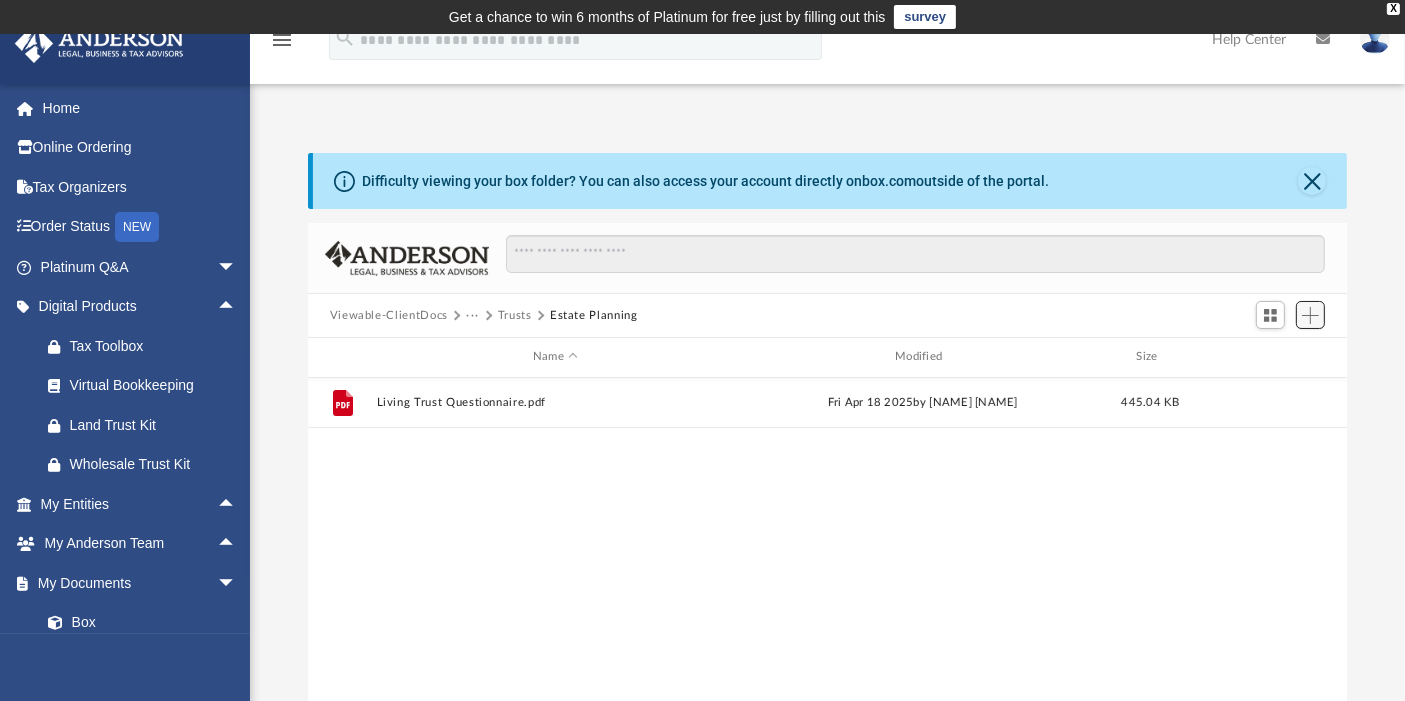 click at bounding box center [1310, 315] 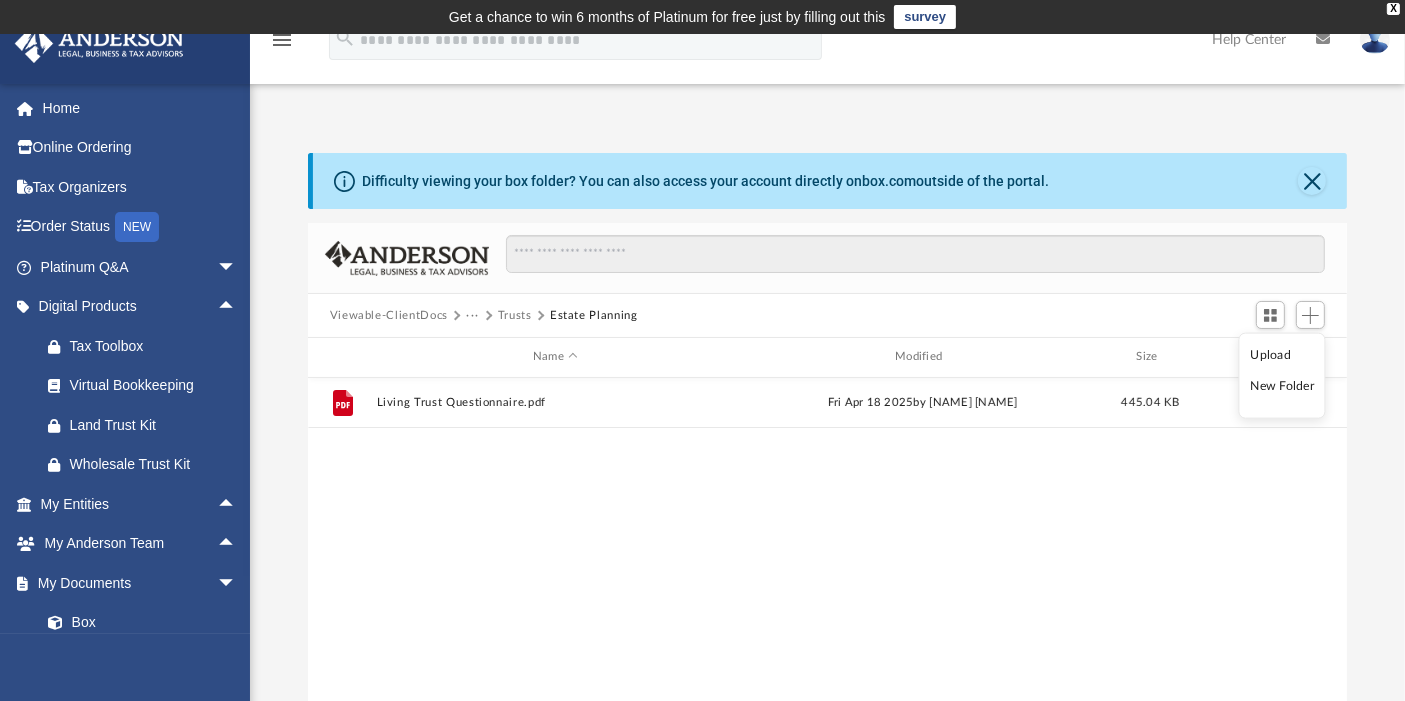 click on "Upload" at bounding box center [1282, 355] 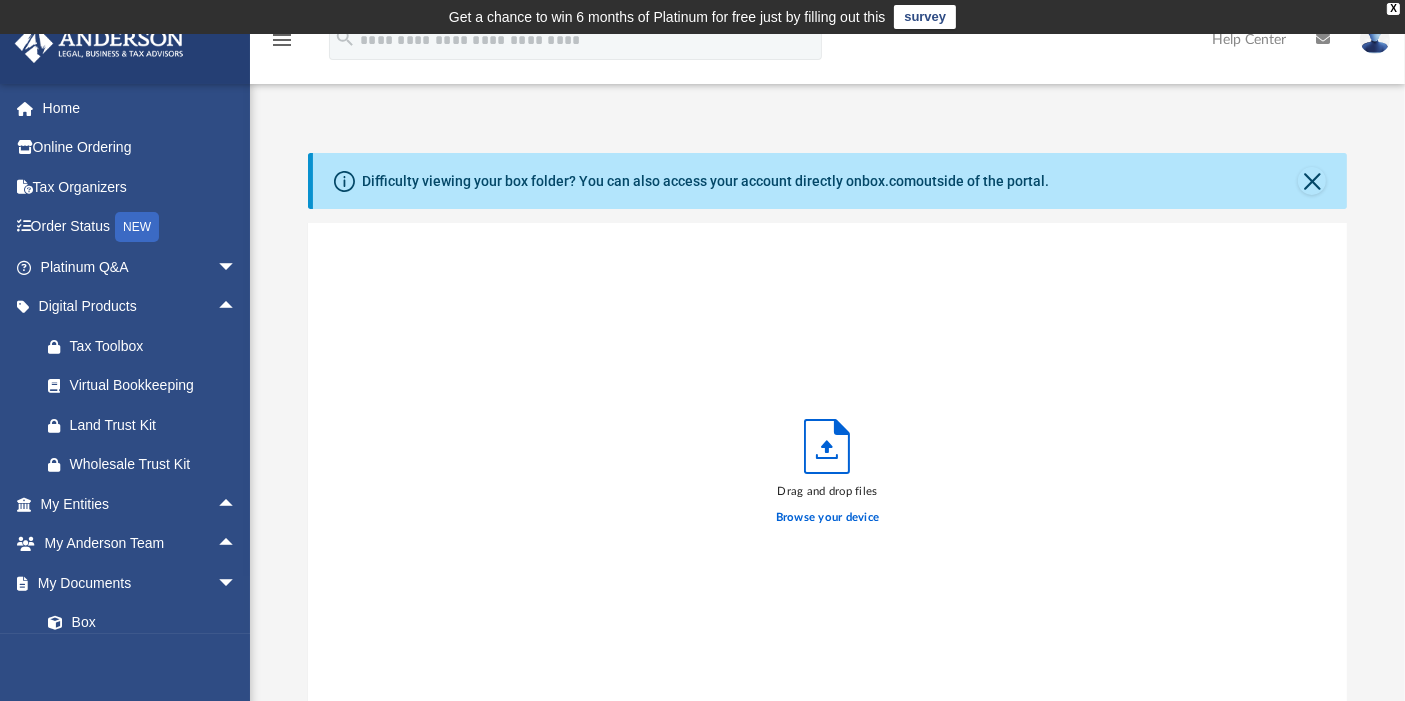 scroll, scrollTop: 18, scrollLeft: 17, axis: both 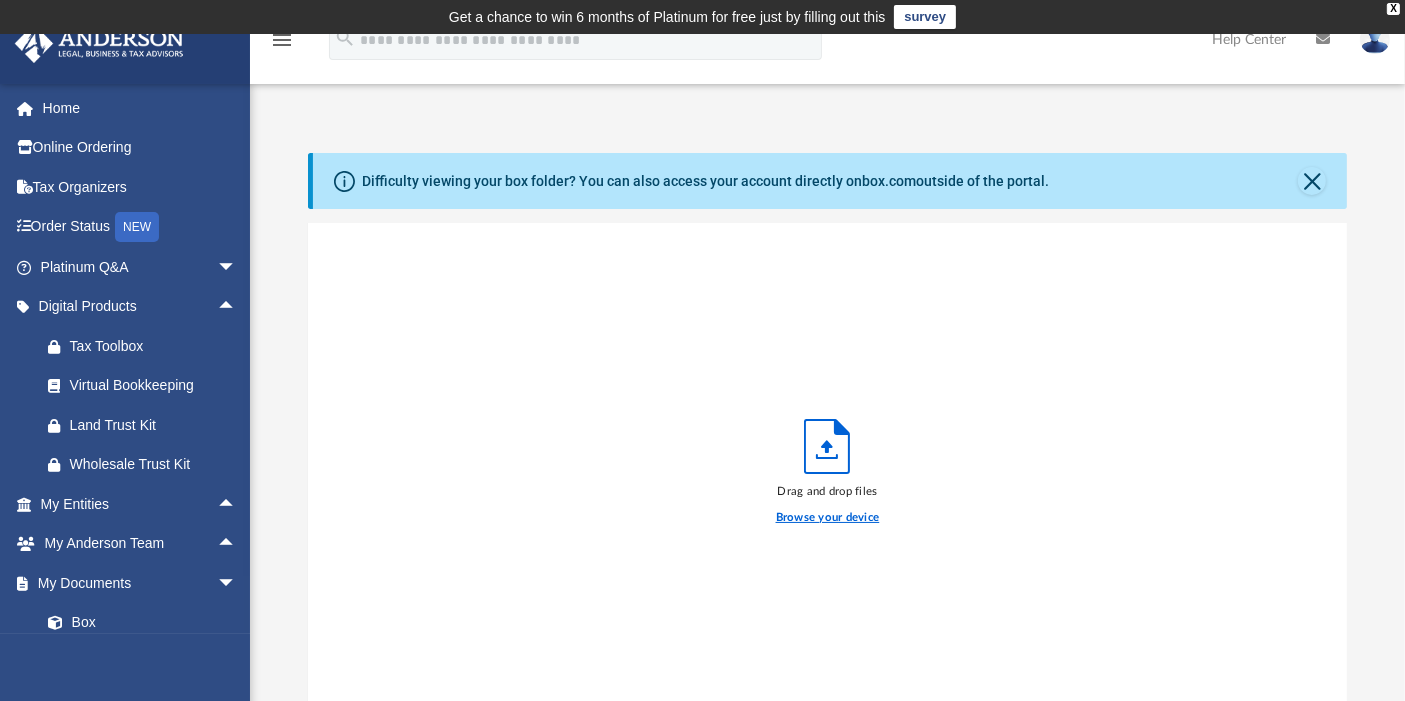 click on "Browse your device" at bounding box center (828, 518) 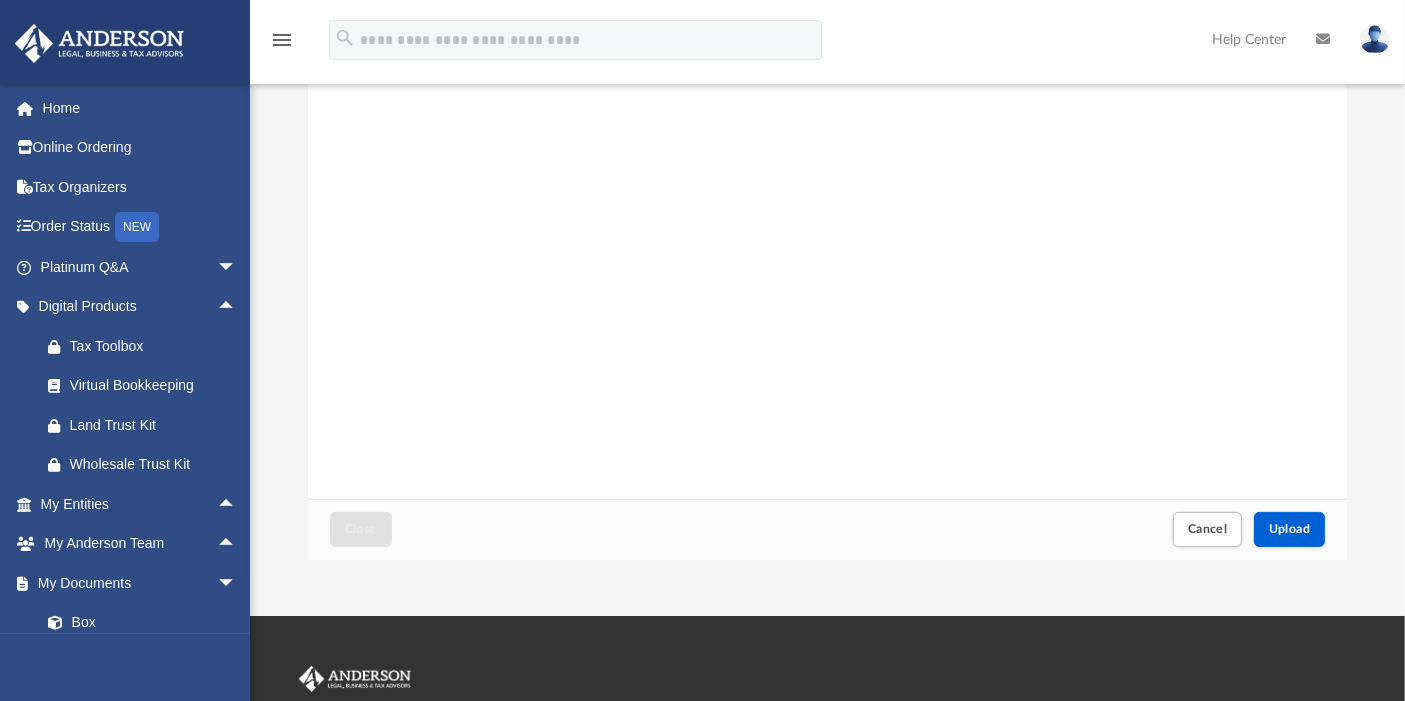 scroll, scrollTop: 231, scrollLeft: 0, axis: vertical 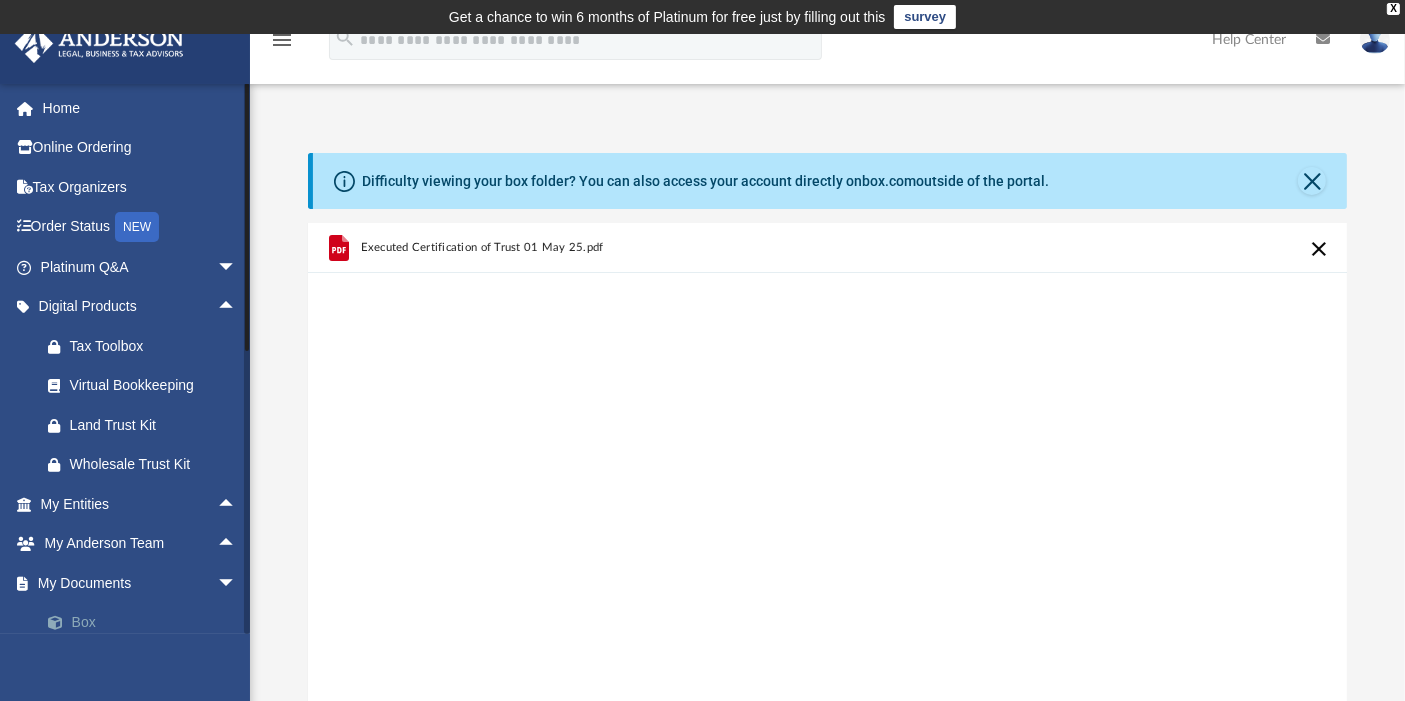 click on "Box" at bounding box center (147, 623) 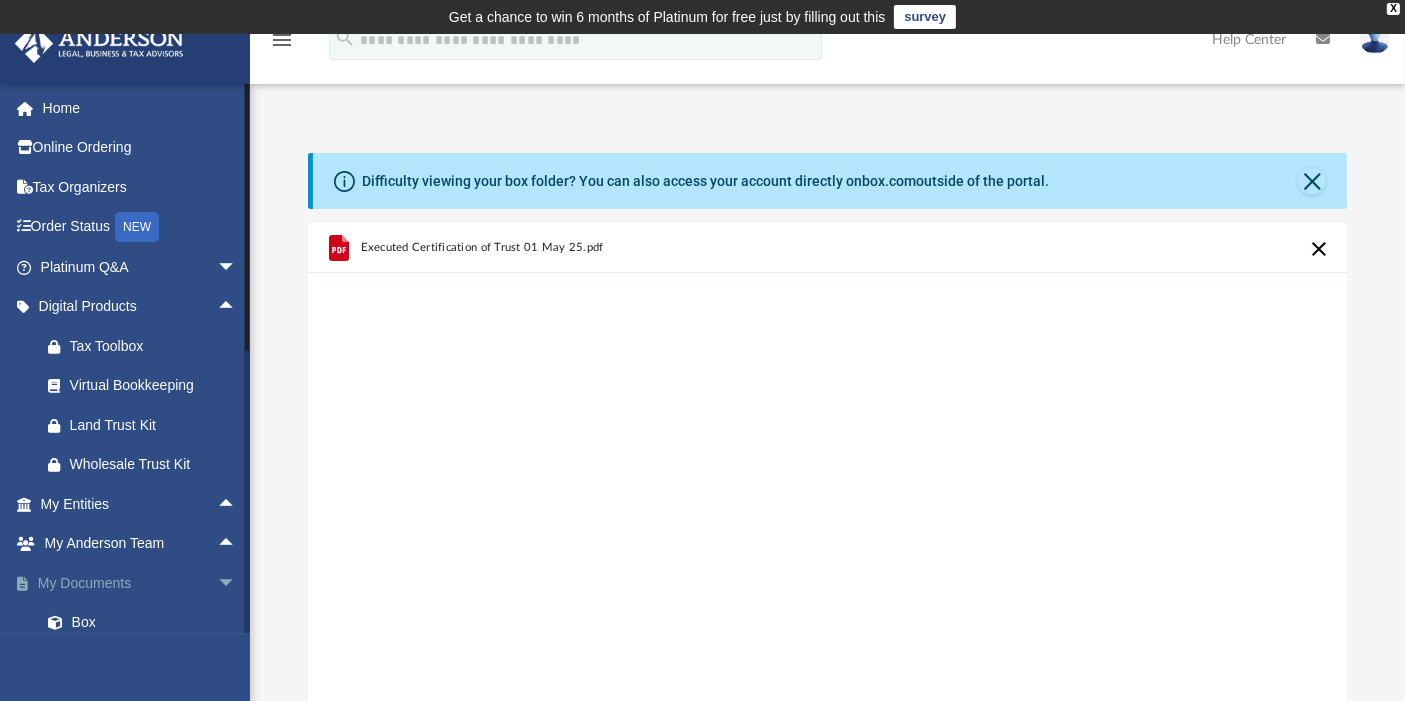 click on "My Documents arrow_drop_down" at bounding box center [140, 583] 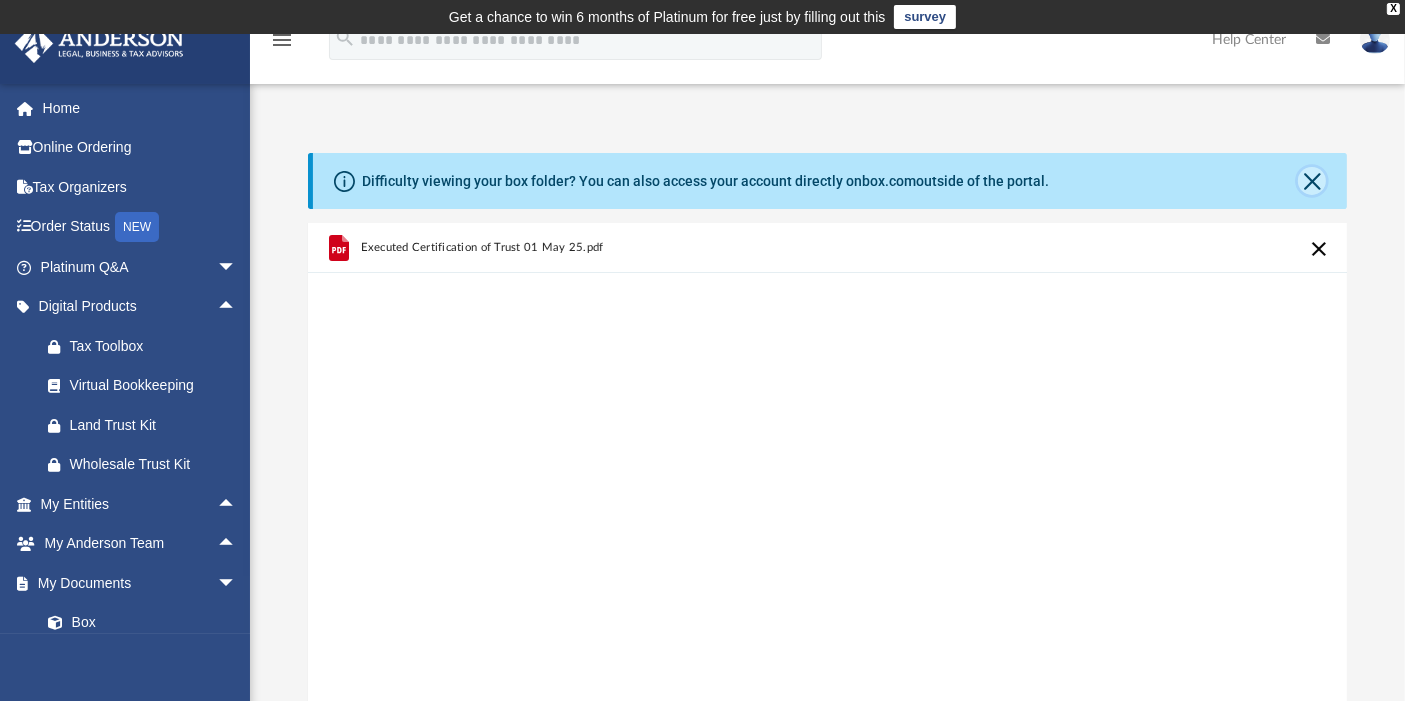 click 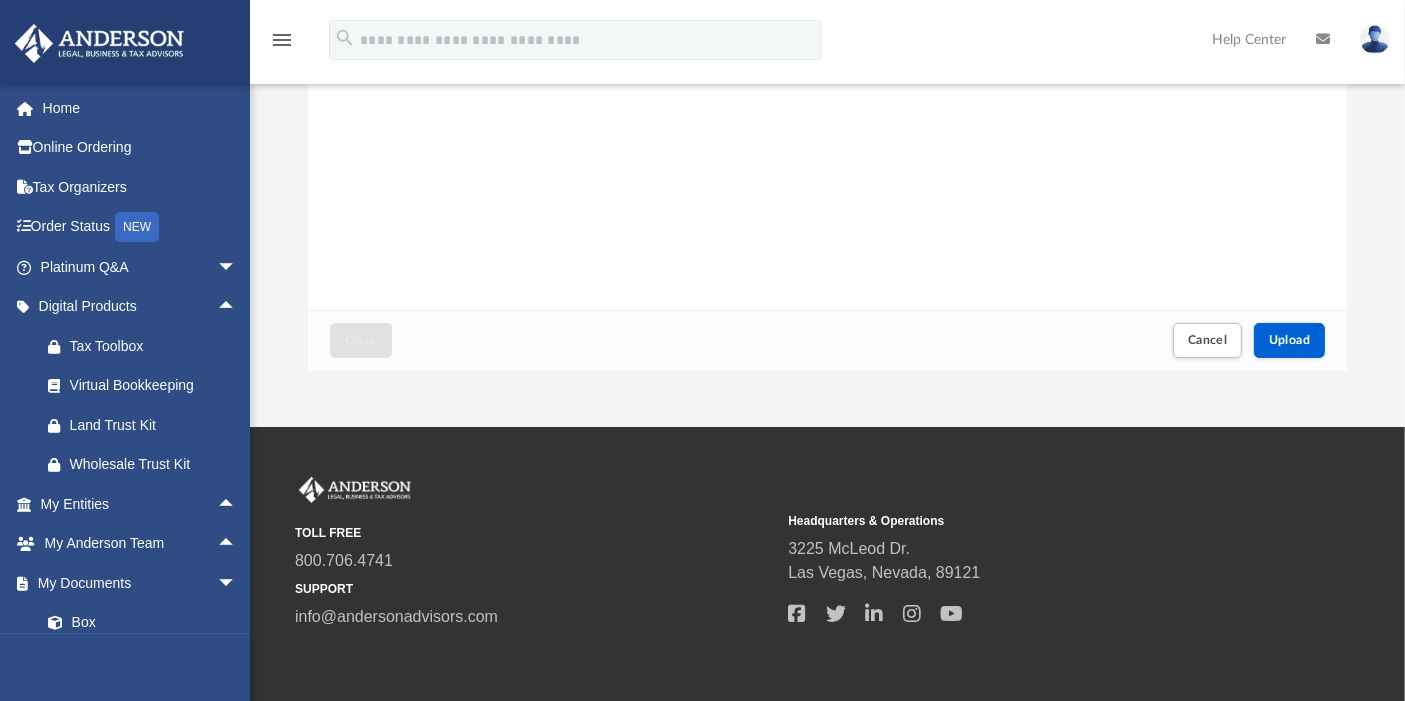 scroll, scrollTop: 434, scrollLeft: 0, axis: vertical 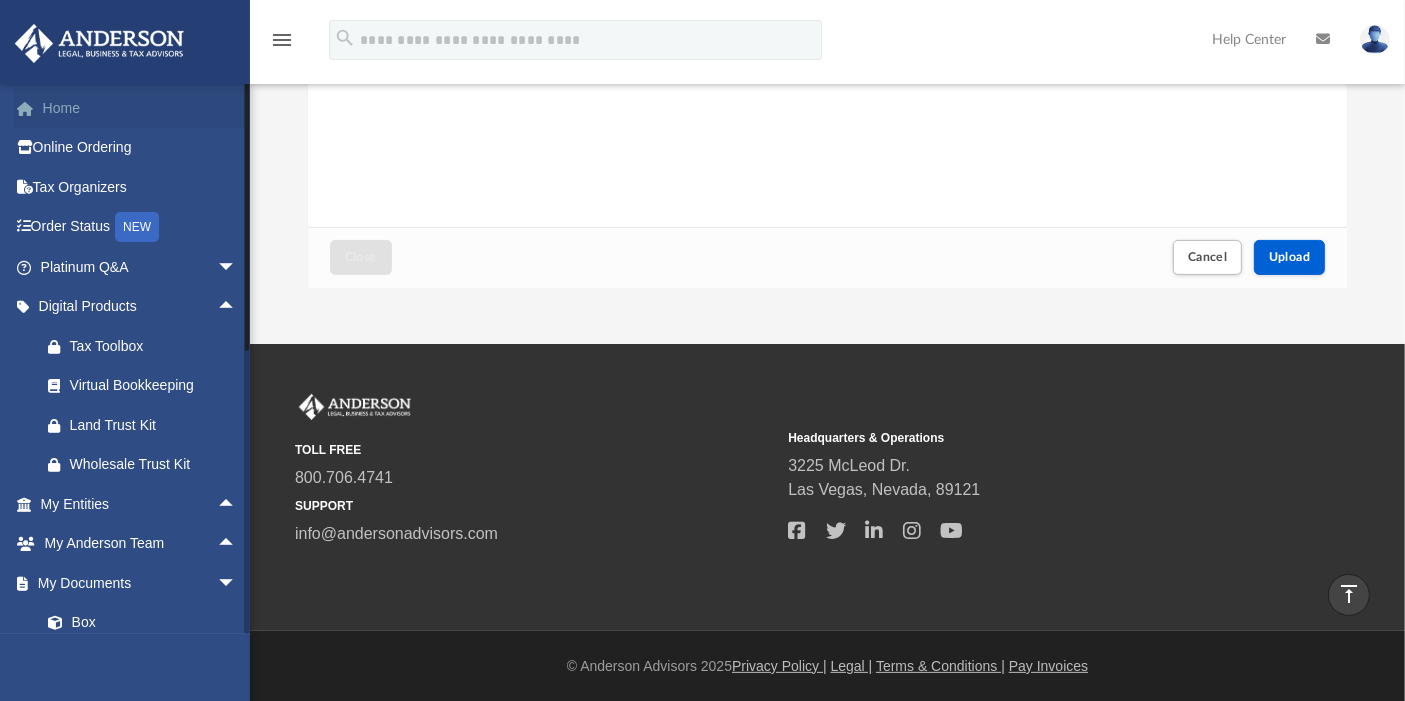 click on "Home" at bounding box center (140, 108) 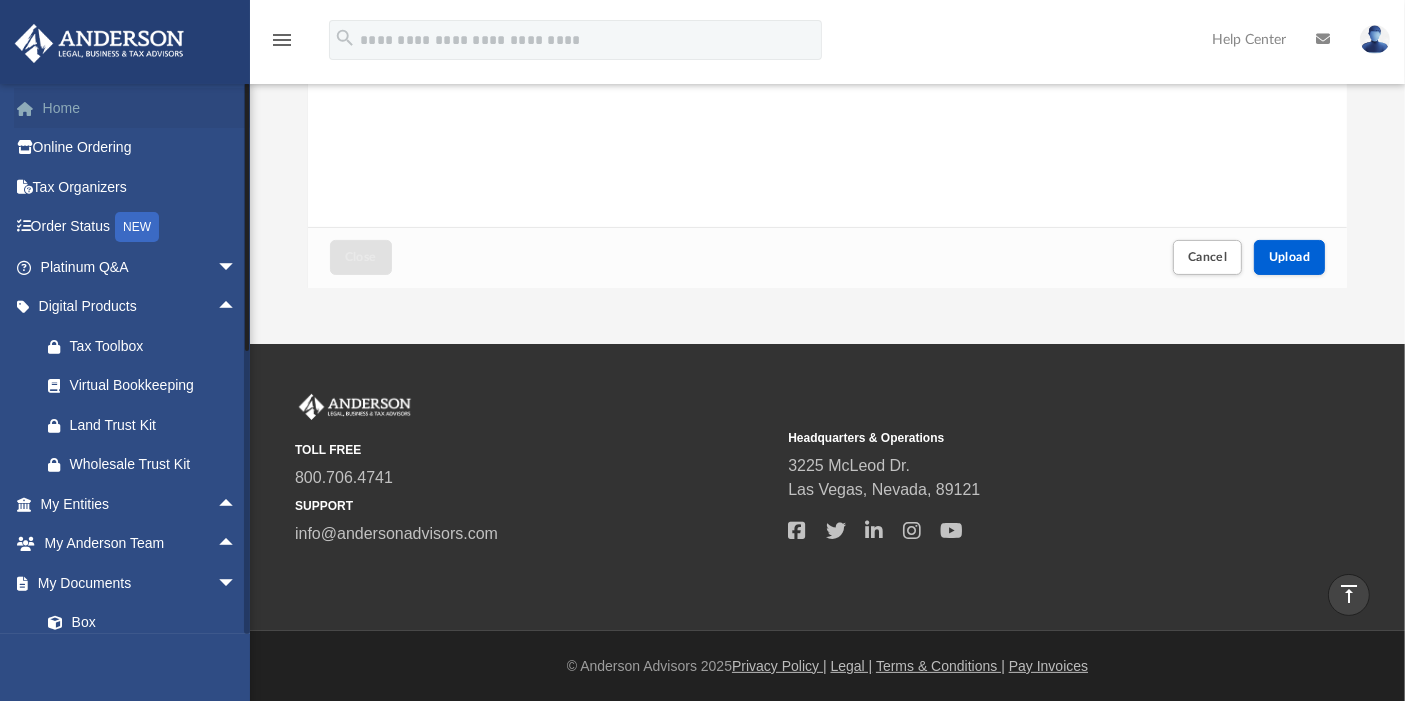 click on "Home" at bounding box center [140, 108] 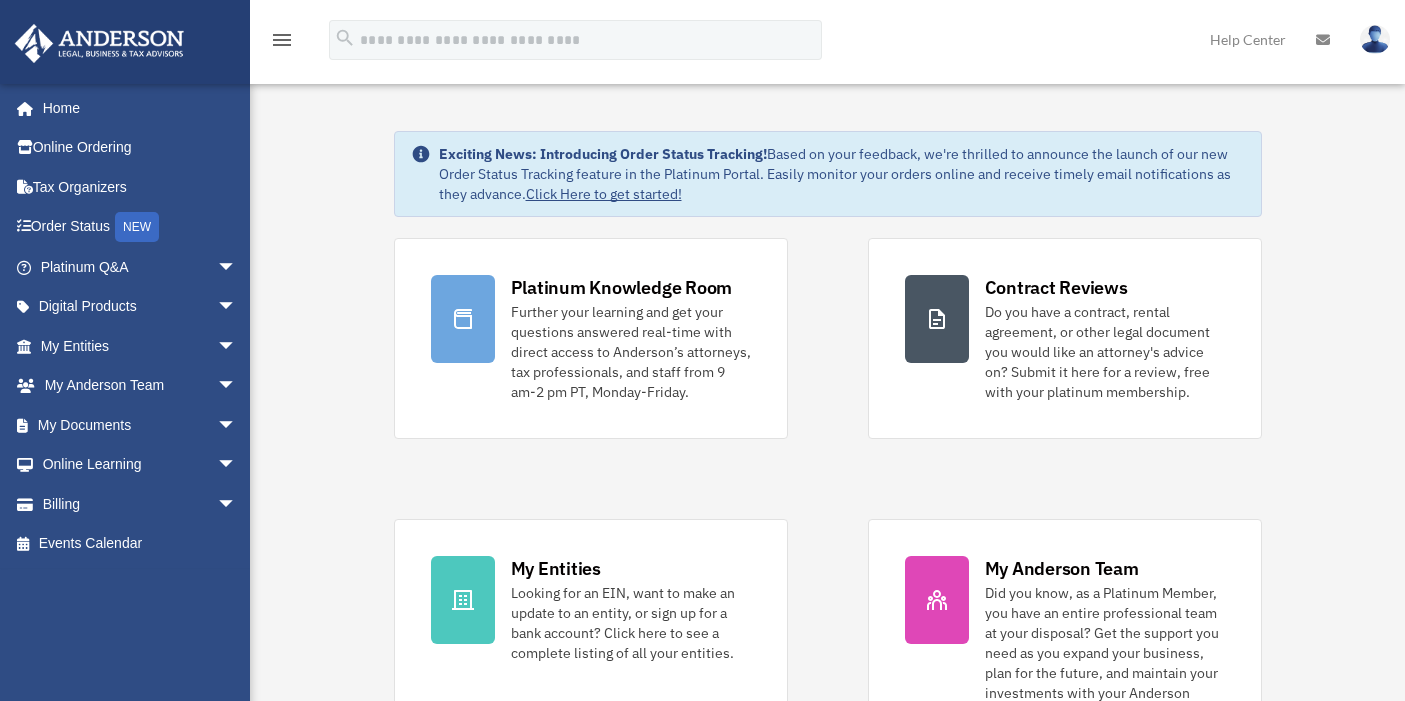 scroll, scrollTop: 0, scrollLeft: 0, axis: both 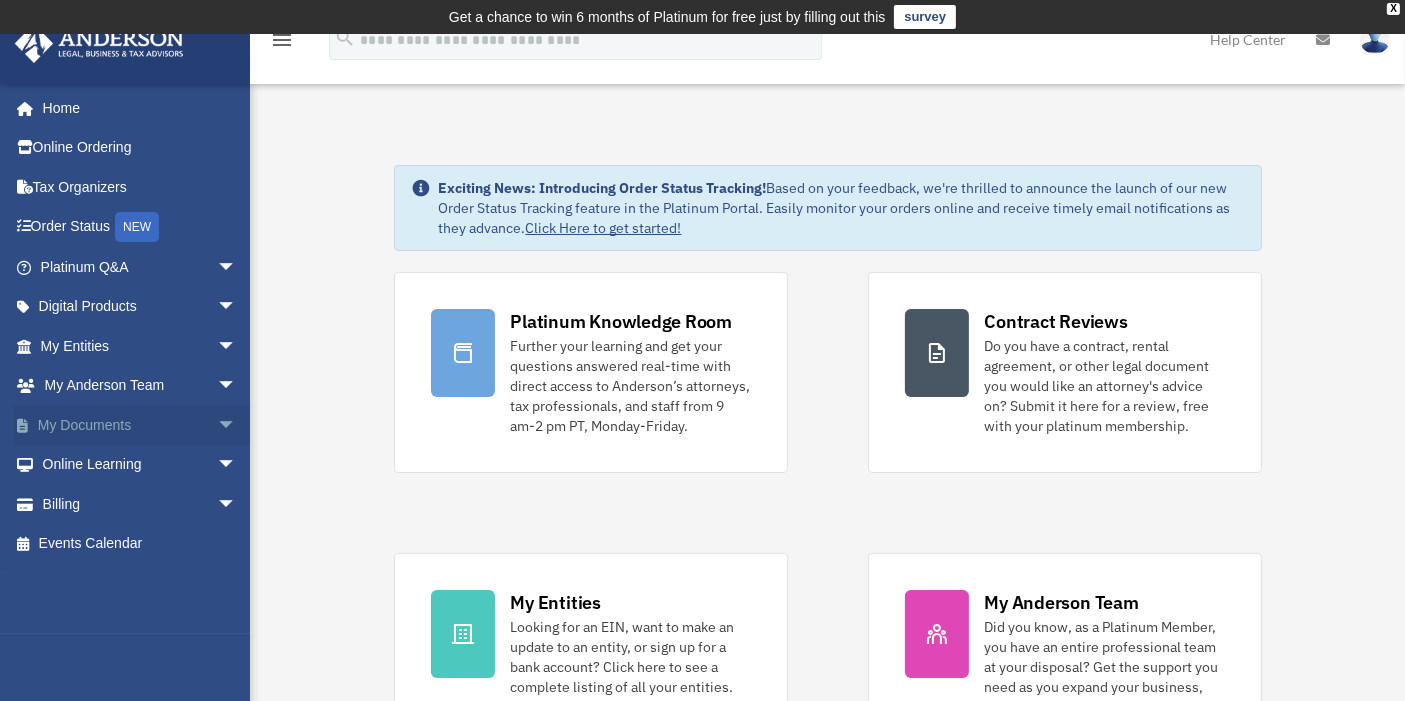 click on "arrow_drop_down" at bounding box center (237, 425) 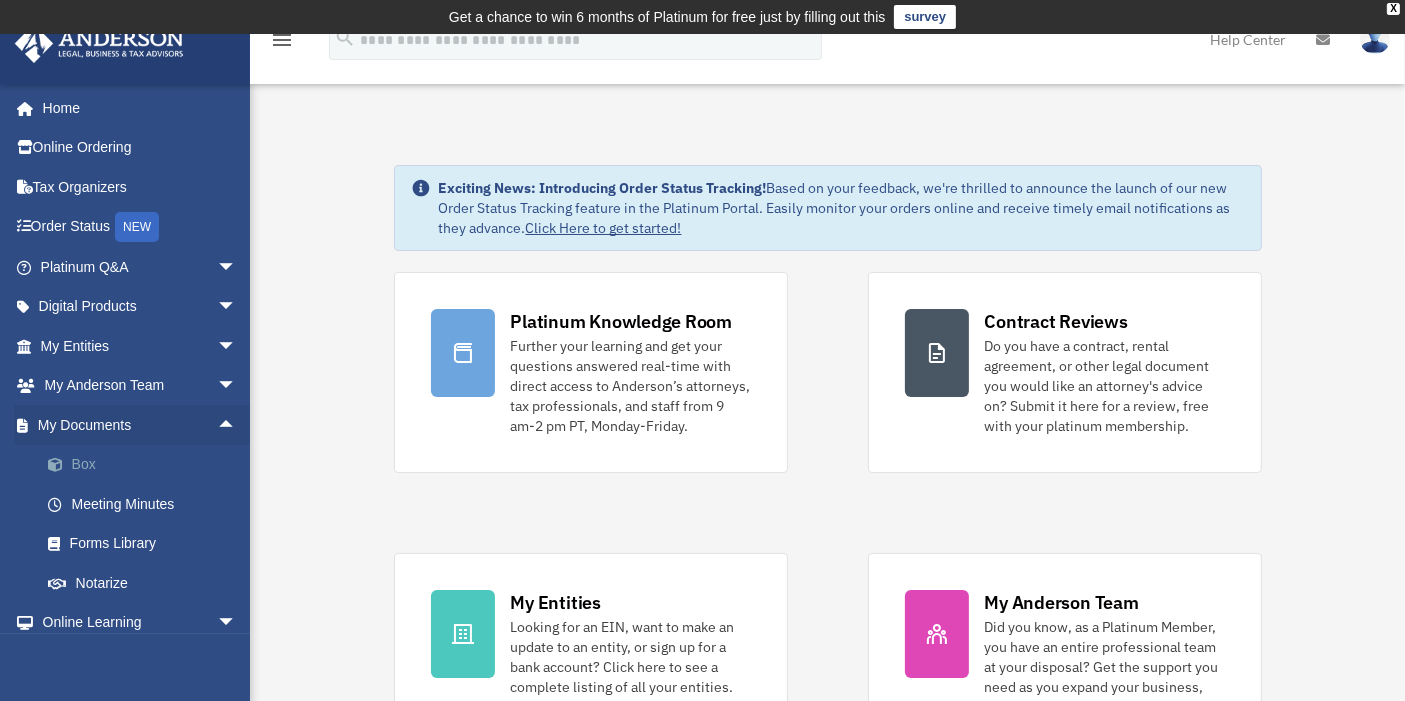 click on "Box" at bounding box center [147, 465] 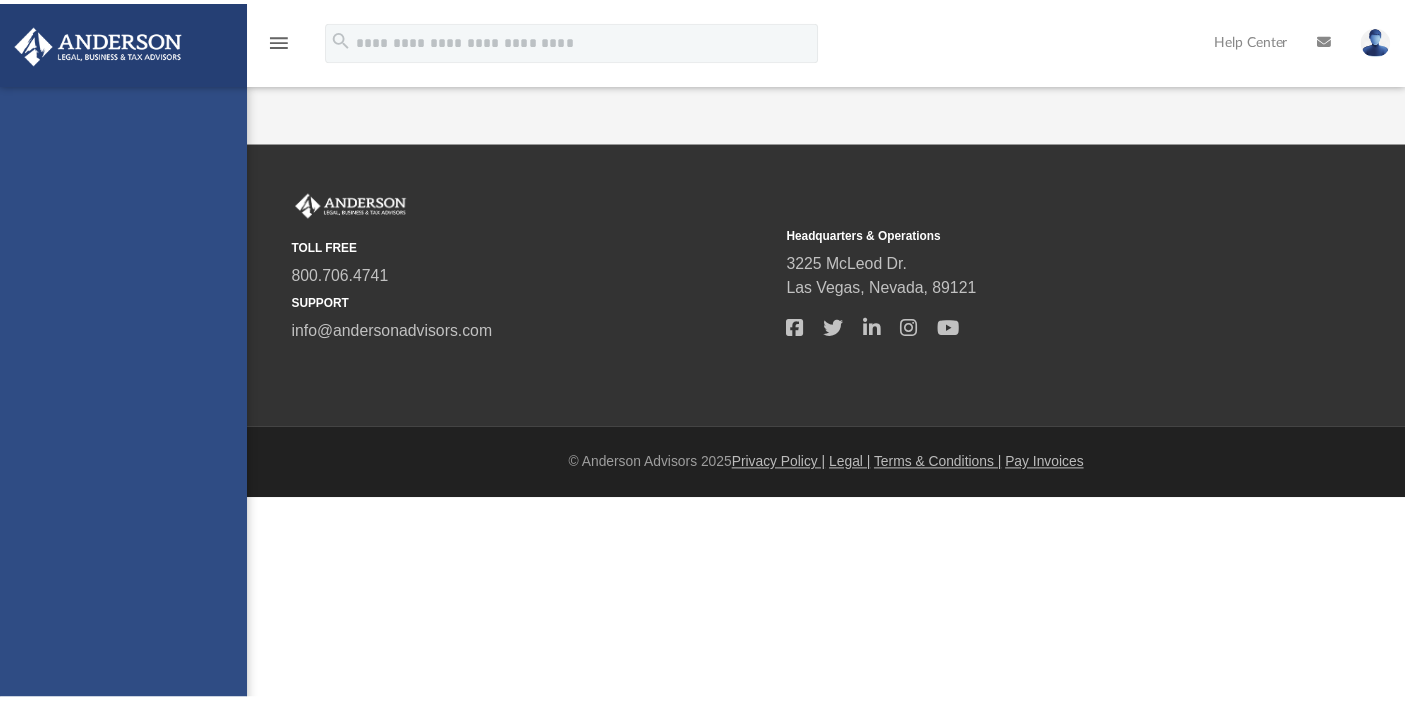 scroll, scrollTop: 0, scrollLeft: 0, axis: both 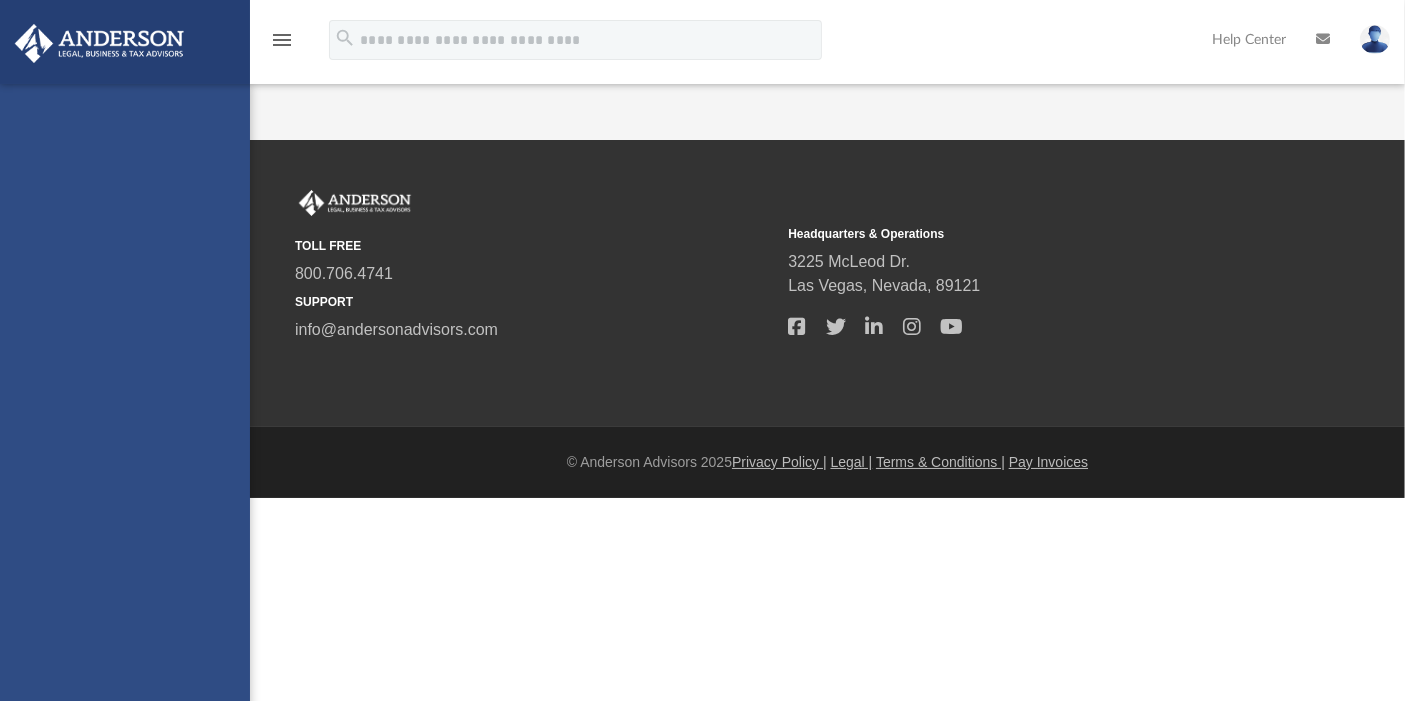 click on "[EMAIL]
Sign Out
[EMAIL]
Home
Online Ordering
Tax Organizers
Order Status  NEW
Platinum Q&A
Client FAQ
Platinum Walkthrough
Submit a Question
Answered Questions
Document Review
Platinum Knowledge Room
Tax & Bookkeeping Packages
Land Trust & Deed Forum
Portal Feedback
Digital Products
Tax Toolbox
Business Credit Optimizer
Virtual Bookkeeping
Land Trust Kit
Wholesale Trust Kit
Non Profit Resource Kit
My Entities
Overview
CTA Hub
Entity Change Request
Binder Walkthrough
My Blueprint
Tax Due Dates
My Anderson Team
My Anderson Team
Anderson System
Client Referrals
My Documents
Box
Meeting Minutes
Forms Library
Notarize
Courses" at bounding box center (125, 434) 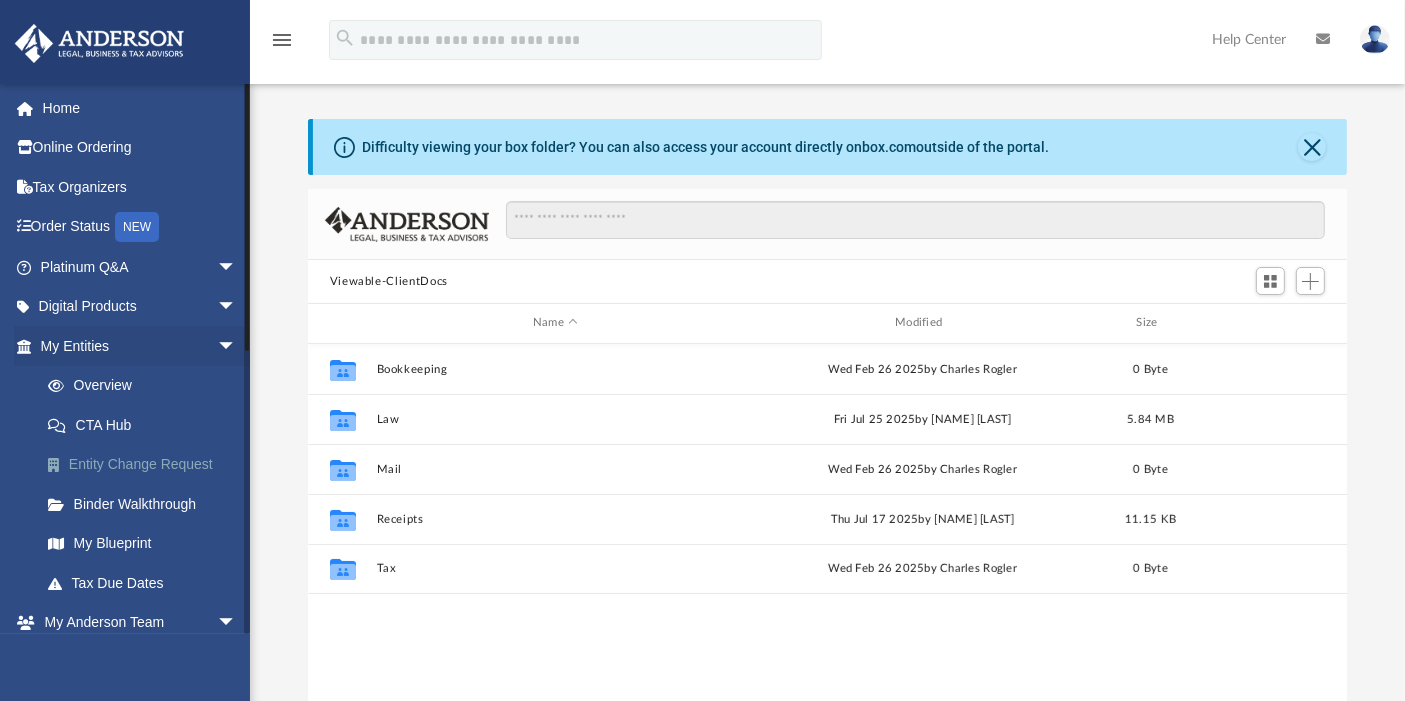 scroll, scrollTop: 18, scrollLeft: 17, axis: both 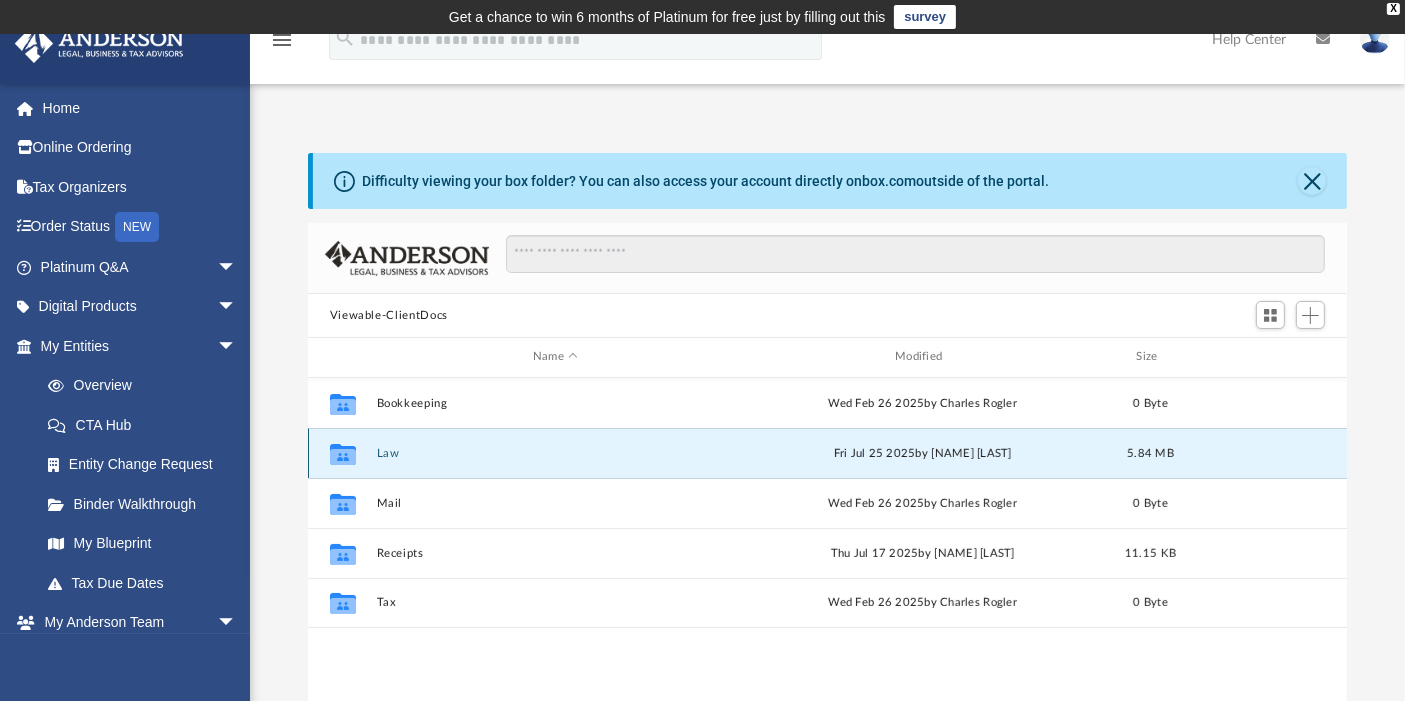 click on "Law" at bounding box center (555, 453) 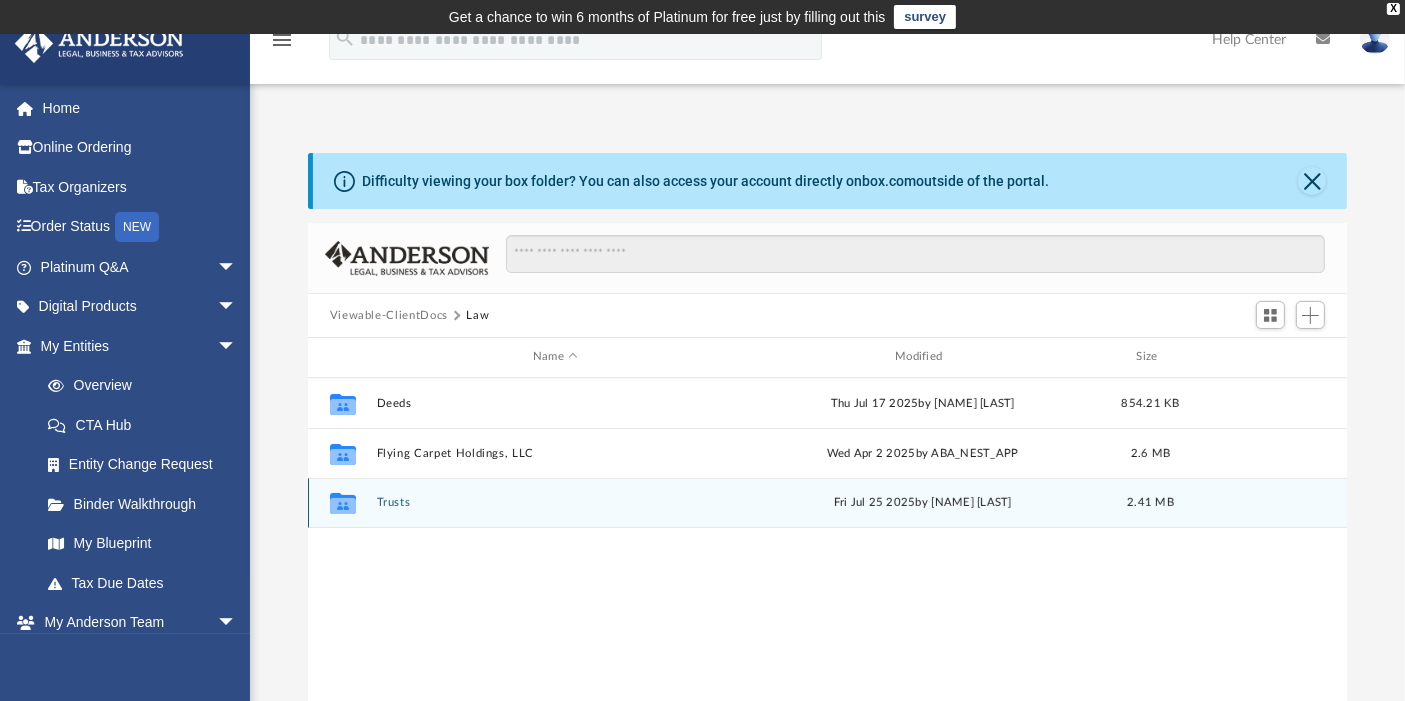 click on "Trusts" at bounding box center (555, 502) 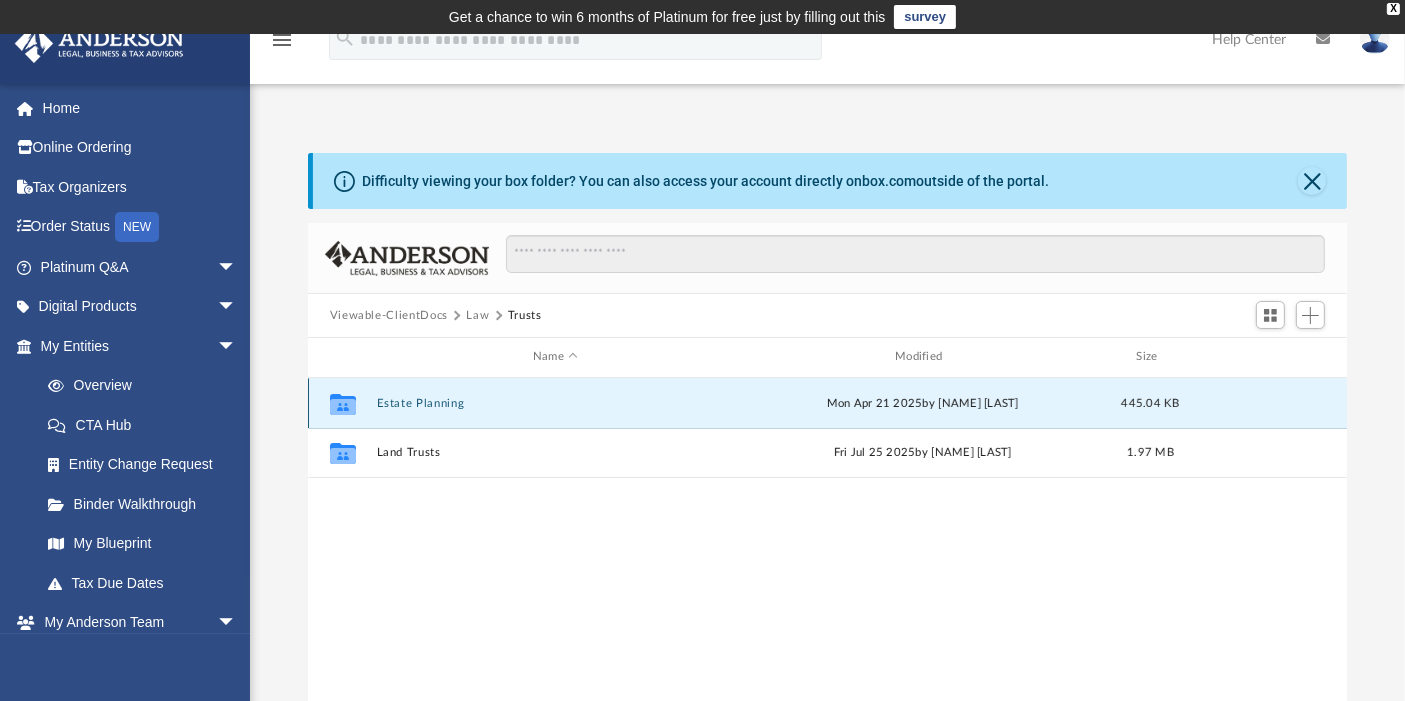 click on "Estate Planning" at bounding box center (555, 403) 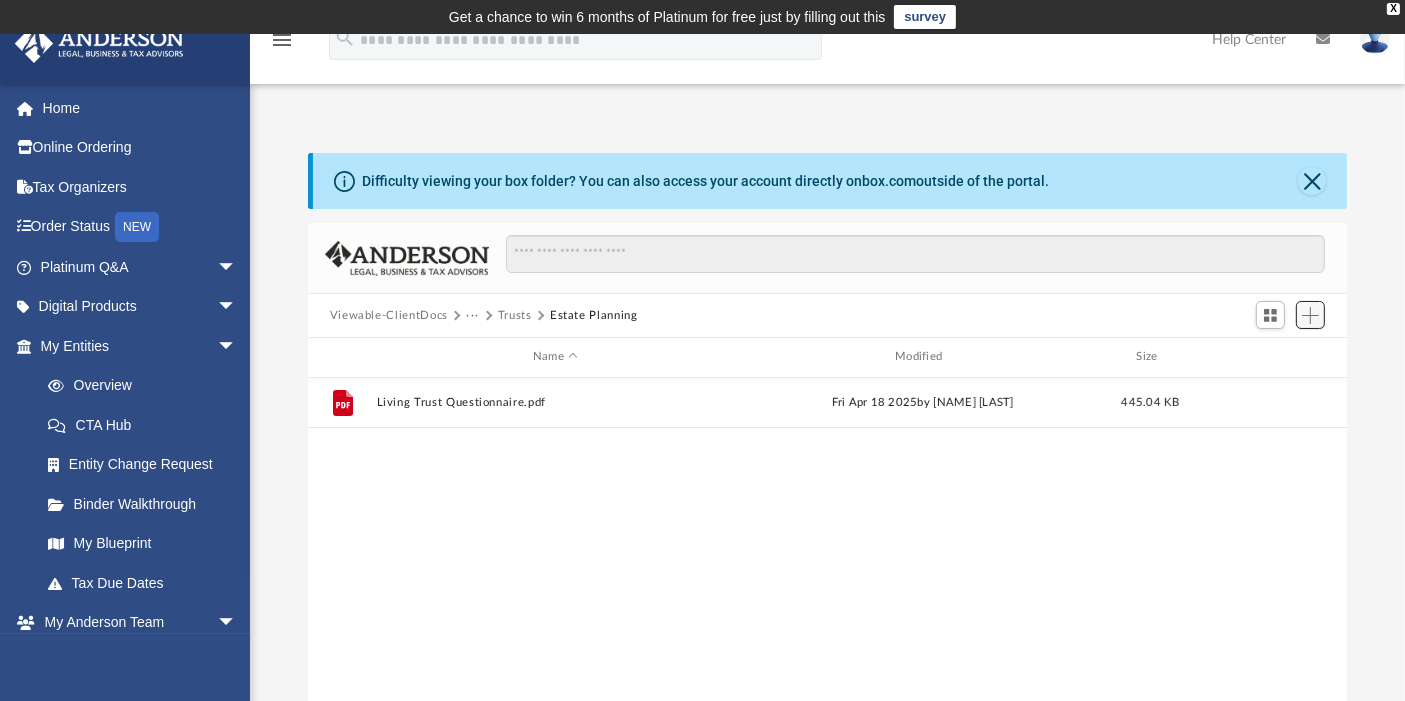 click at bounding box center [1310, 315] 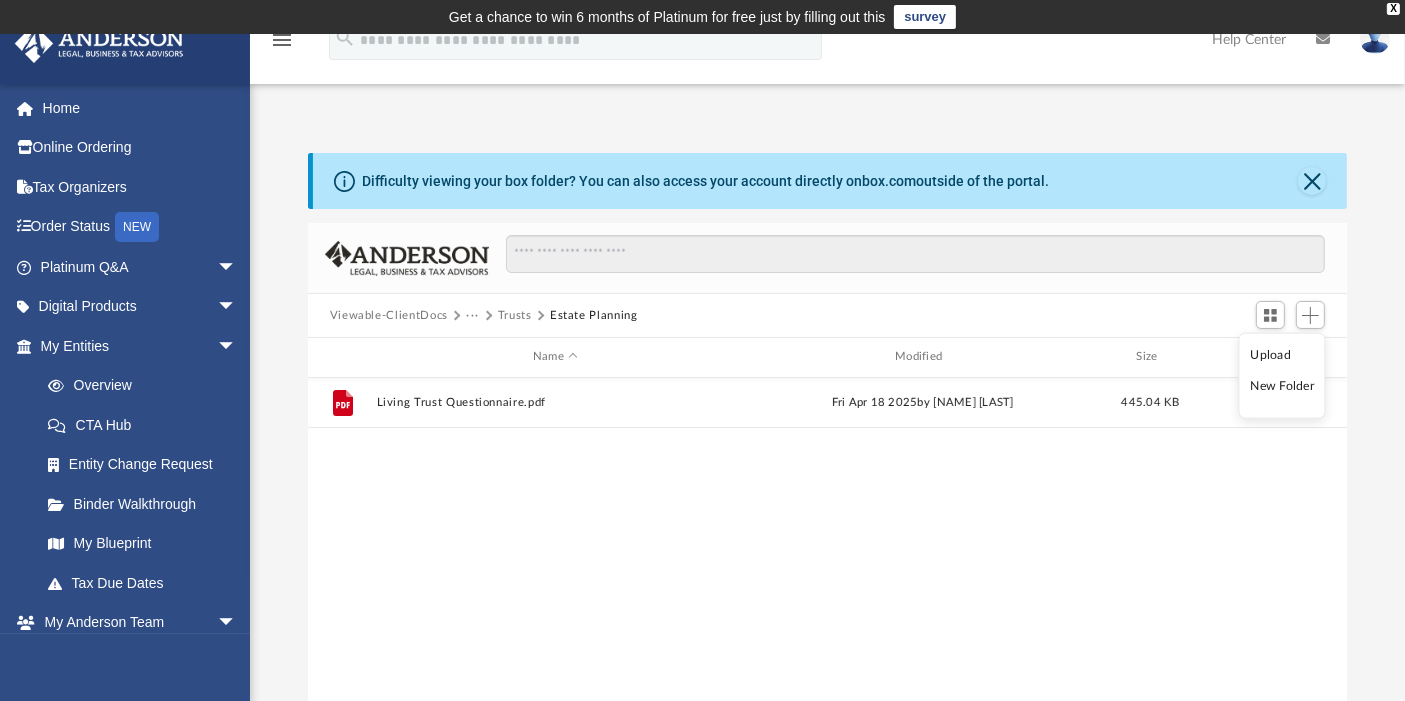click on "Upload" at bounding box center [1282, 355] 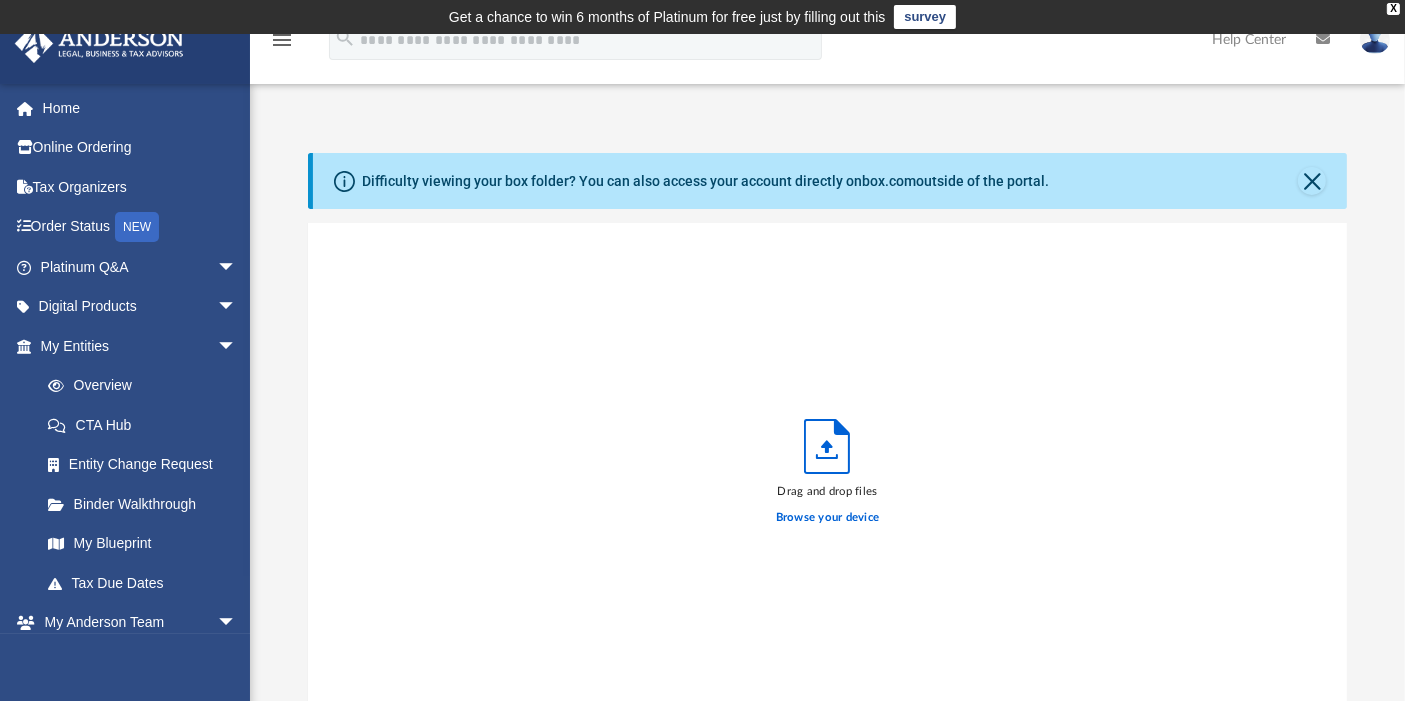 scroll, scrollTop: 18, scrollLeft: 17, axis: both 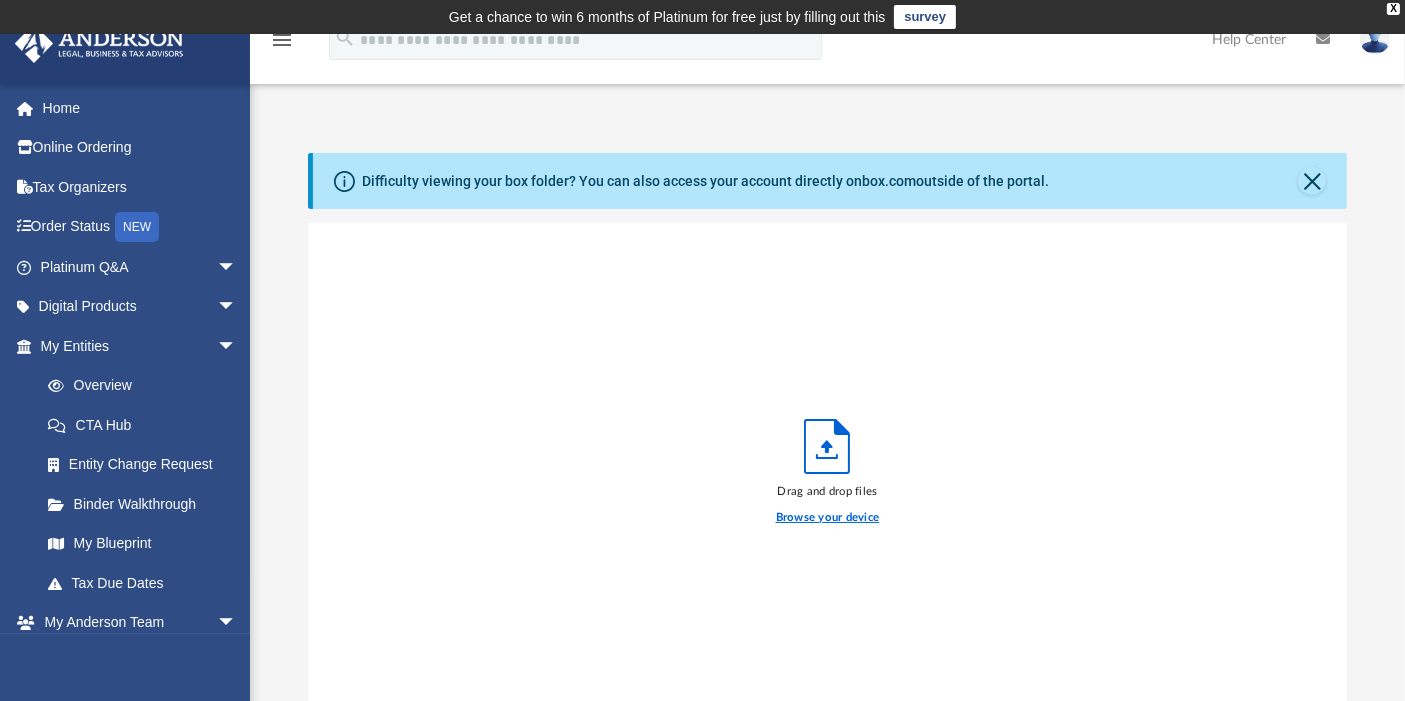 click on "Browse your device" at bounding box center (828, 518) 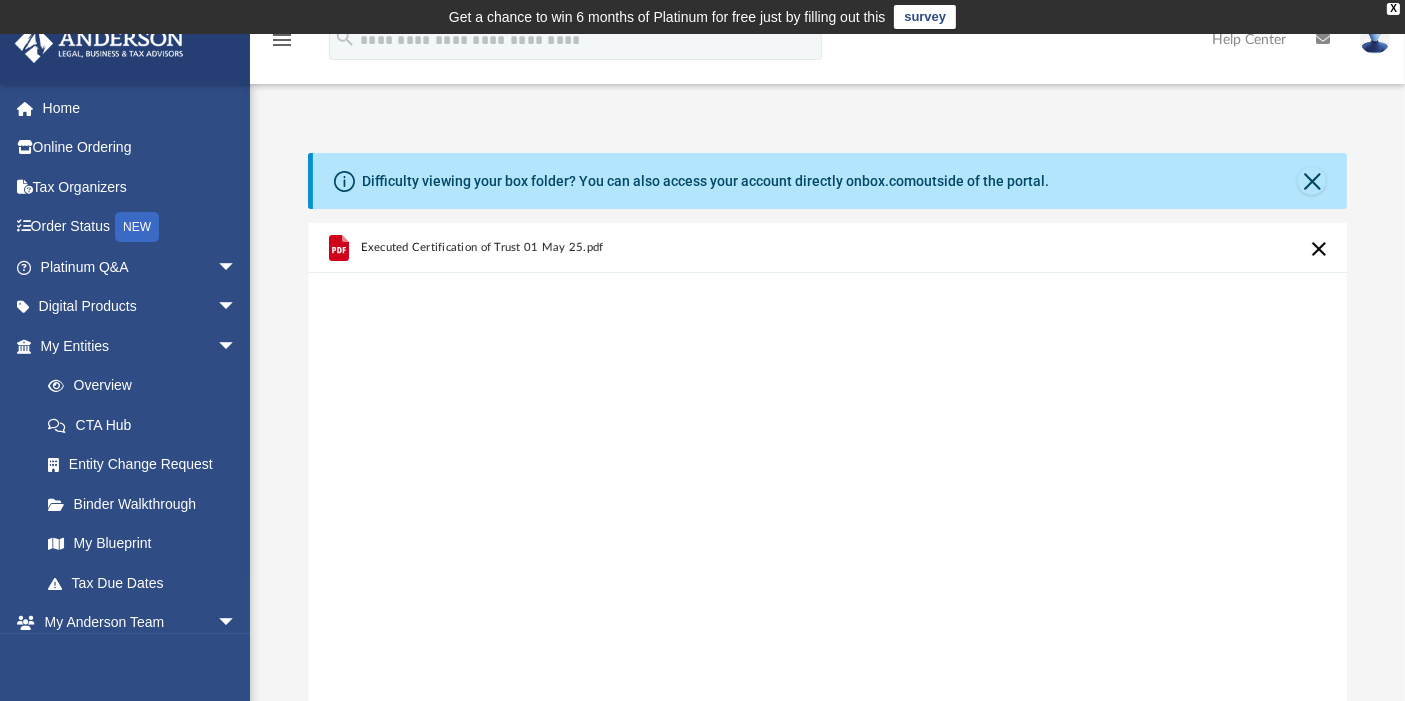 click on "Executed Certification of Trust 01 May 25.pdf" at bounding box center [581, 248] 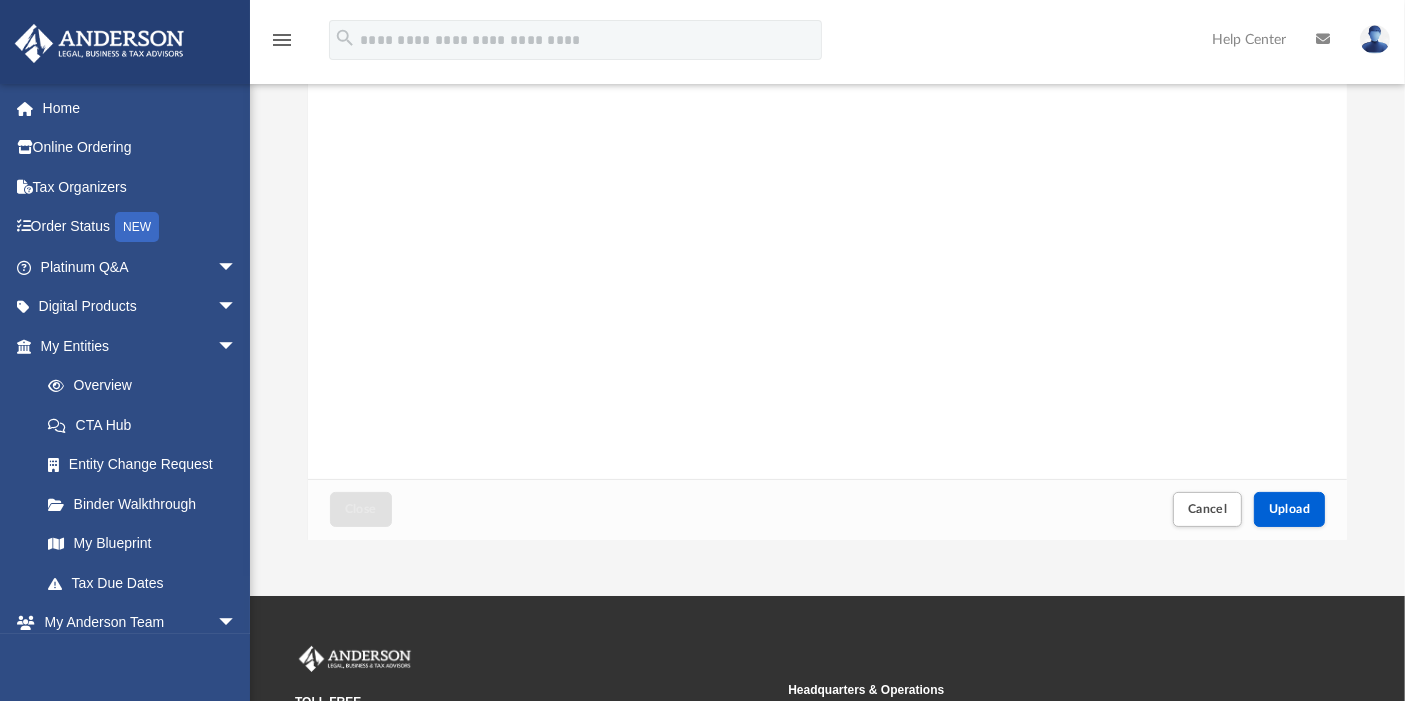 scroll, scrollTop: 250, scrollLeft: 0, axis: vertical 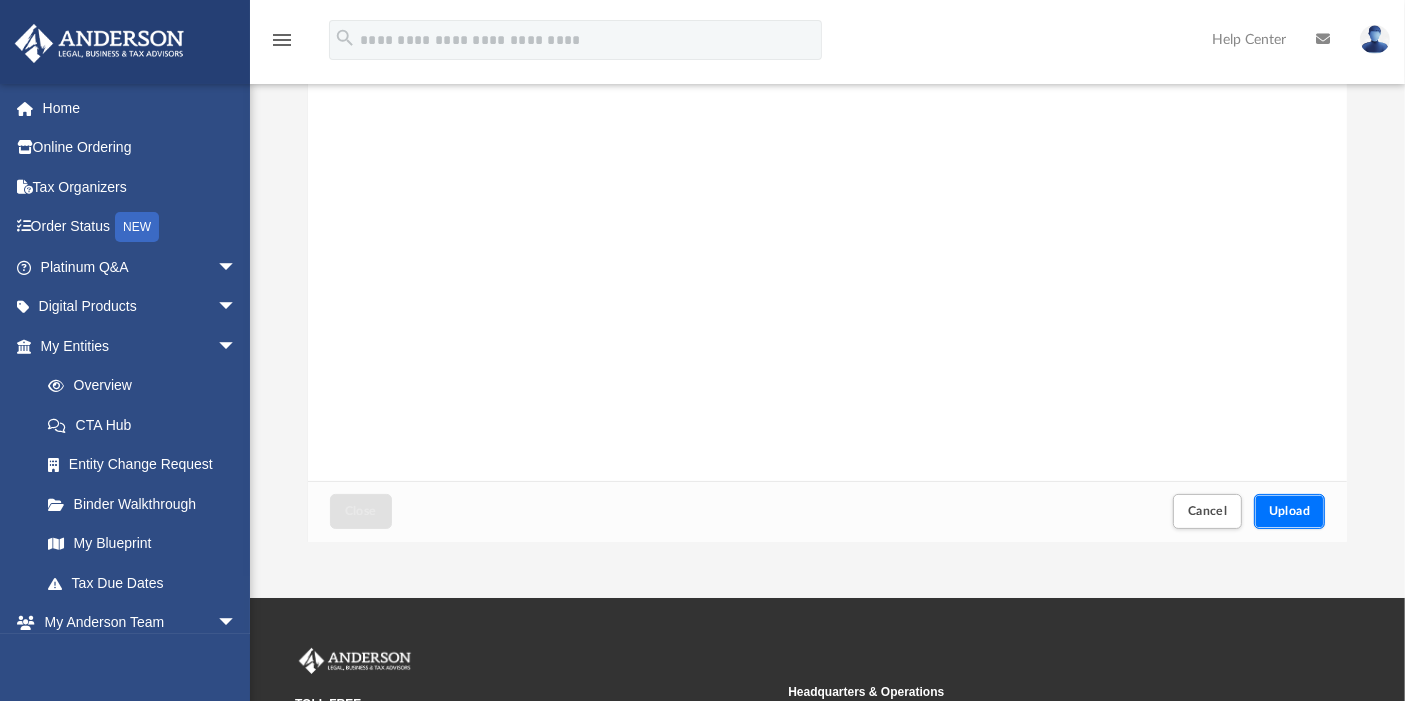 click on "Upload" at bounding box center [1290, 511] 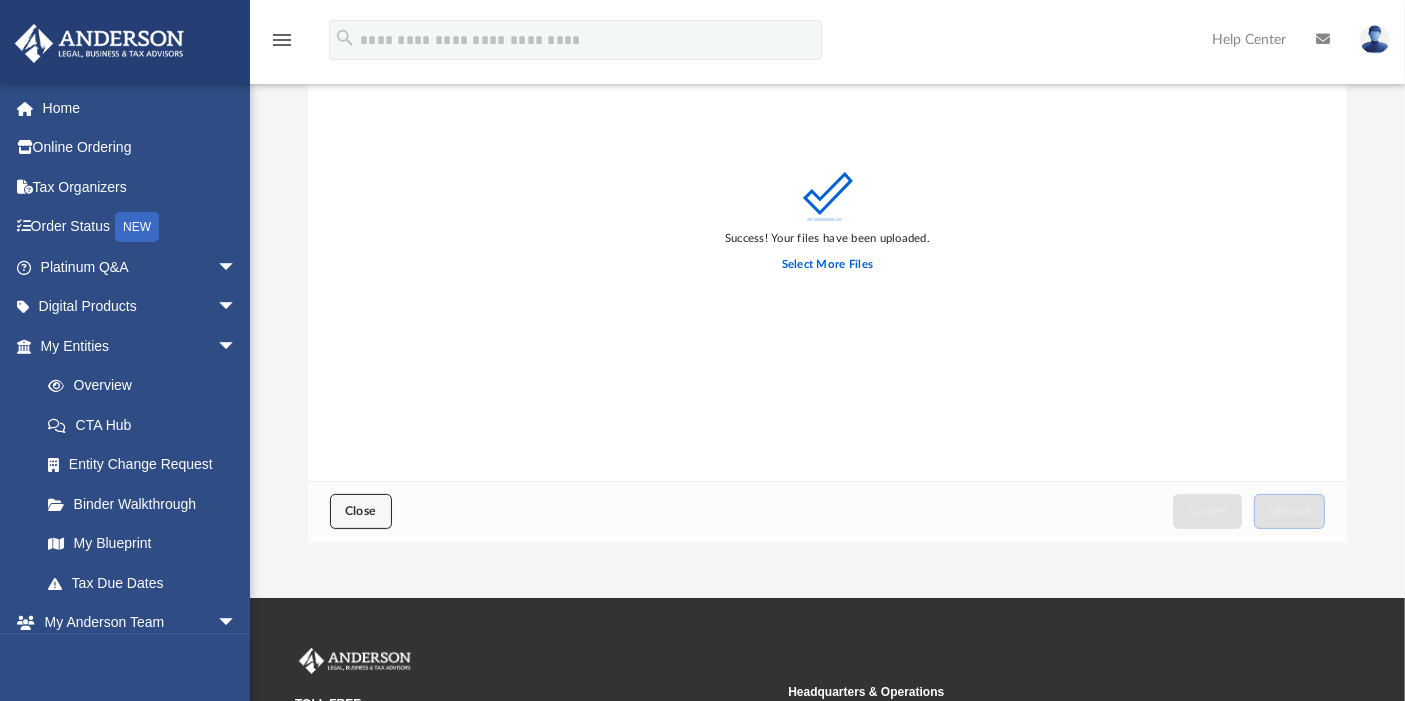 click on "Close" at bounding box center (361, 511) 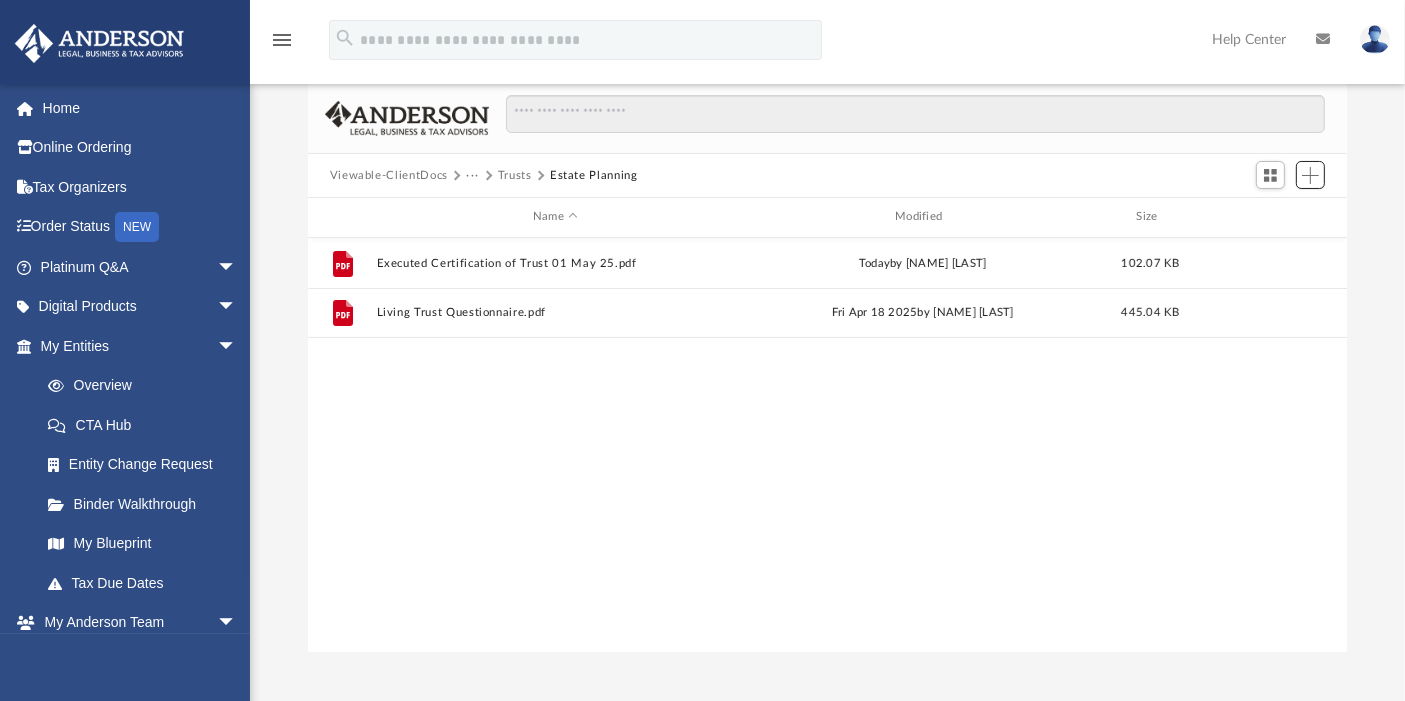 scroll, scrollTop: 114, scrollLeft: 0, axis: vertical 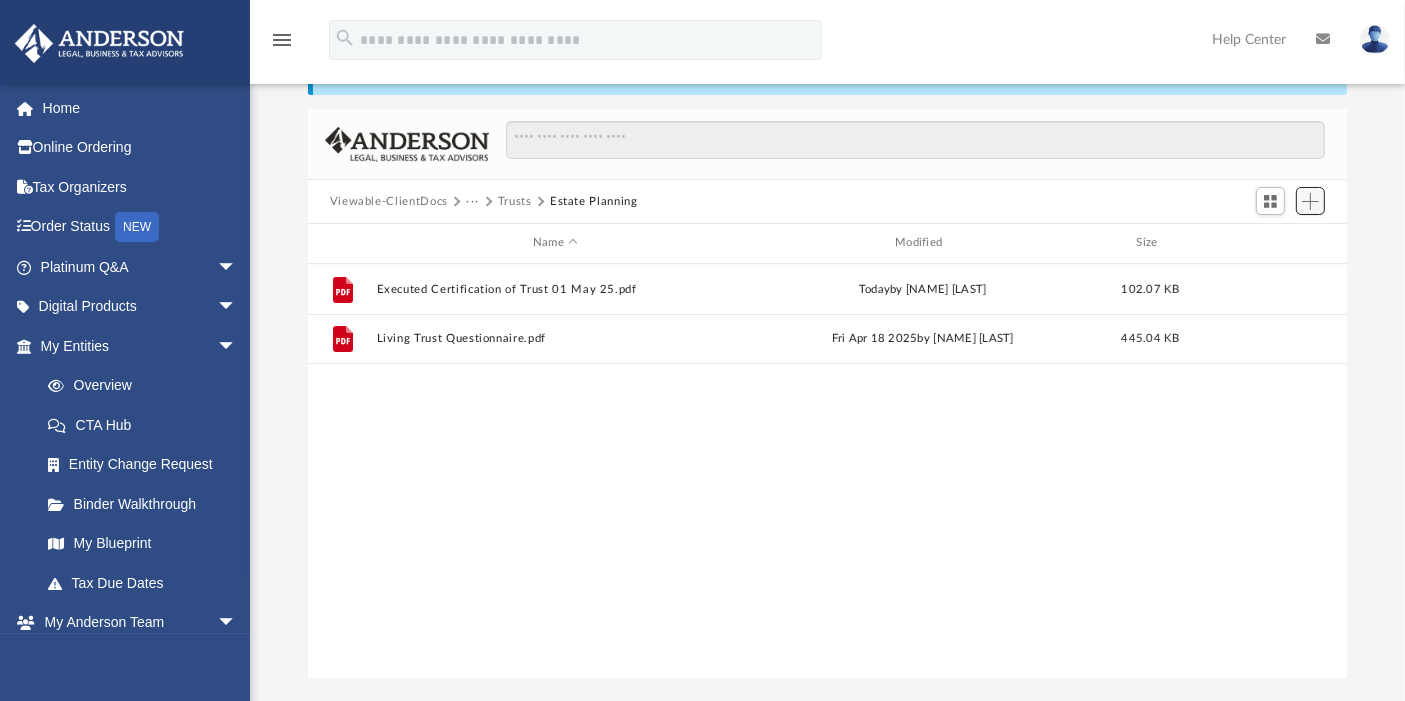 click at bounding box center (1310, 201) 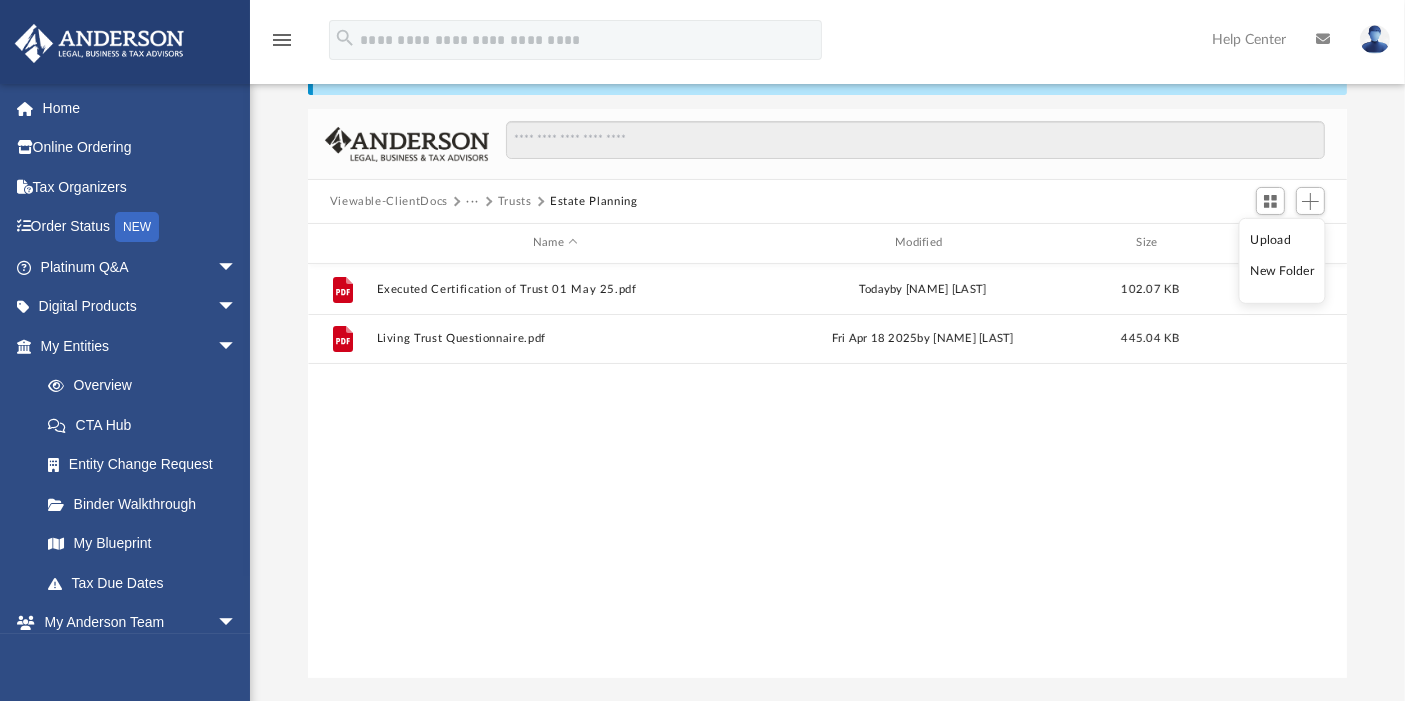 click on "Upload" at bounding box center (1282, 240) 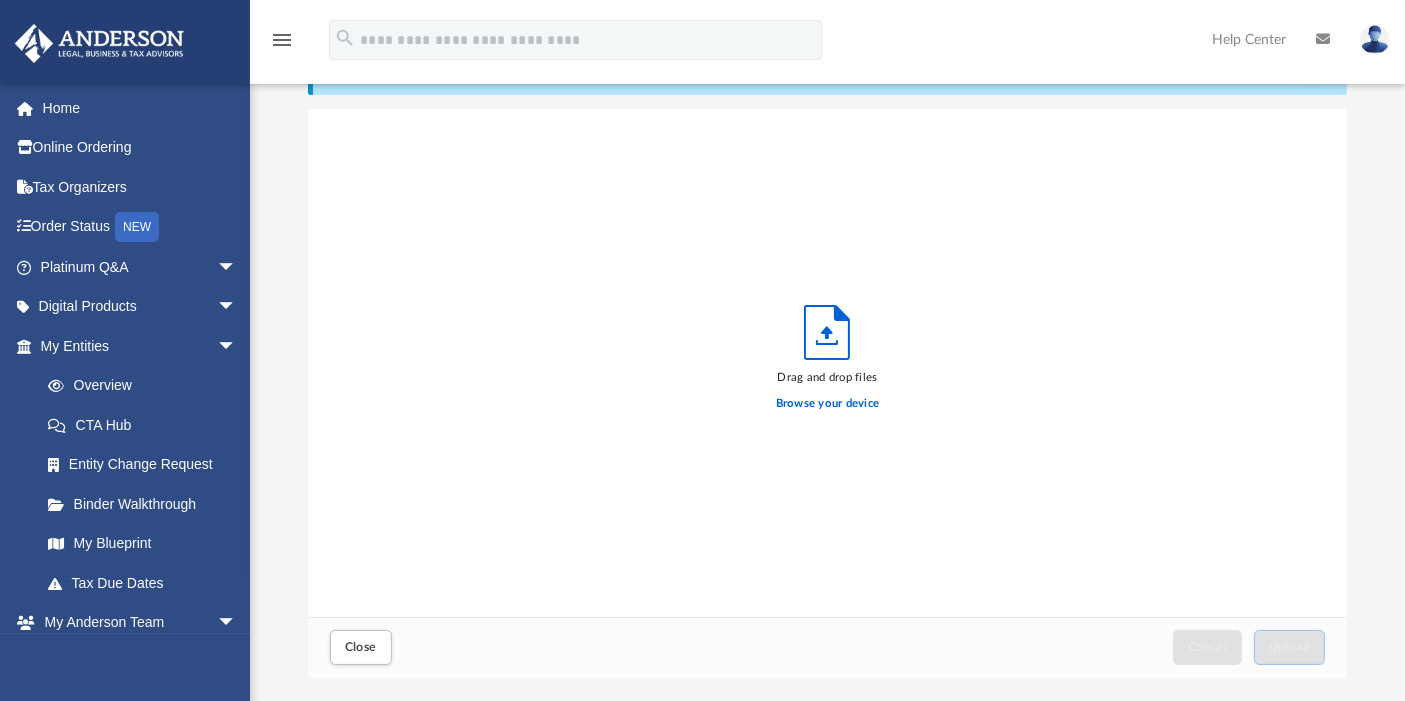 scroll, scrollTop: 18, scrollLeft: 17, axis: both 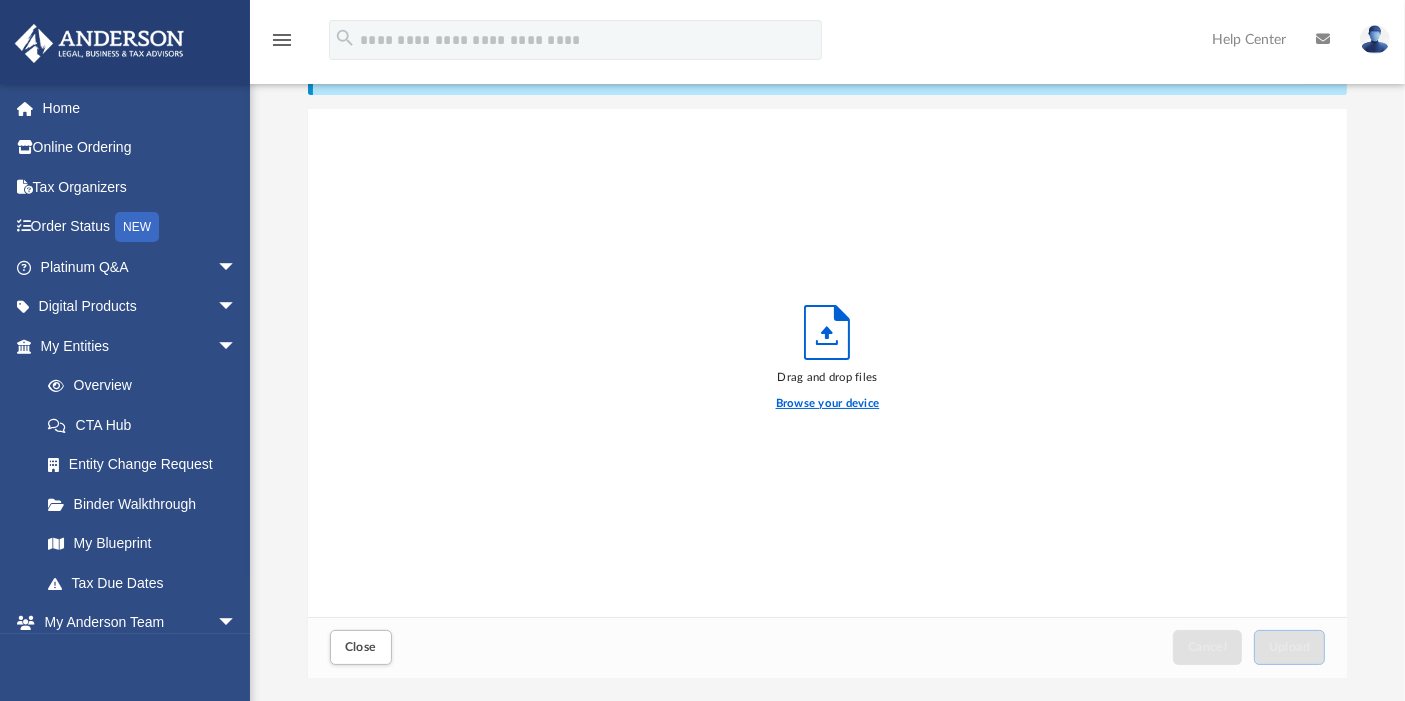 click on "Browse your device" at bounding box center [828, 404] 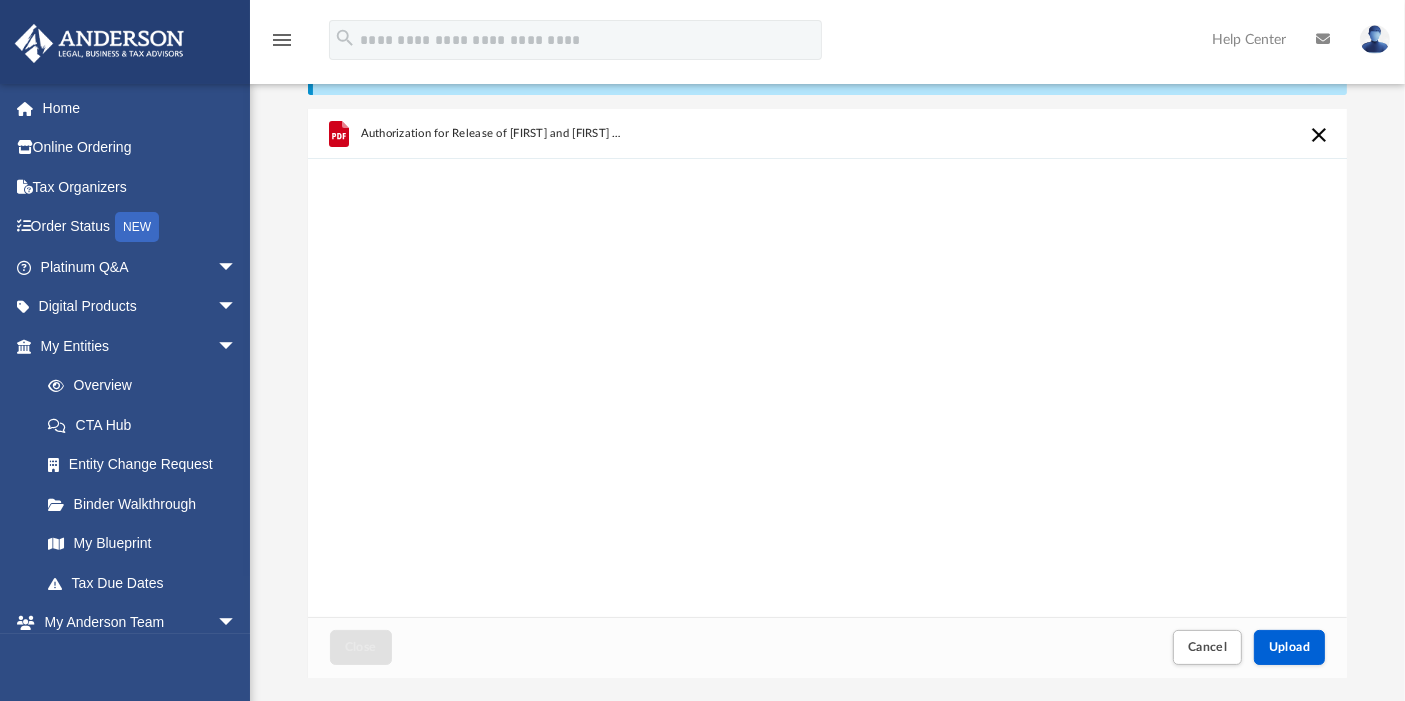click on "Authorization for Release of [NAME] and [NAME] [LAST] PHI 05-01-25.pdf" at bounding box center (581, 134) 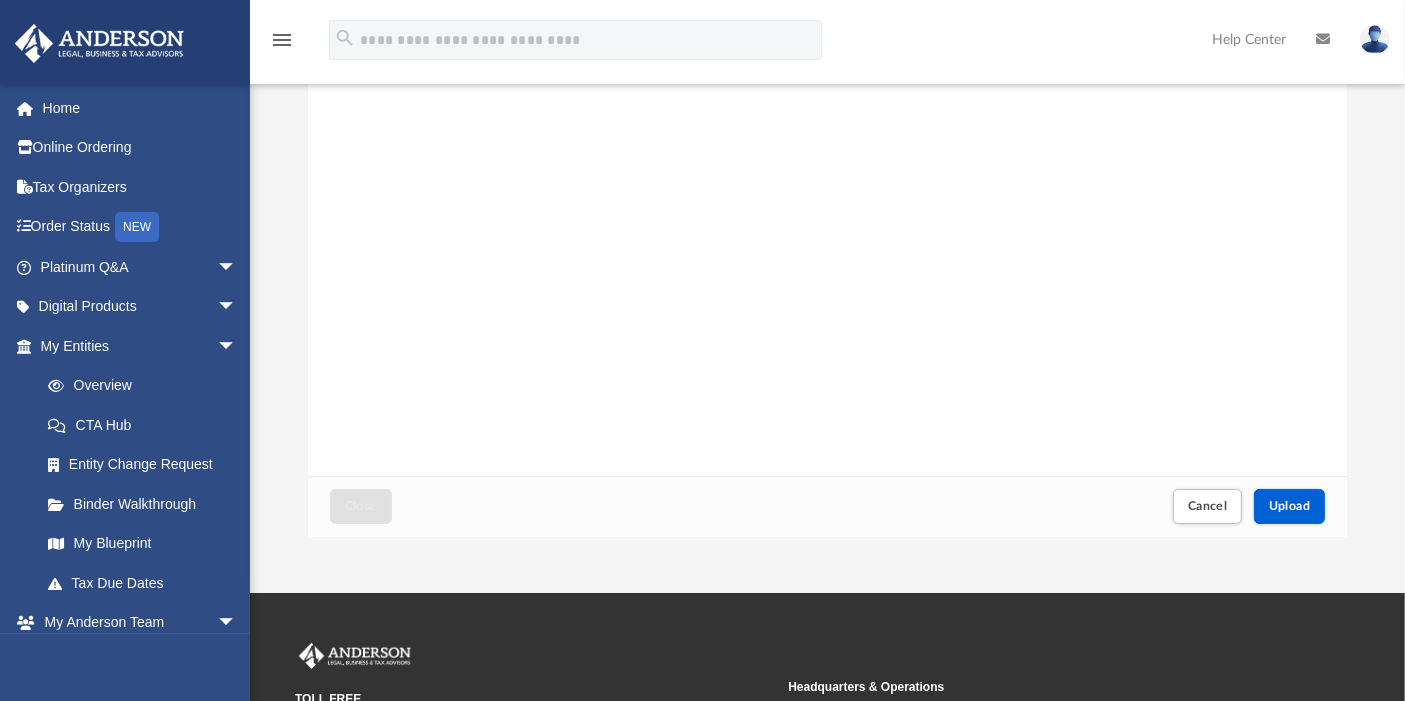 scroll, scrollTop: 273, scrollLeft: 0, axis: vertical 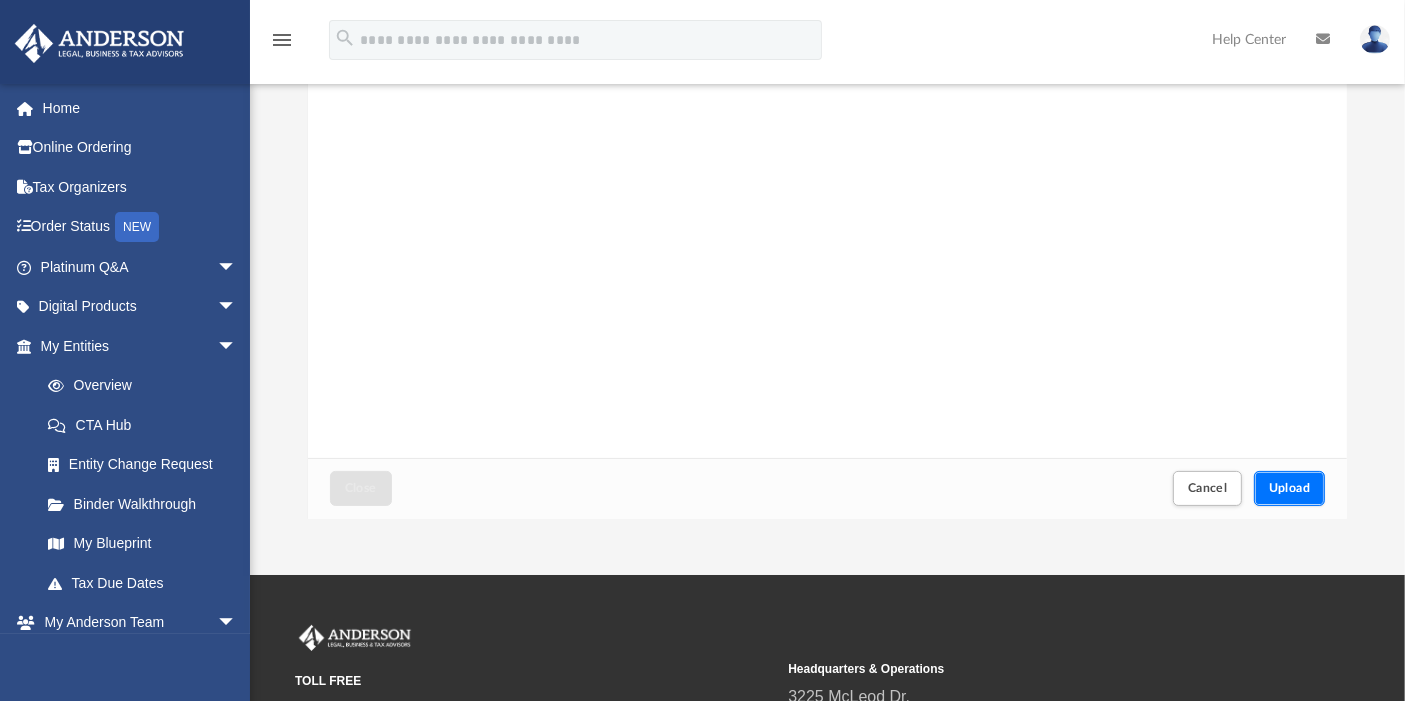 click on "Upload" at bounding box center [1290, 488] 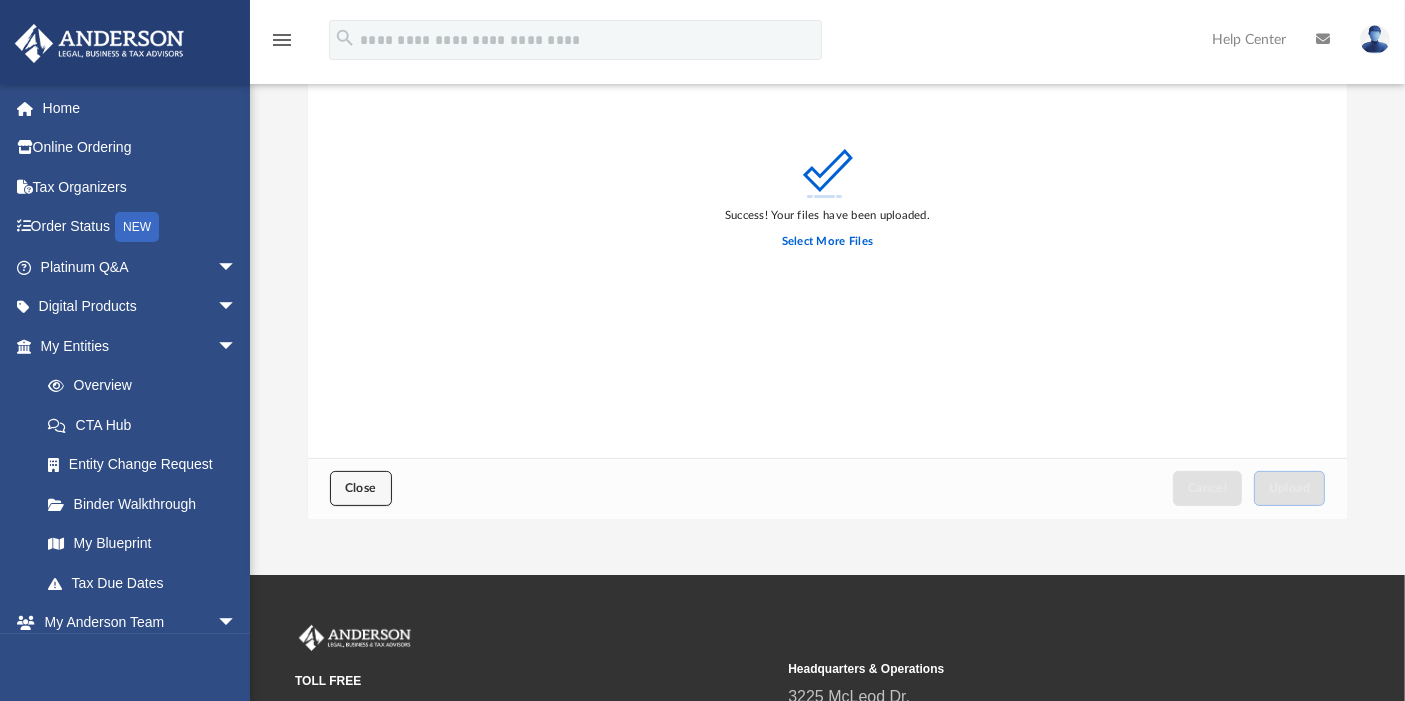 click on "Close" at bounding box center (361, 488) 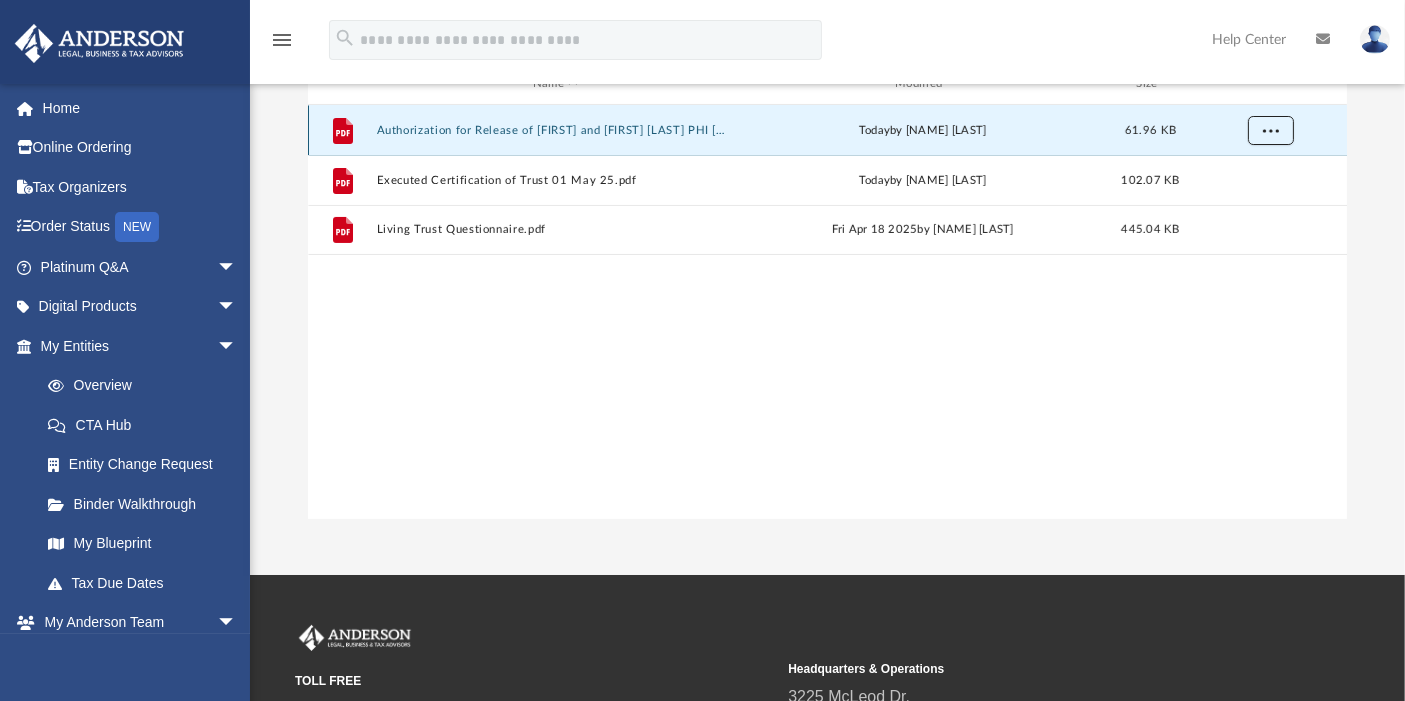 click at bounding box center [1270, 130] 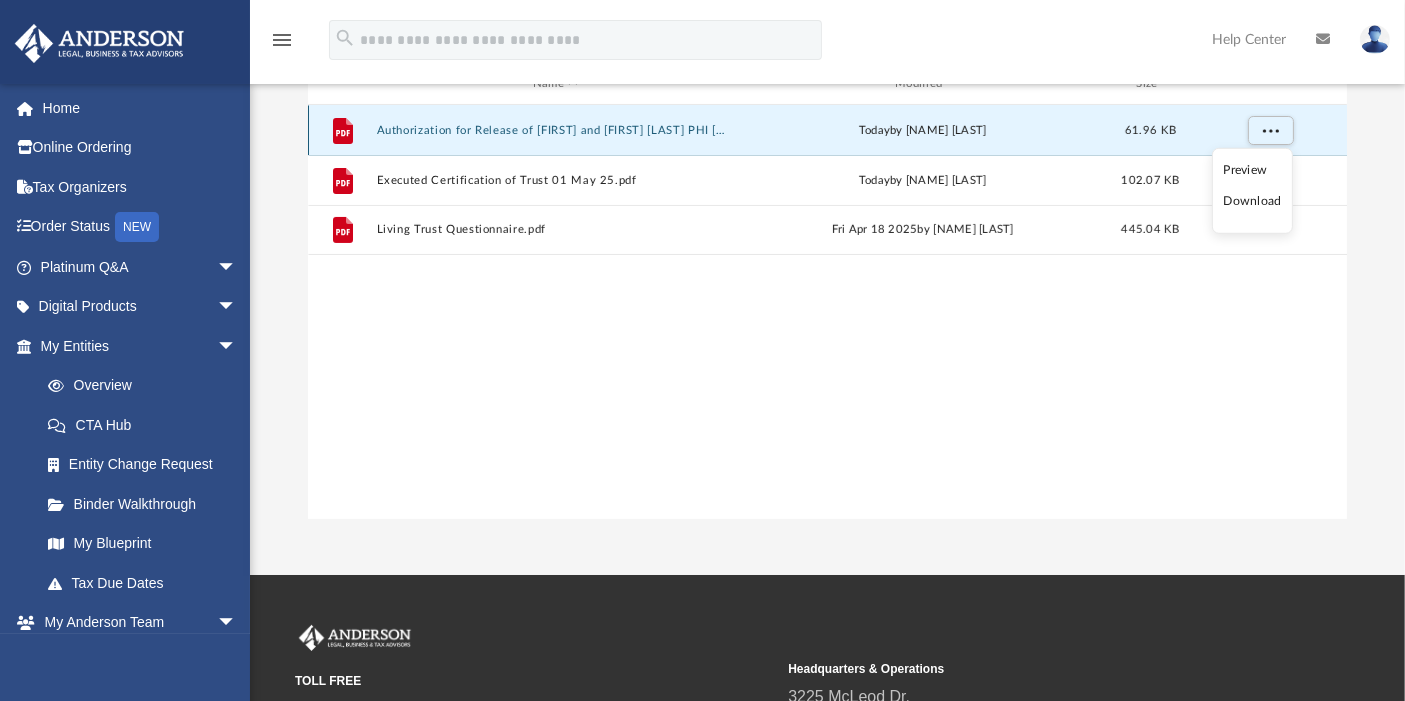 click on "File Authorization for Release of Lance and Adriana King PHI 05-01-25.pdf today  by Lance King 61.96 KB" at bounding box center (828, 130) 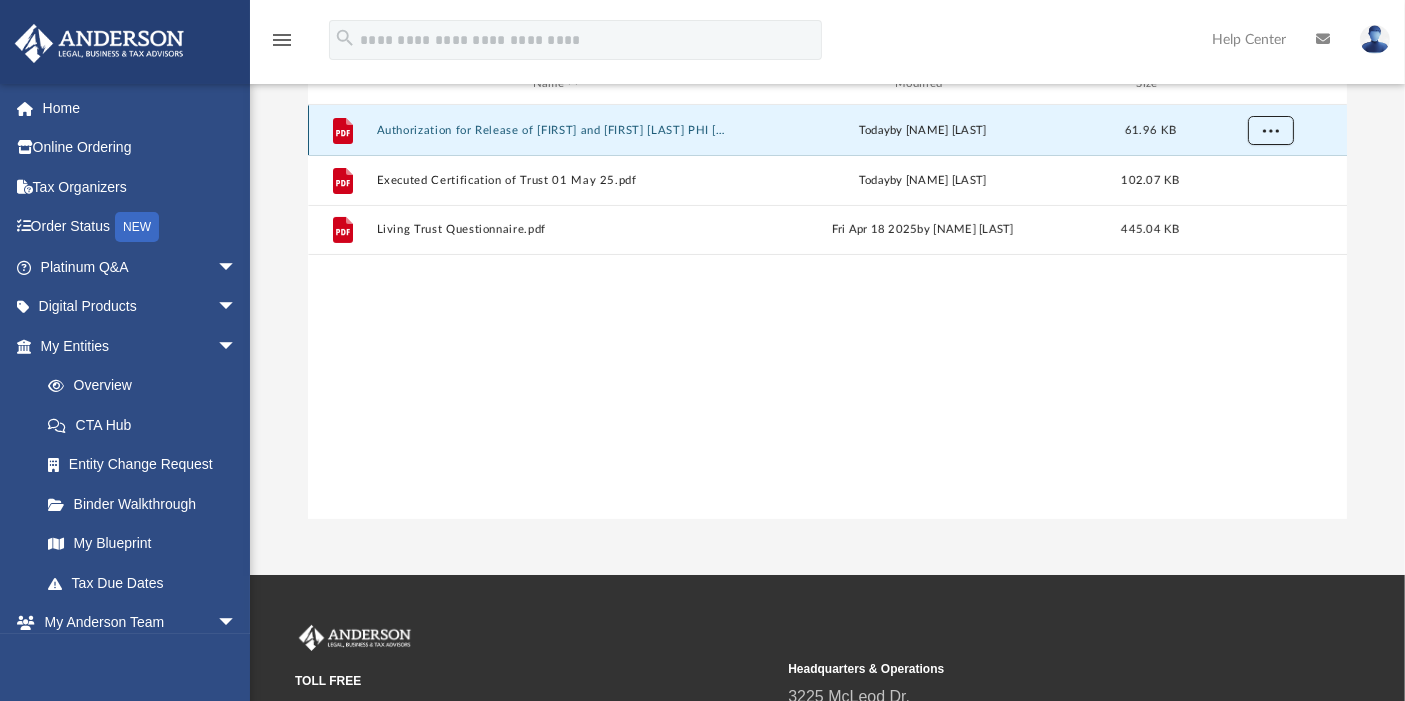 click at bounding box center (1270, 130) 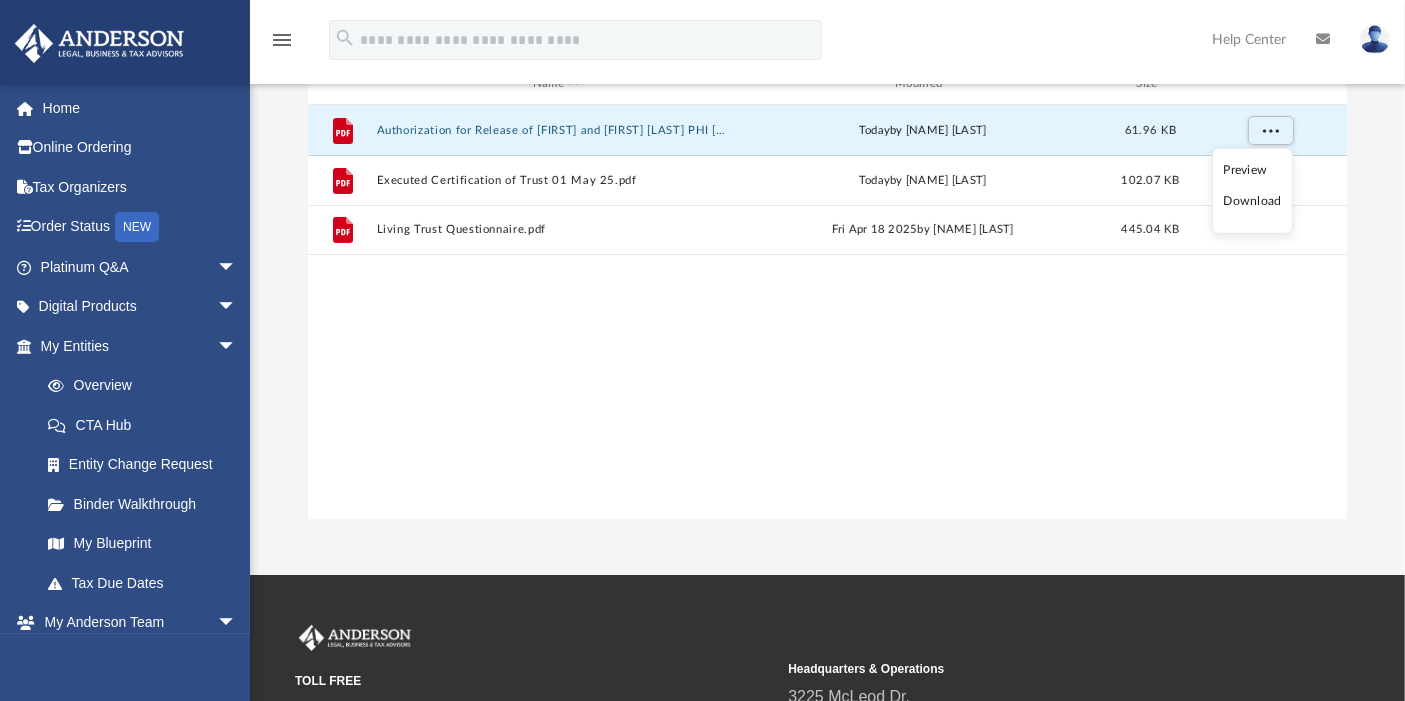 click on "Preview" at bounding box center (1252, 170) 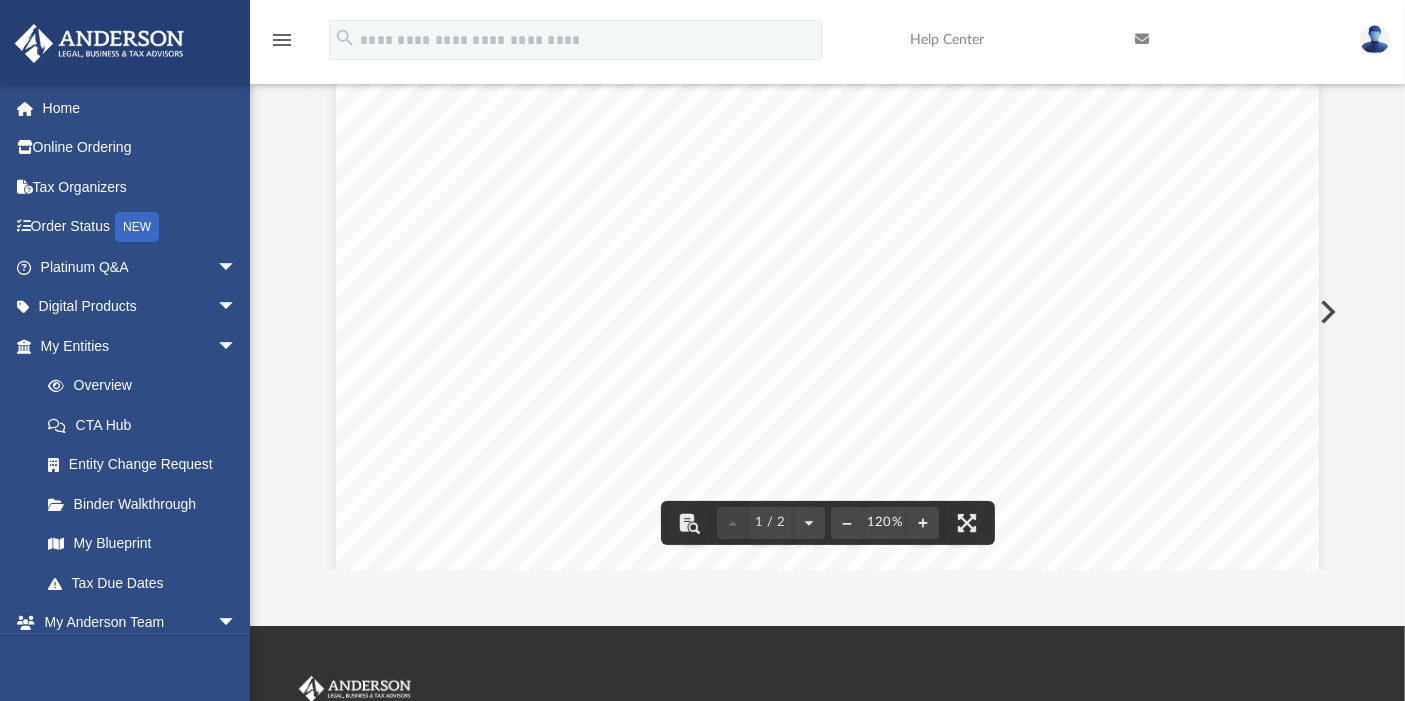click at bounding box center [1326, 312] 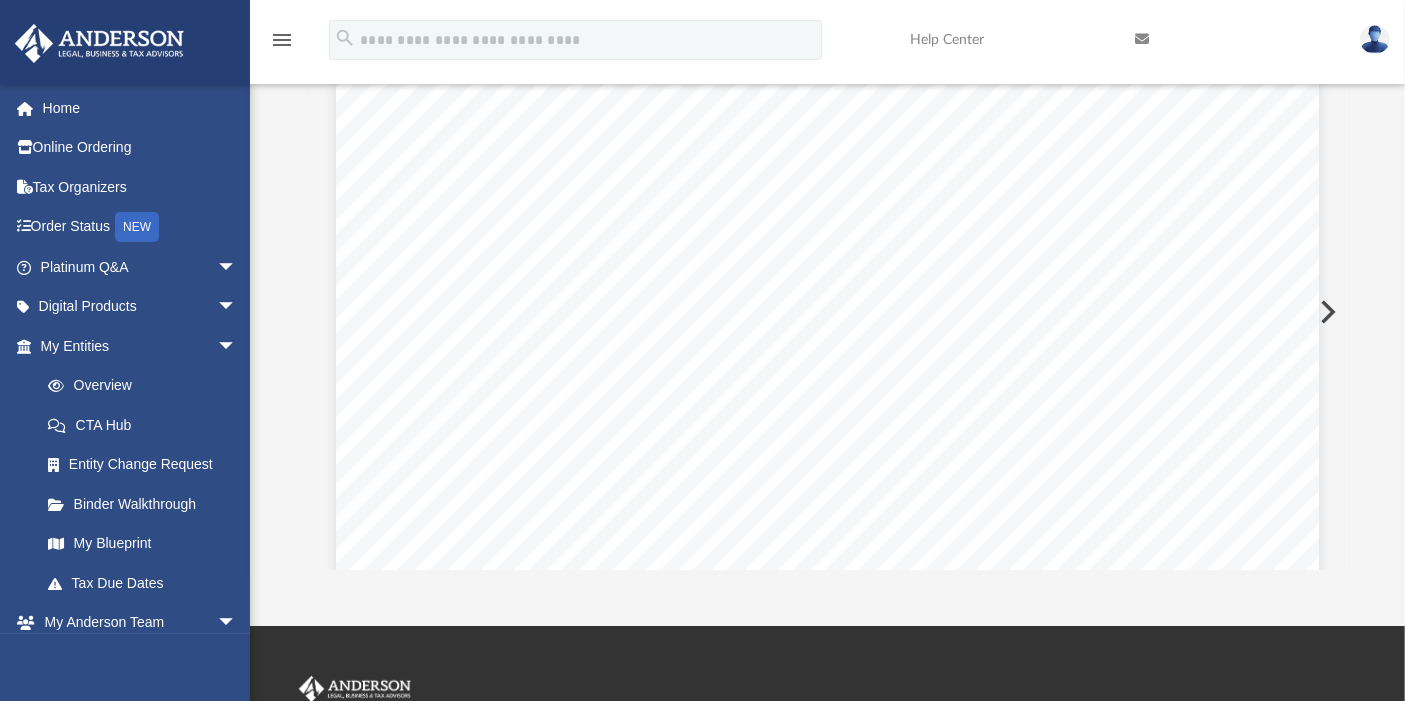 click at bounding box center [1326, 312] 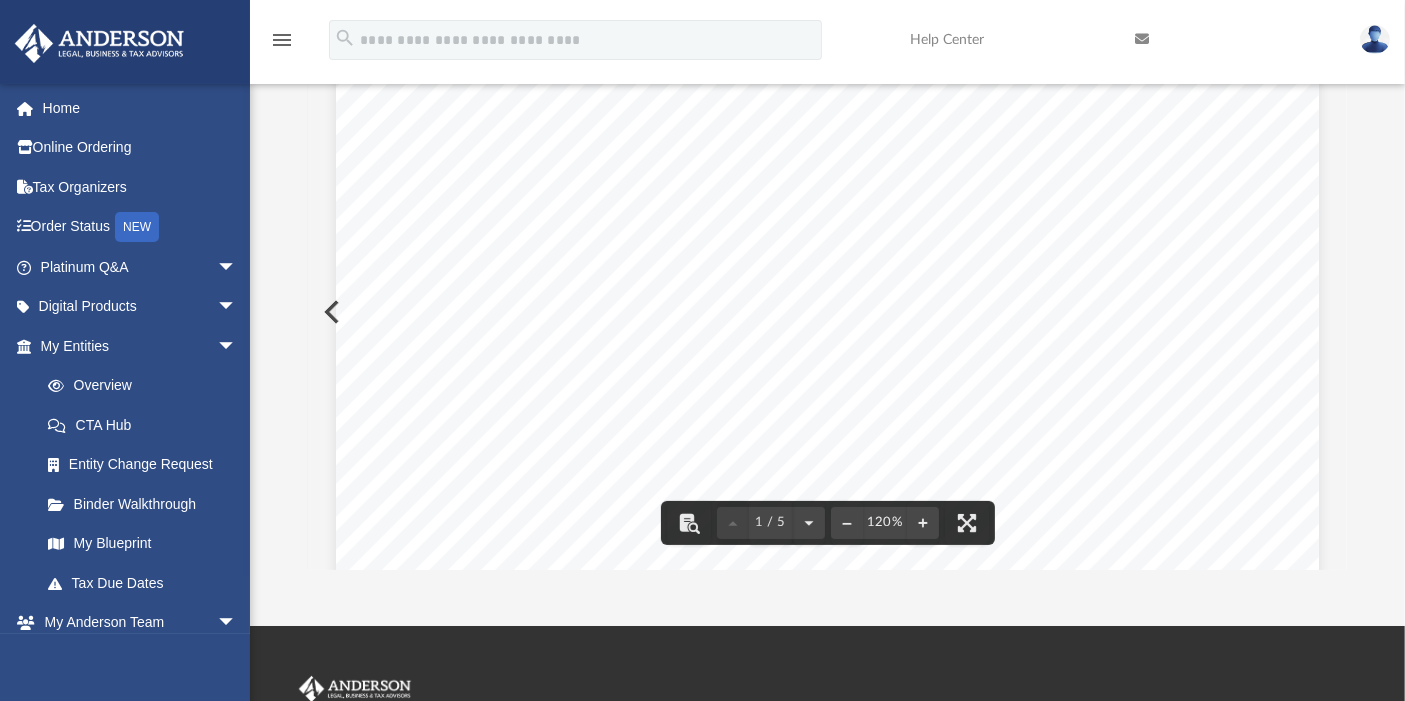 scroll, scrollTop: 0, scrollLeft: 0, axis: both 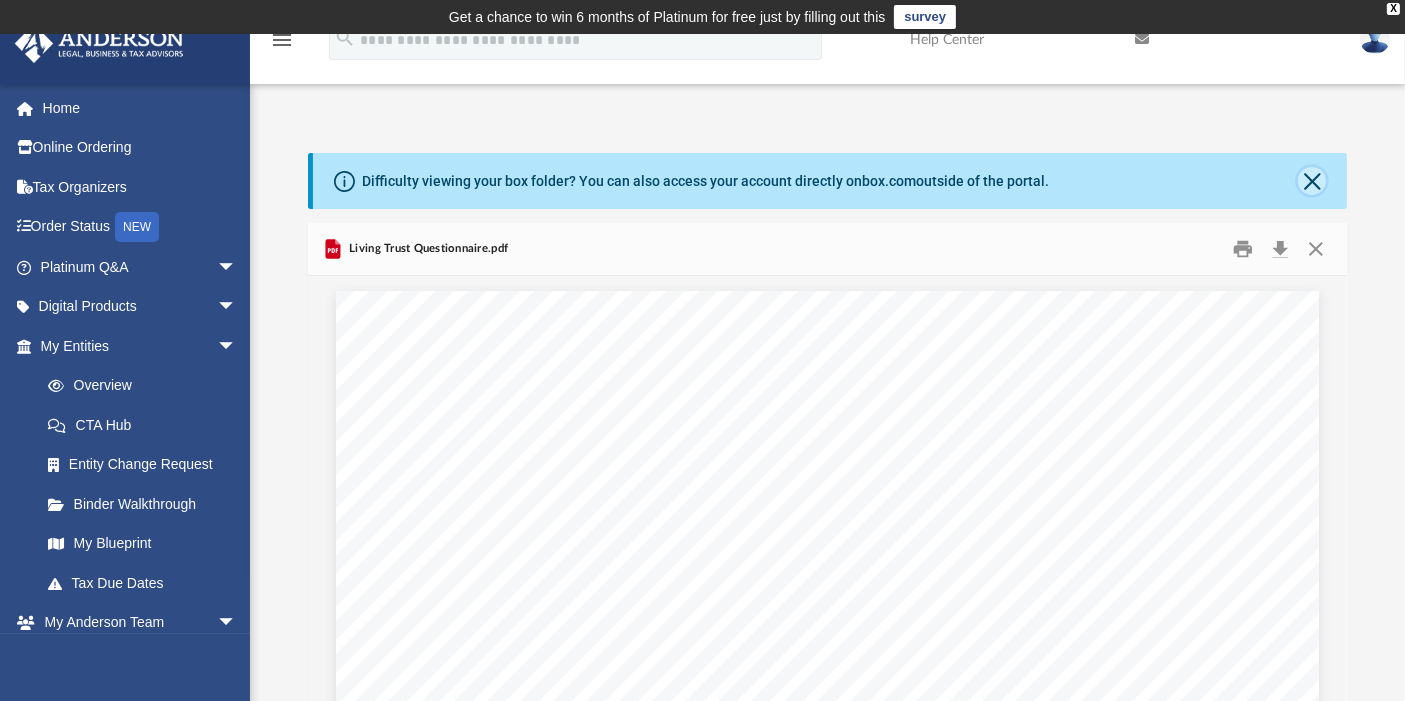 click 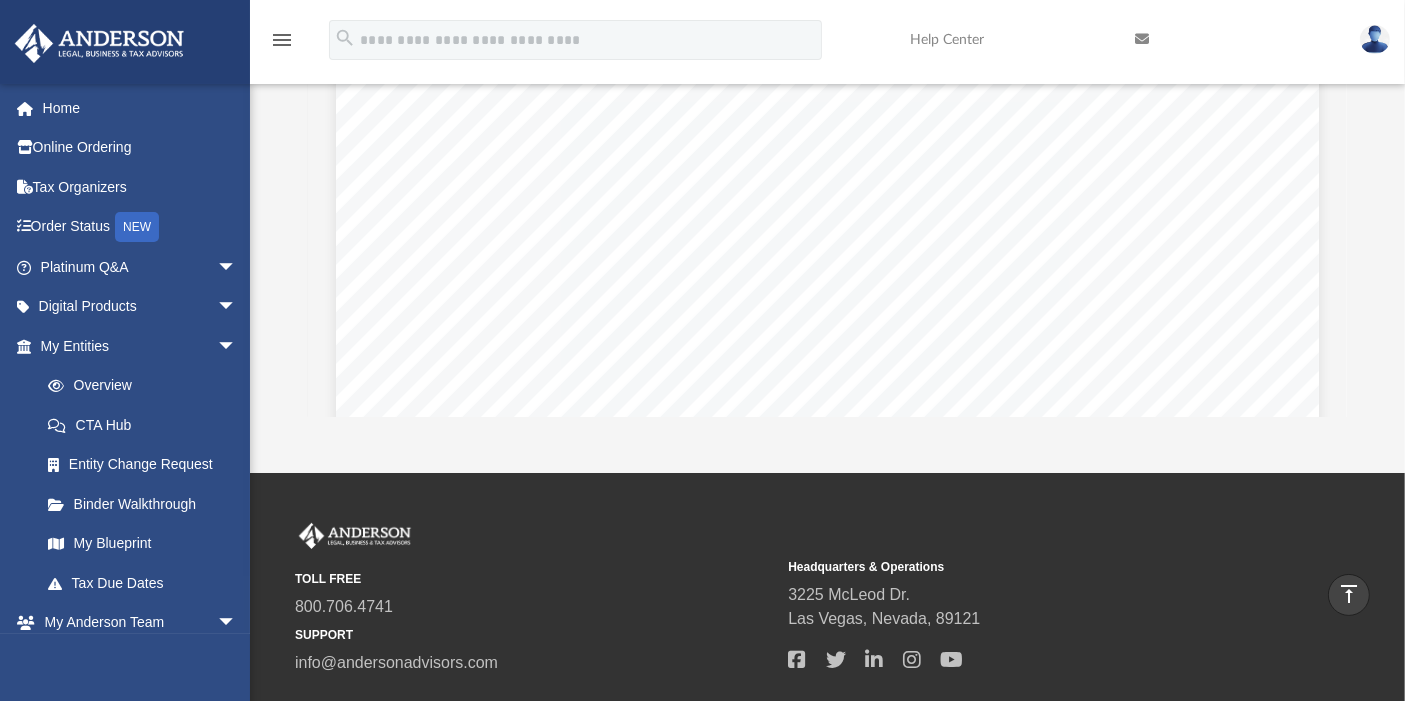 scroll, scrollTop: 303, scrollLeft: 0, axis: vertical 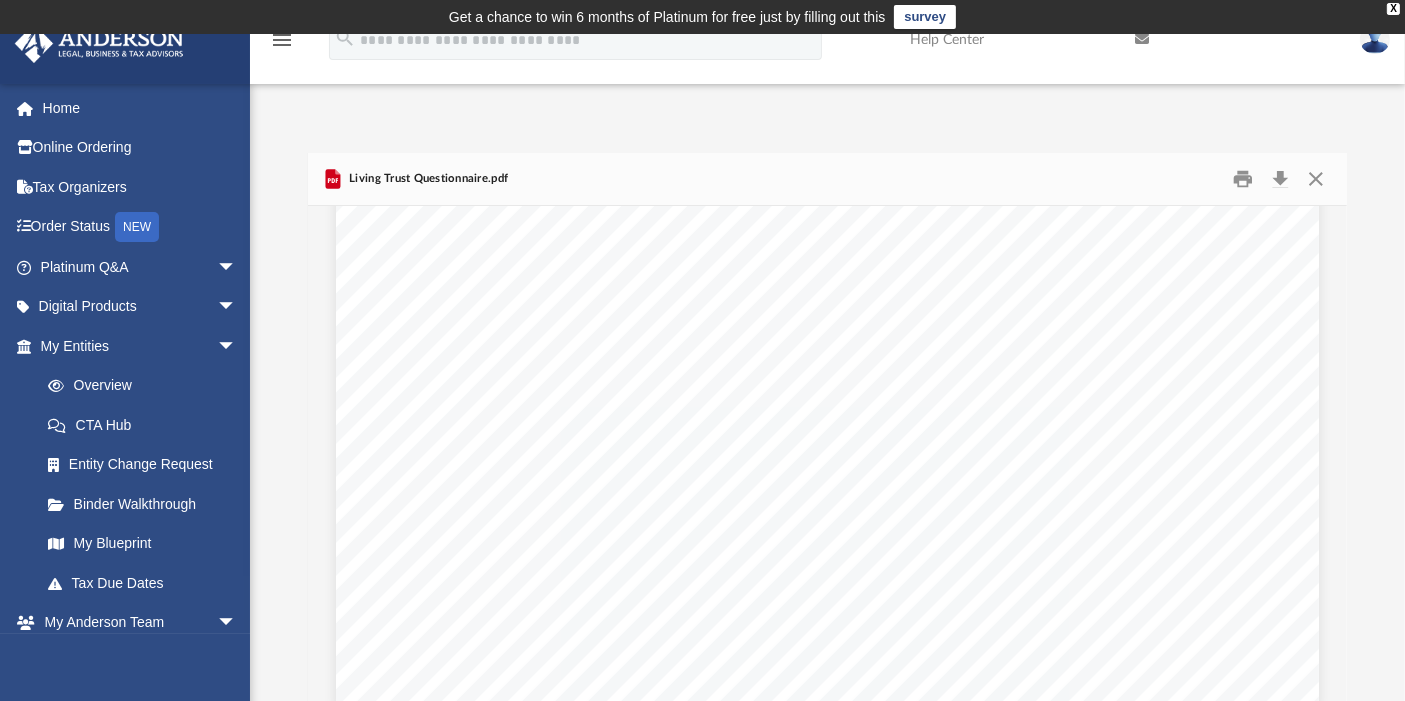 click on "menu" at bounding box center [282, 40] 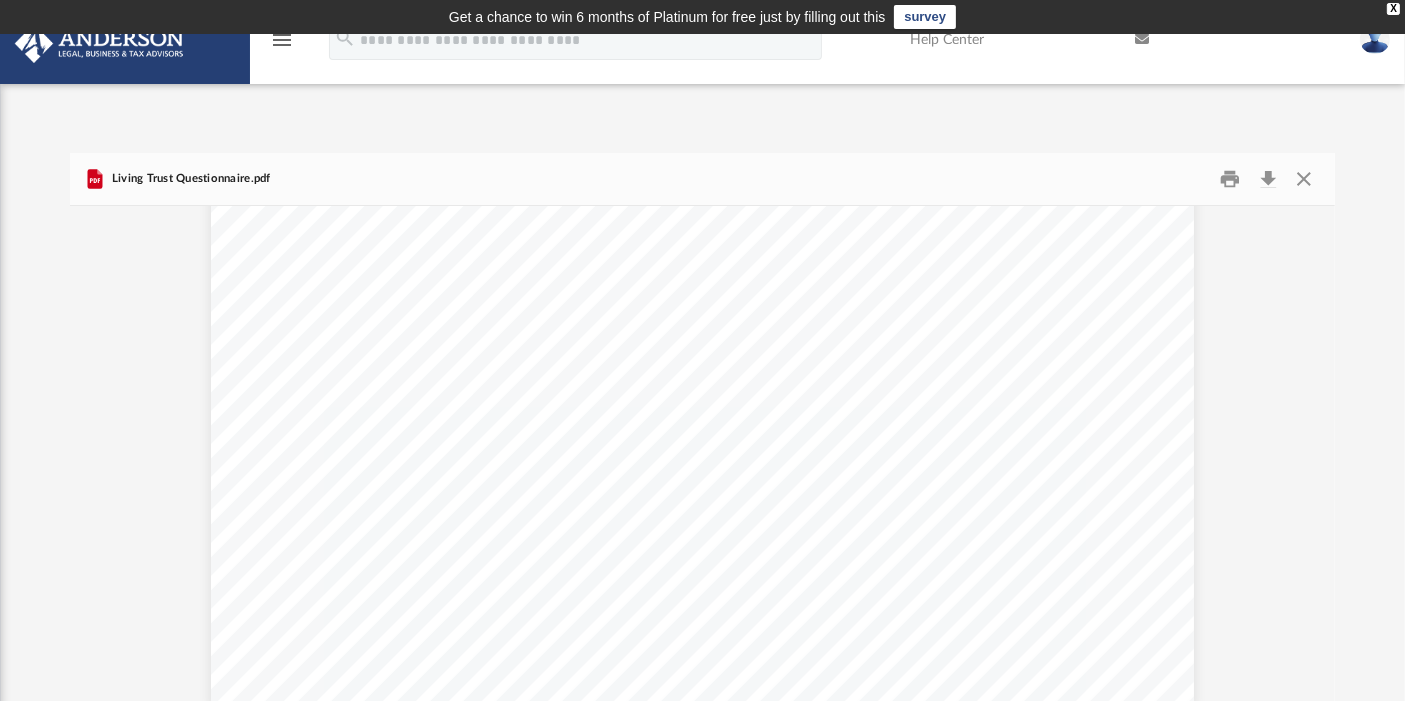 scroll, scrollTop: 1, scrollLeft: 0, axis: vertical 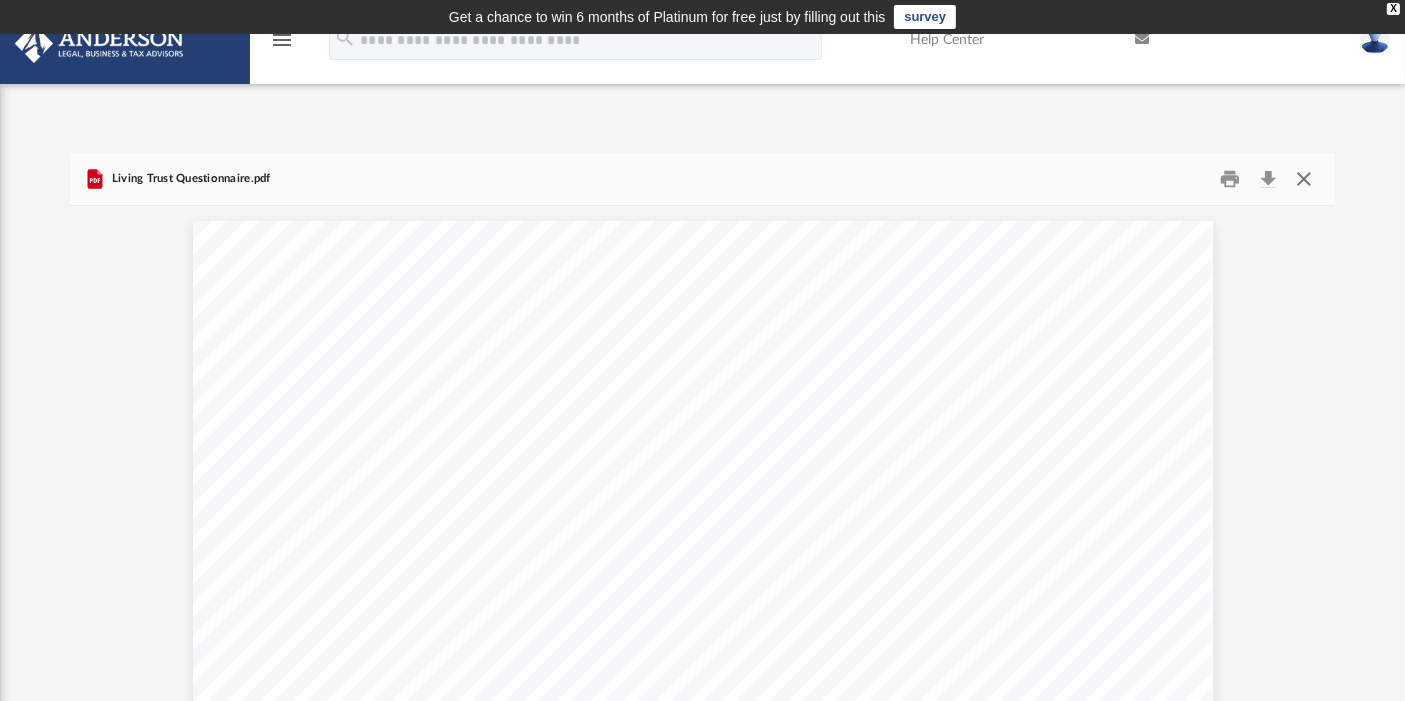 click at bounding box center [1303, 179] 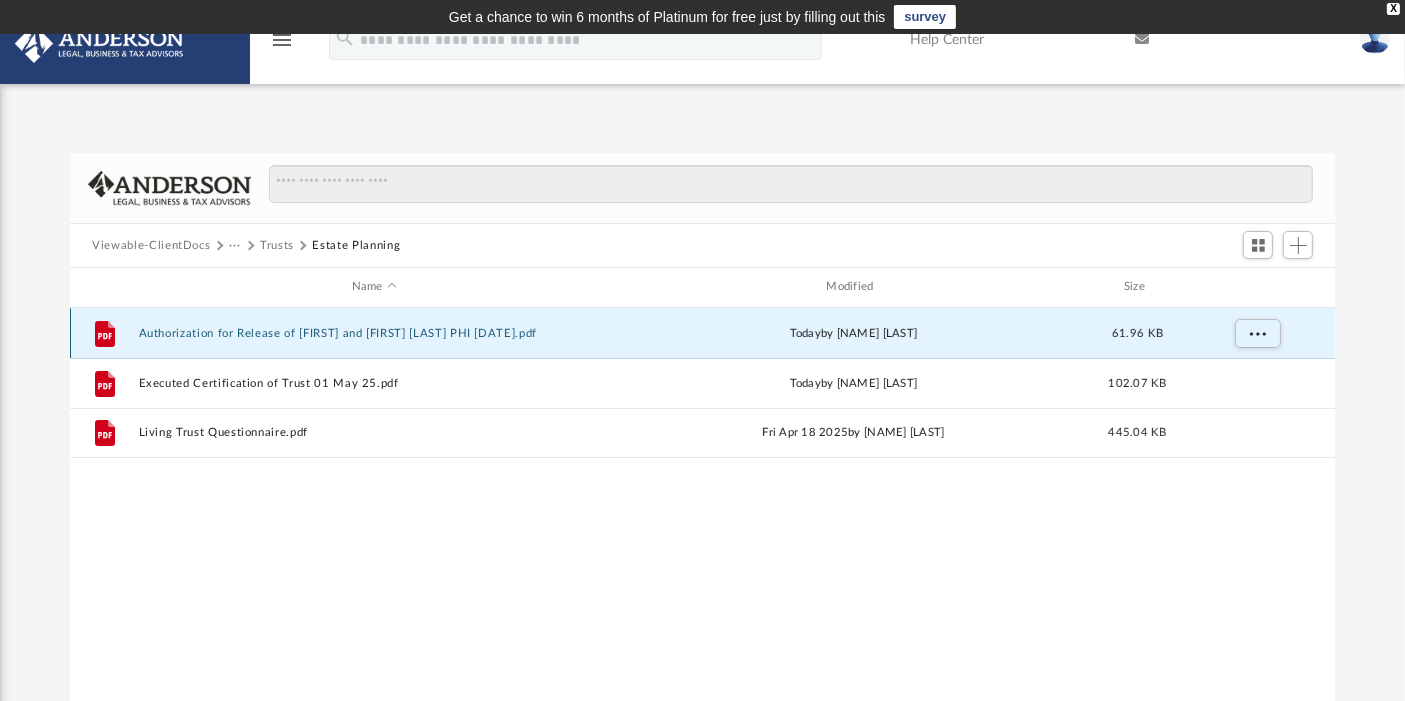 click on "Authorization for Release of [NAME] and [NAME] [LAST] PHI 05-01-25.pdf" at bounding box center (374, 333) 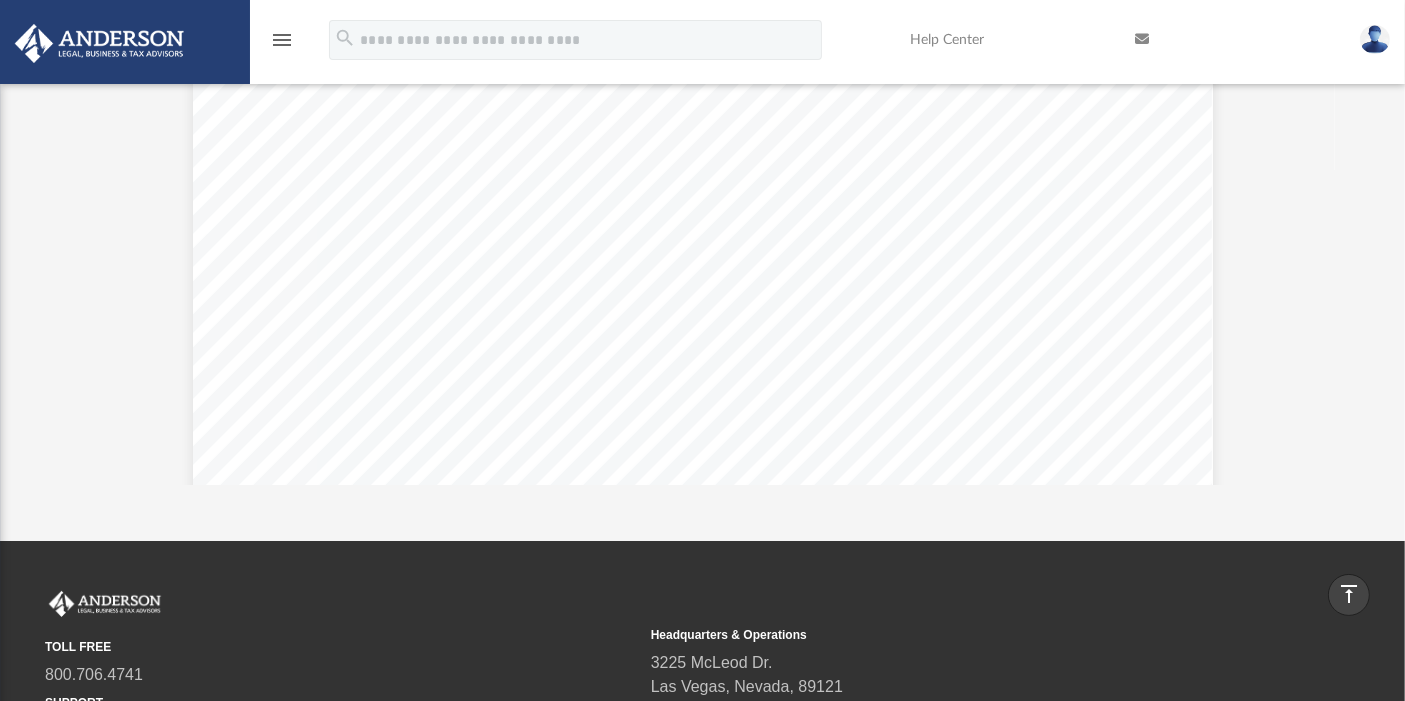 scroll, scrollTop: 0, scrollLeft: 0, axis: both 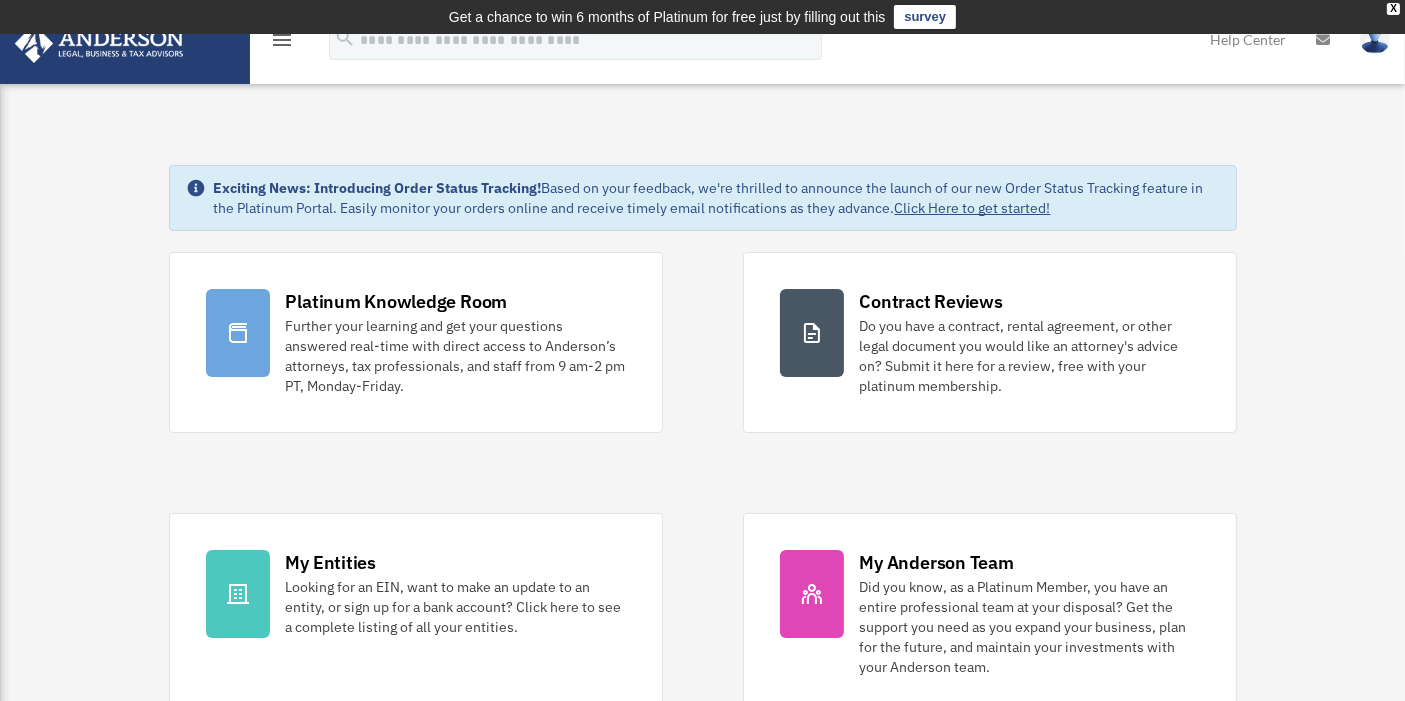 click on "menu" at bounding box center (282, 43) 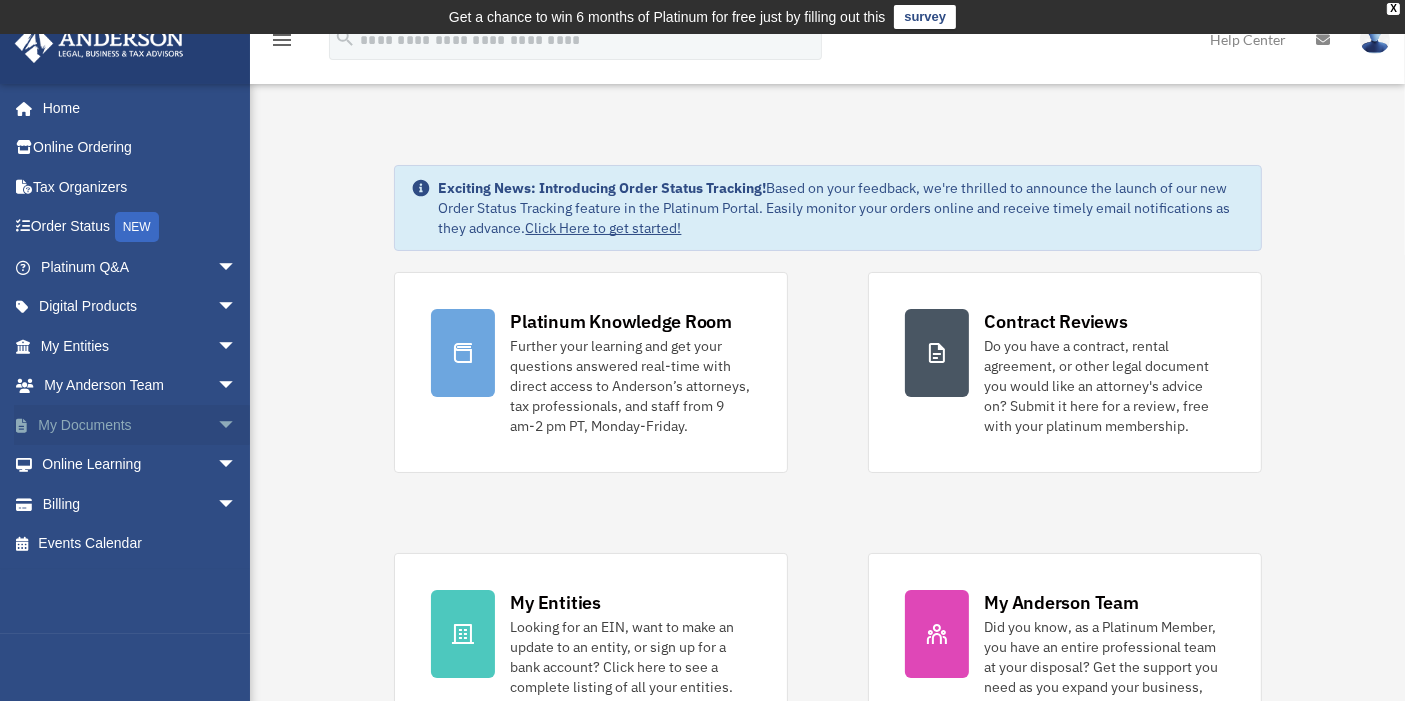 click on "My Documents arrow_drop_down" at bounding box center [140, 425] 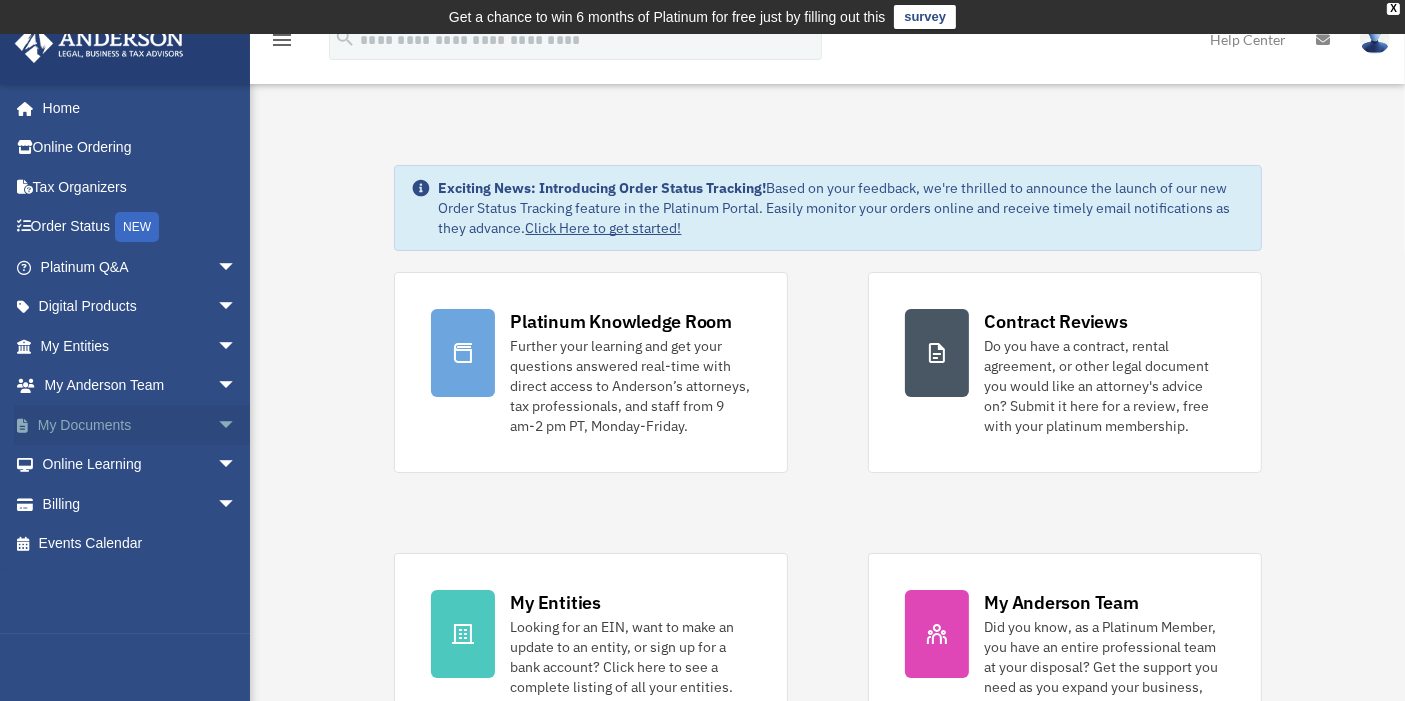 click on "arrow_drop_down" at bounding box center [237, 425] 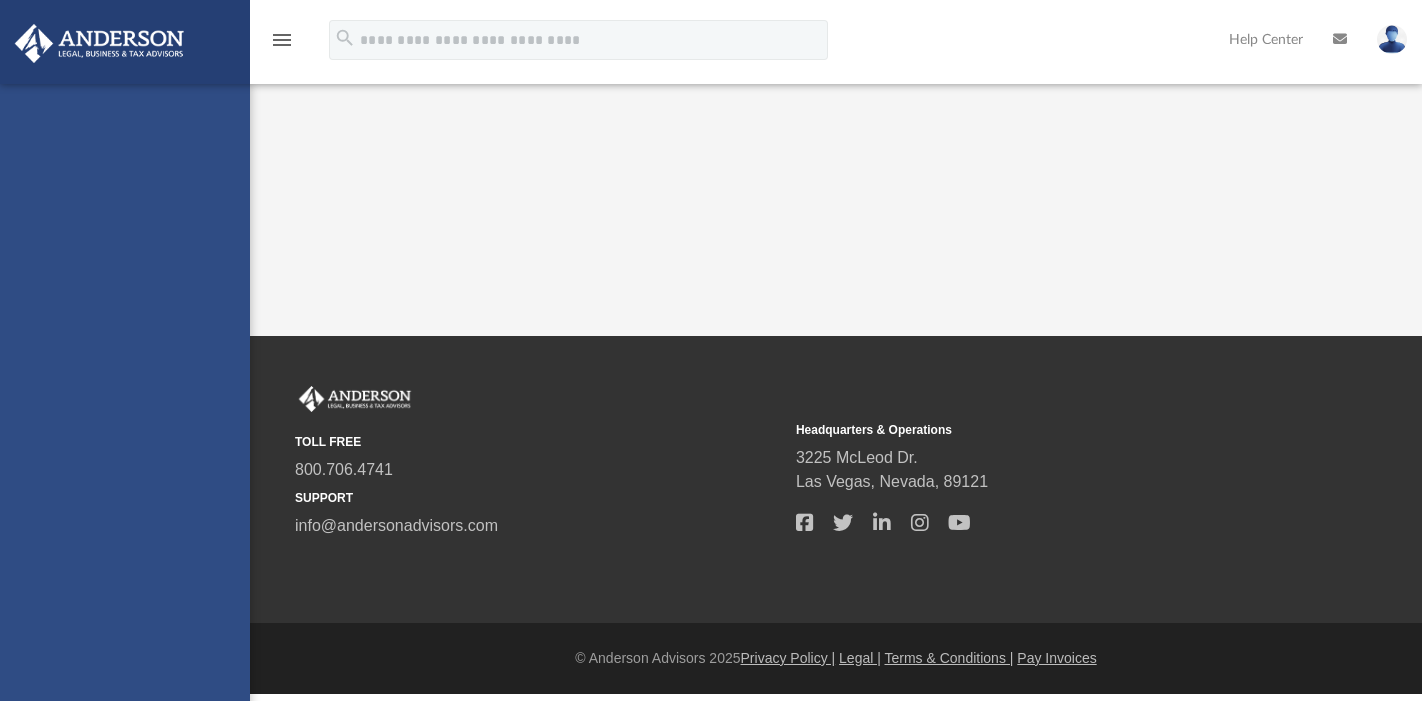 click on "lanceking52@gmail.com
Sign Out
lanceking52@gmail.com
Home
Online Ordering
Tax Organizers
Order Status  NEW
Platinum Q&A
Client FAQ
Platinum Walkthrough
Submit a Question
Answered Questions
Document Review
Platinum Knowledge Room
Tax & Bookkeeping Packages
Land Trust & Deed Forum
Portal Feedback
Digital Products
Tax Toolbox
Business Credit Optimizer
Virtual Bookkeeping
Land Trust Kit
Wholesale Trust Kit
Non Profit Resource Kit
My Entities
Overview
CTA Hub
Entity Change Request
Binder Walkthrough
My Blueprint
Tax Due Dates
My Anderson Team
My Anderson Team
Anderson System
Client Referrals
My Documents
Box
Meeting Minutes
Forms Library
Notarize
Courses" at bounding box center (125, 433) 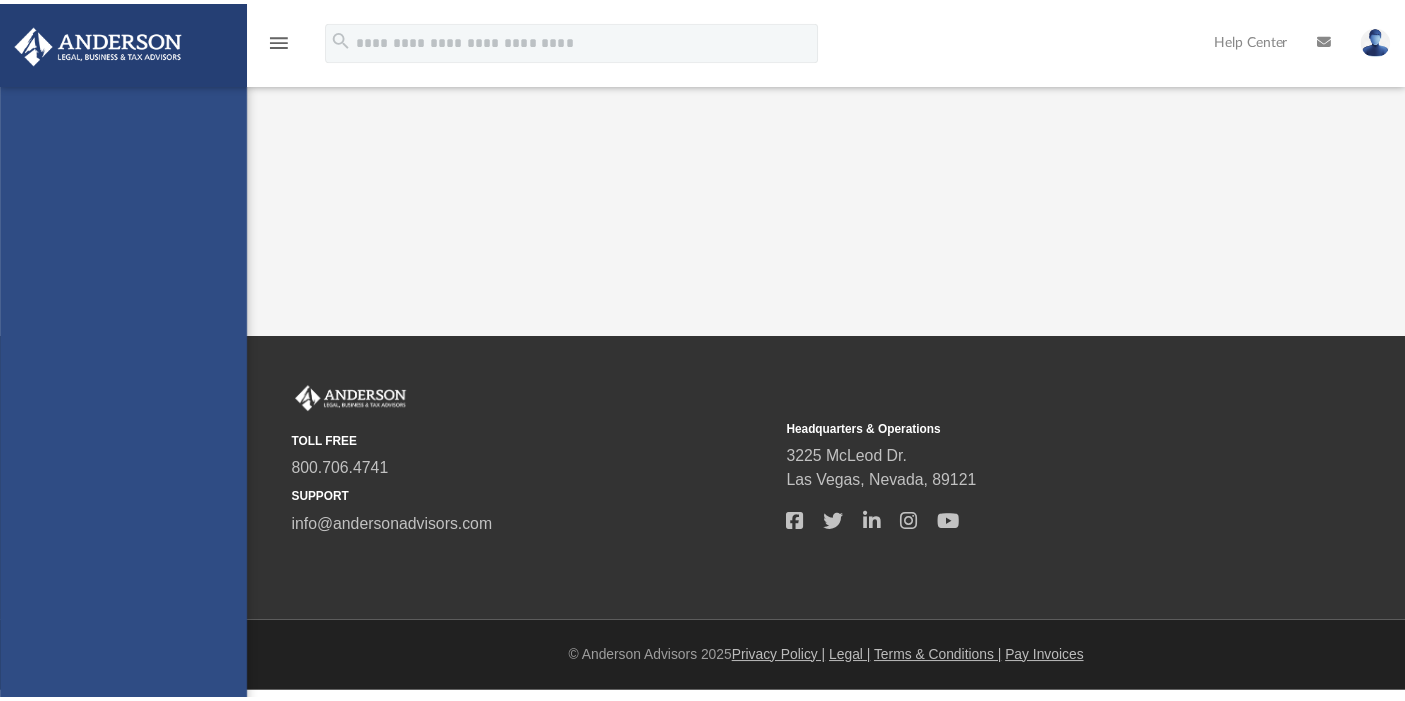 scroll, scrollTop: 0, scrollLeft: 0, axis: both 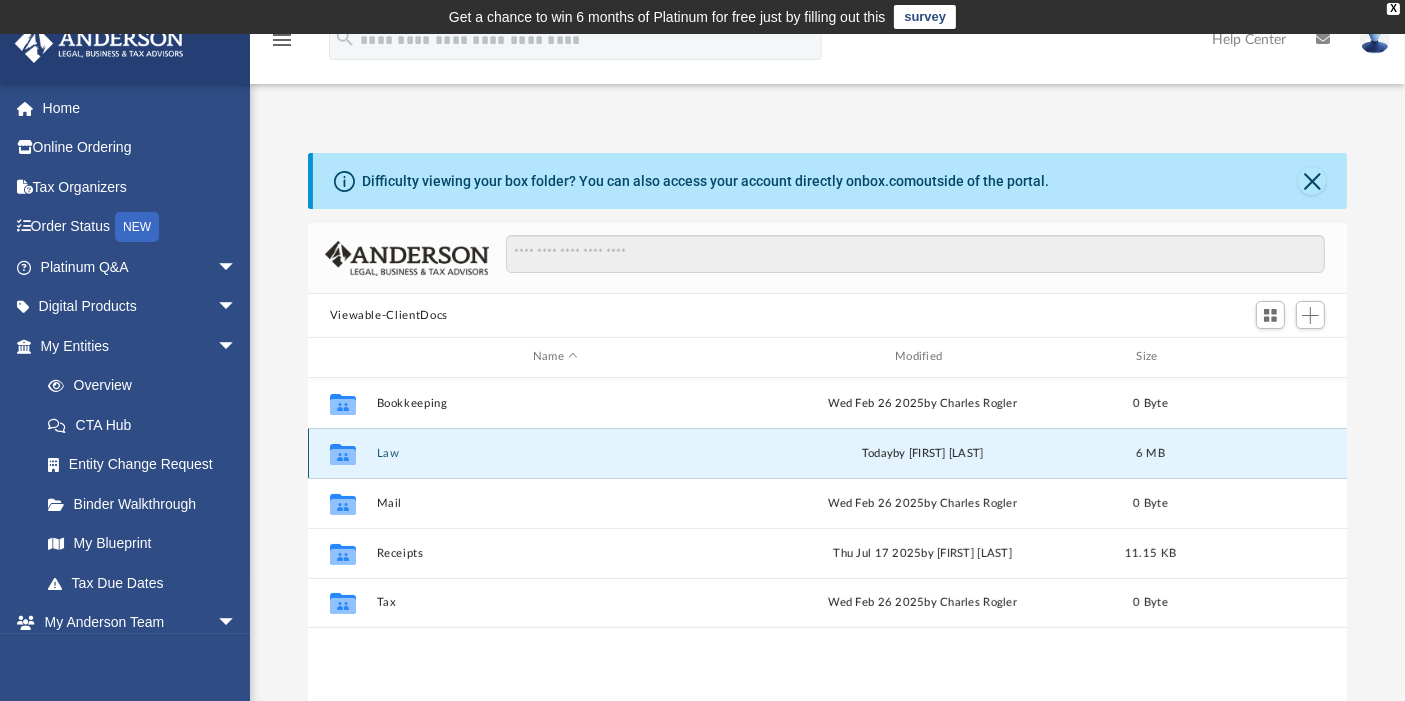 click on "Law" at bounding box center [555, 453] 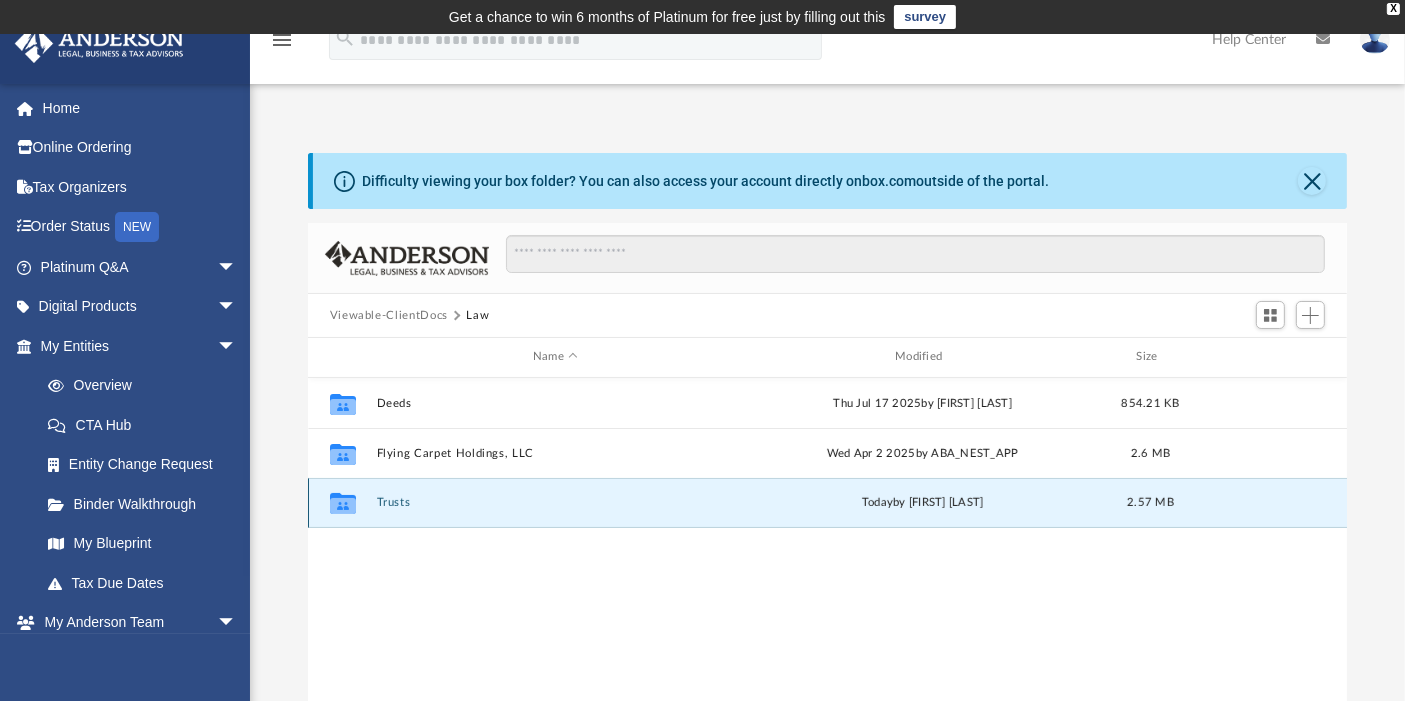 click on "Trusts" at bounding box center (555, 502) 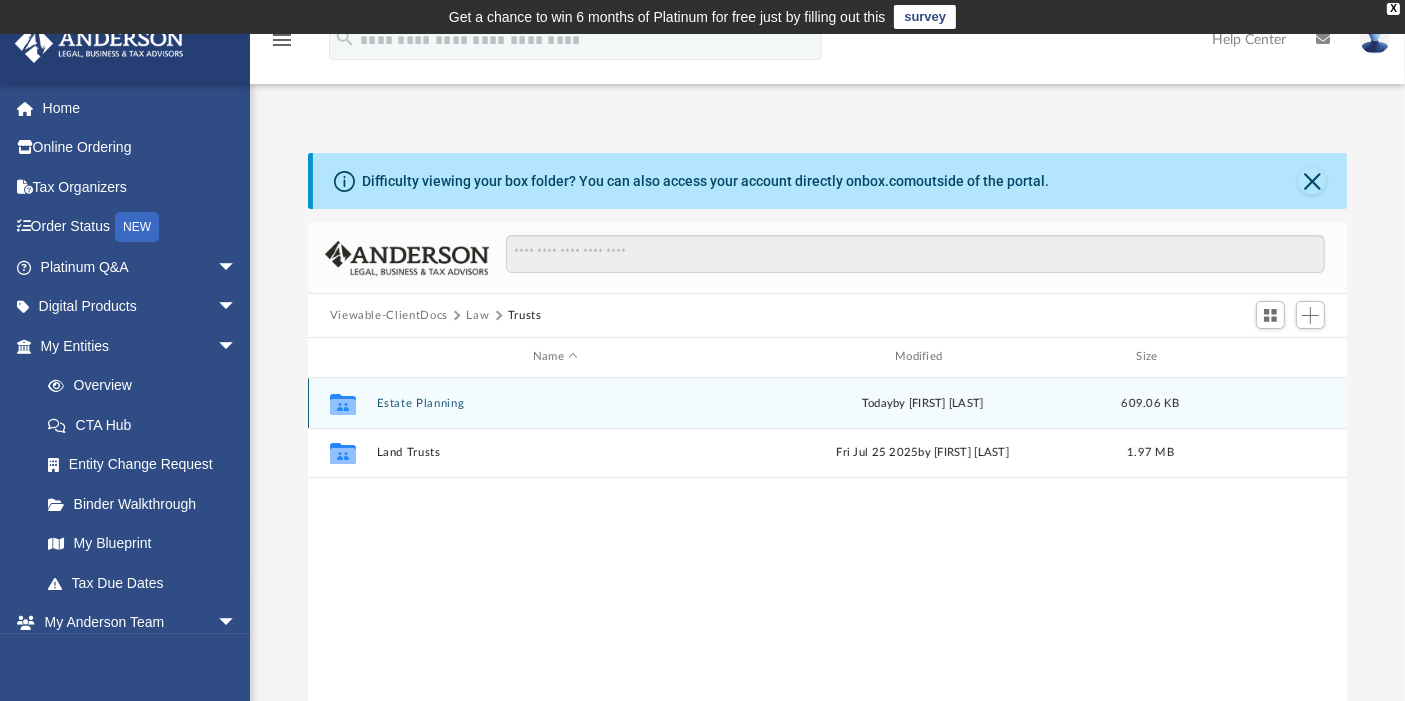 click on "Collaborated Folder Estate Planning today by [NAME] [LAST] [FILESIZE]" at bounding box center (828, 403) 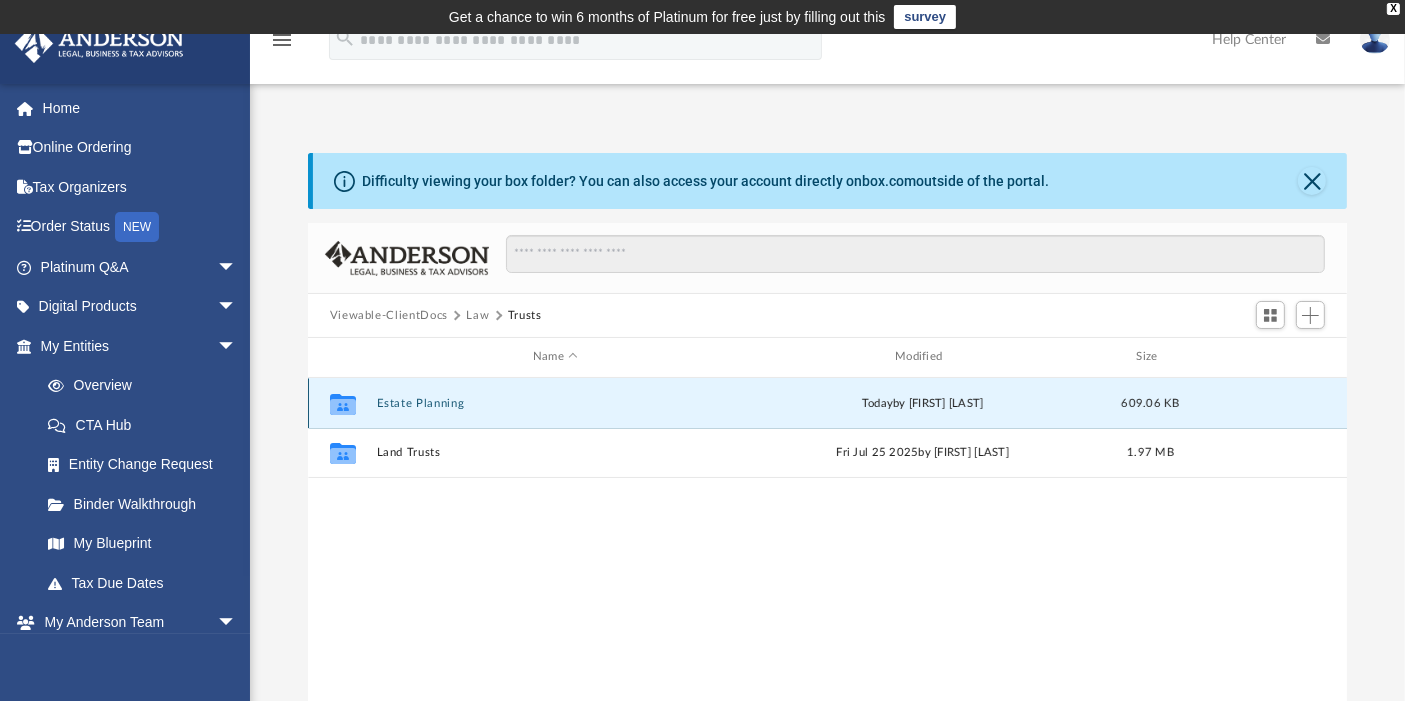 click on "Estate Planning" at bounding box center [555, 403] 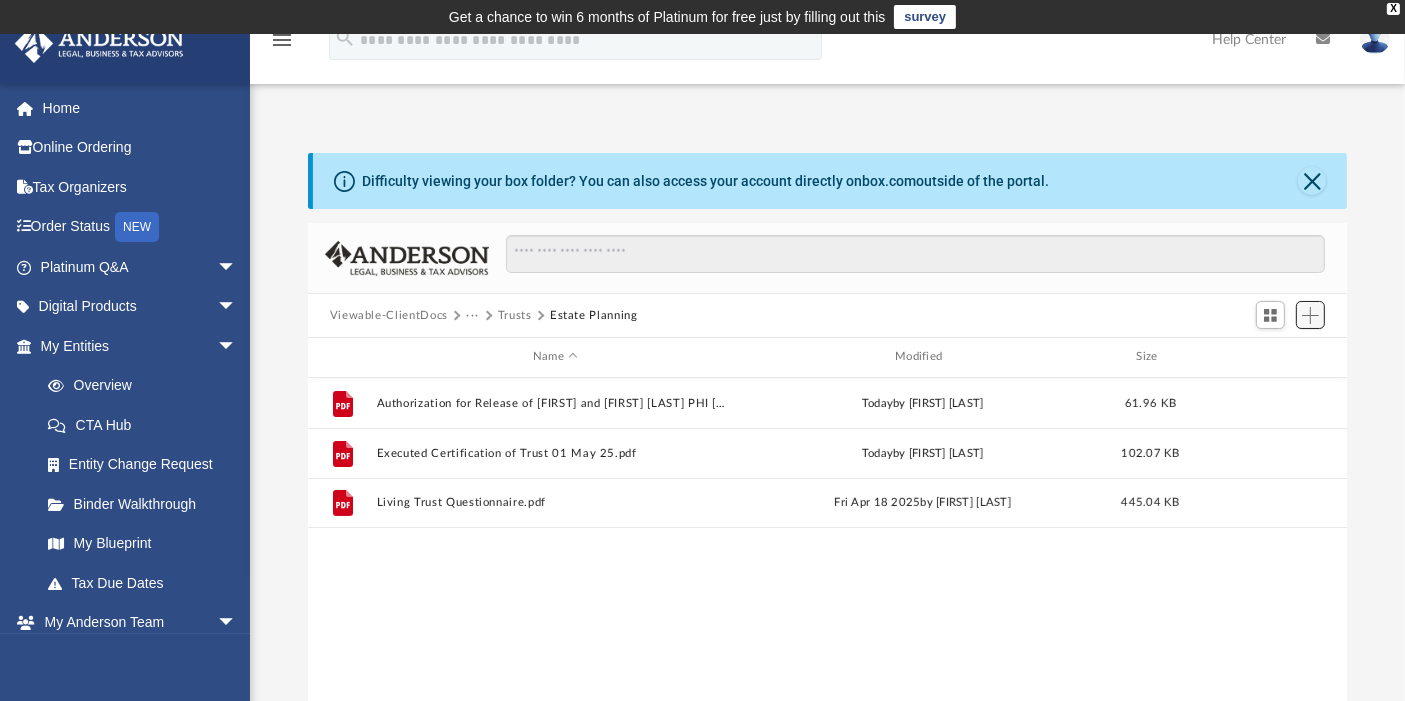 click at bounding box center [1310, 315] 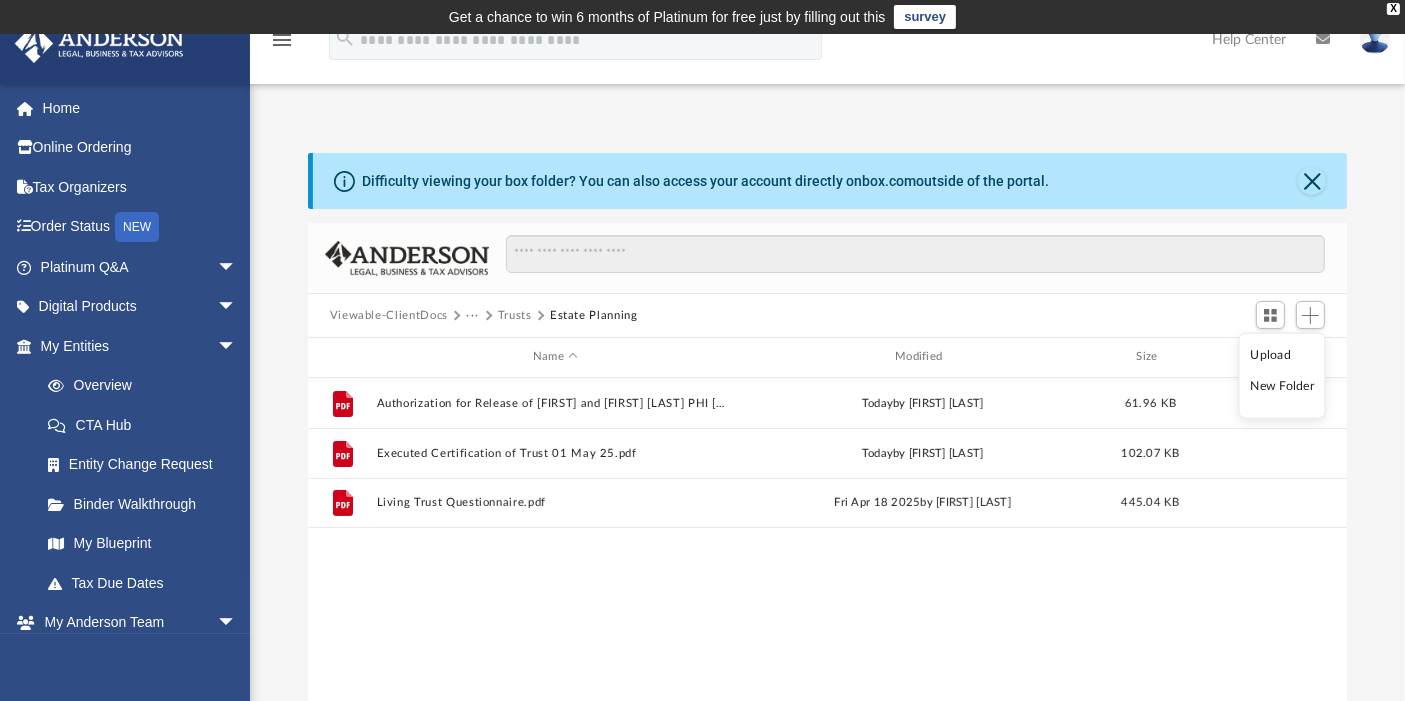 click on "Upload" at bounding box center (1282, 355) 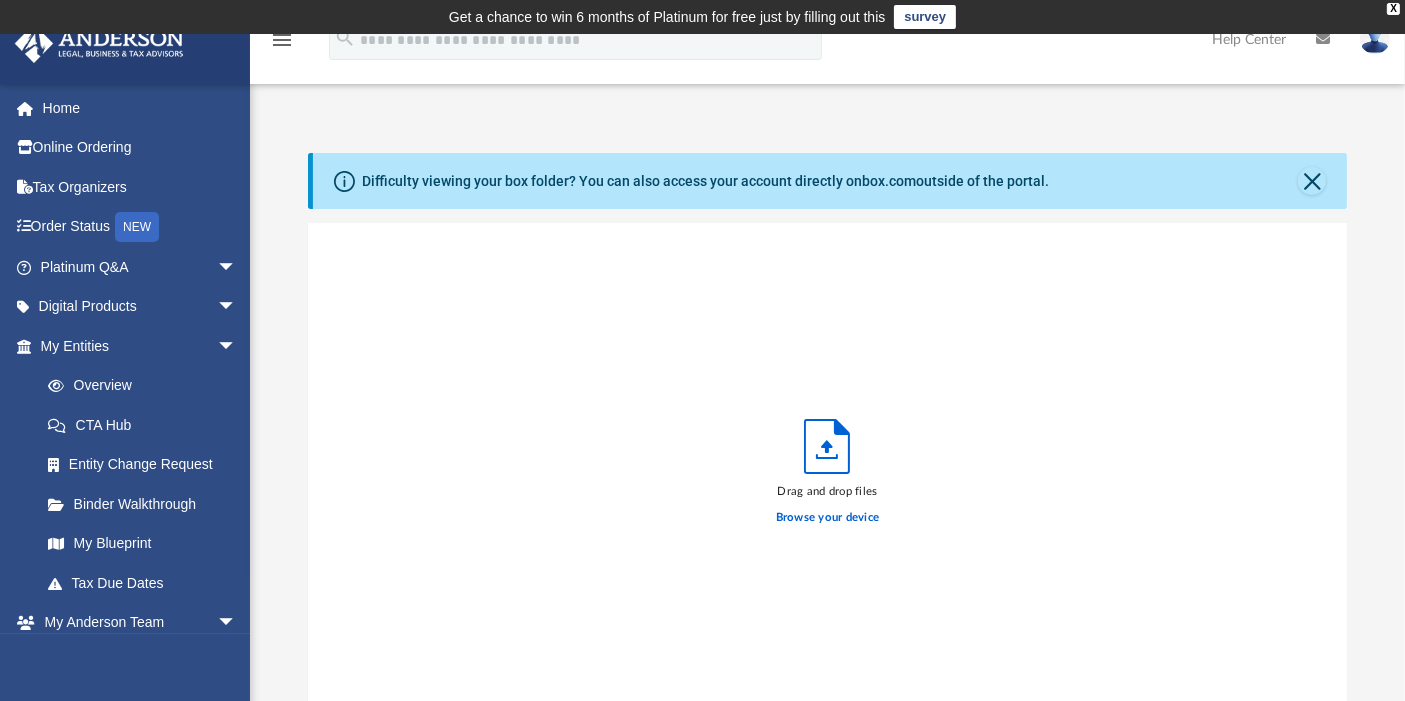 scroll, scrollTop: 18, scrollLeft: 17, axis: both 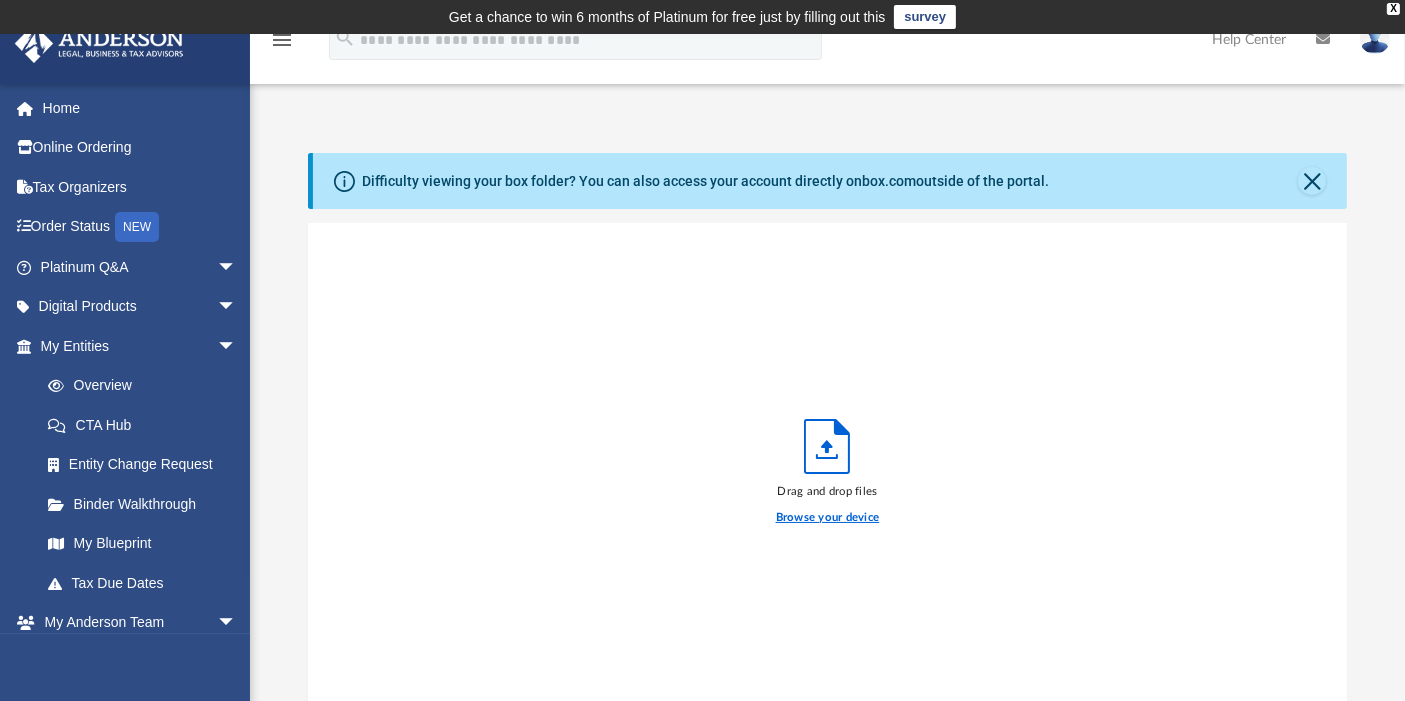 click on "Browse your device" at bounding box center (828, 518) 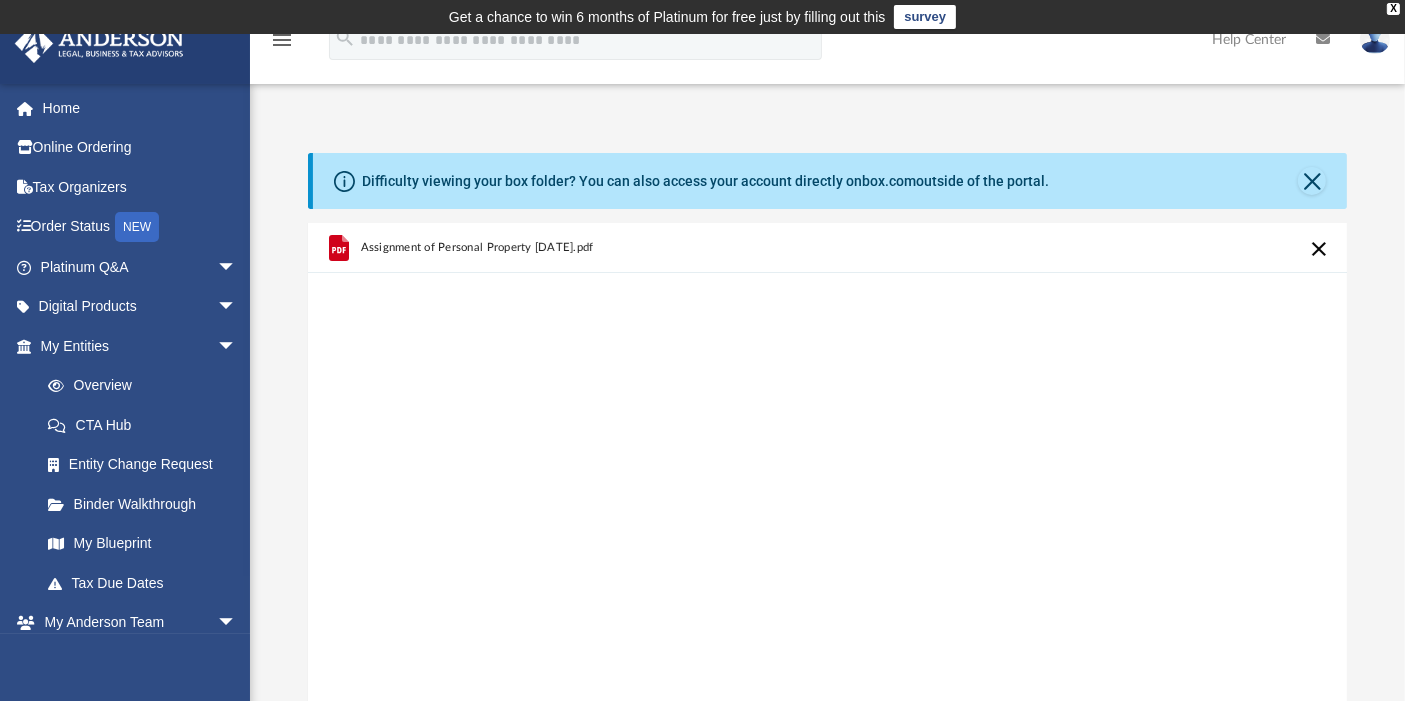 click at bounding box center (1319, 249) 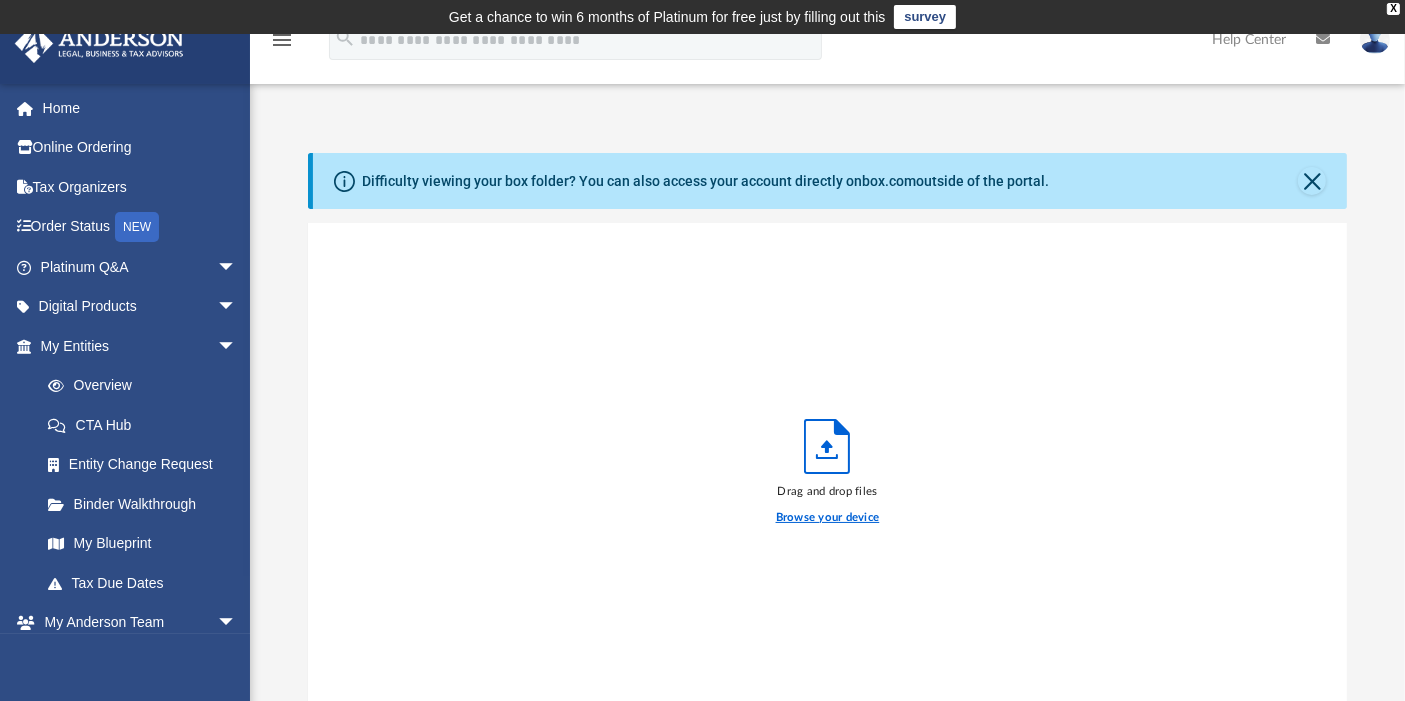 click on "Browse your device" at bounding box center [828, 518] 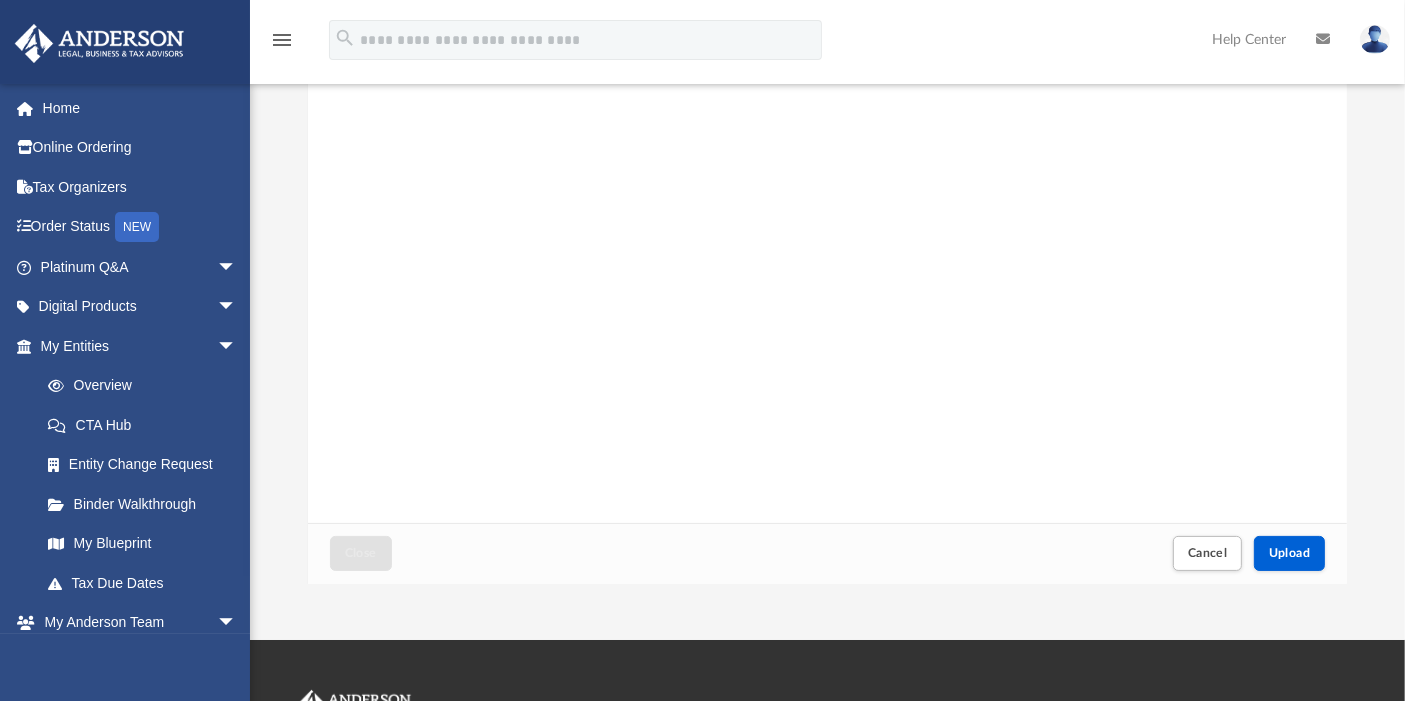 scroll, scrollTop: 202, scrollLeft: 0, axis: vertical 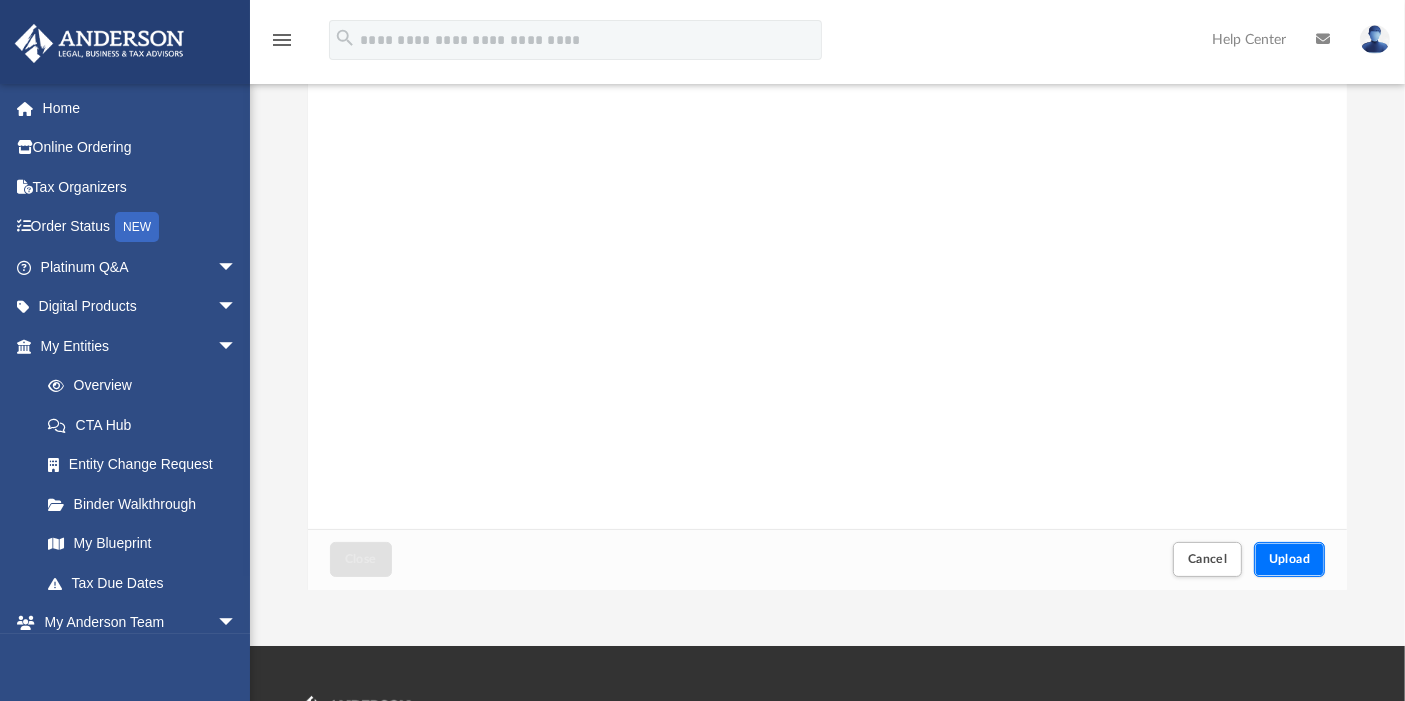 click on "Upload" at bounding box center [1290, 559] 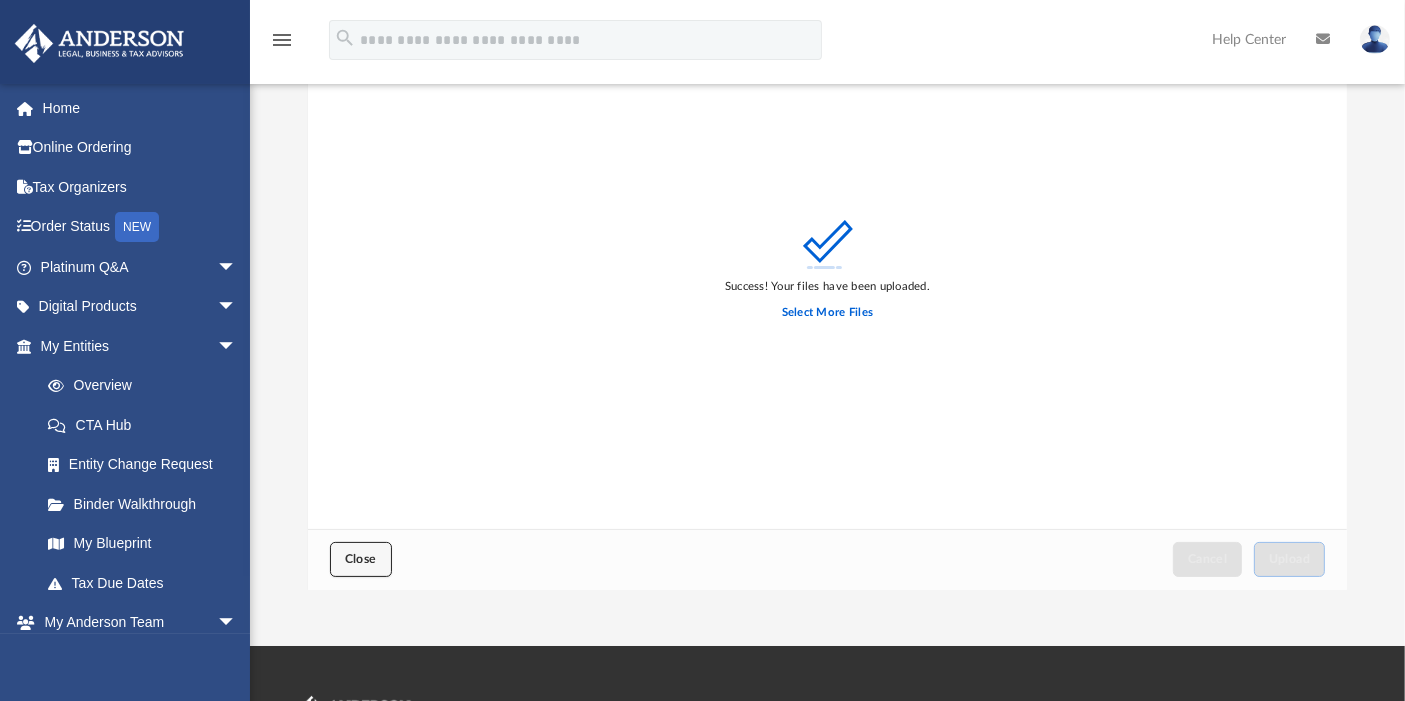 click on "Close" at bounding box center (361, 559) 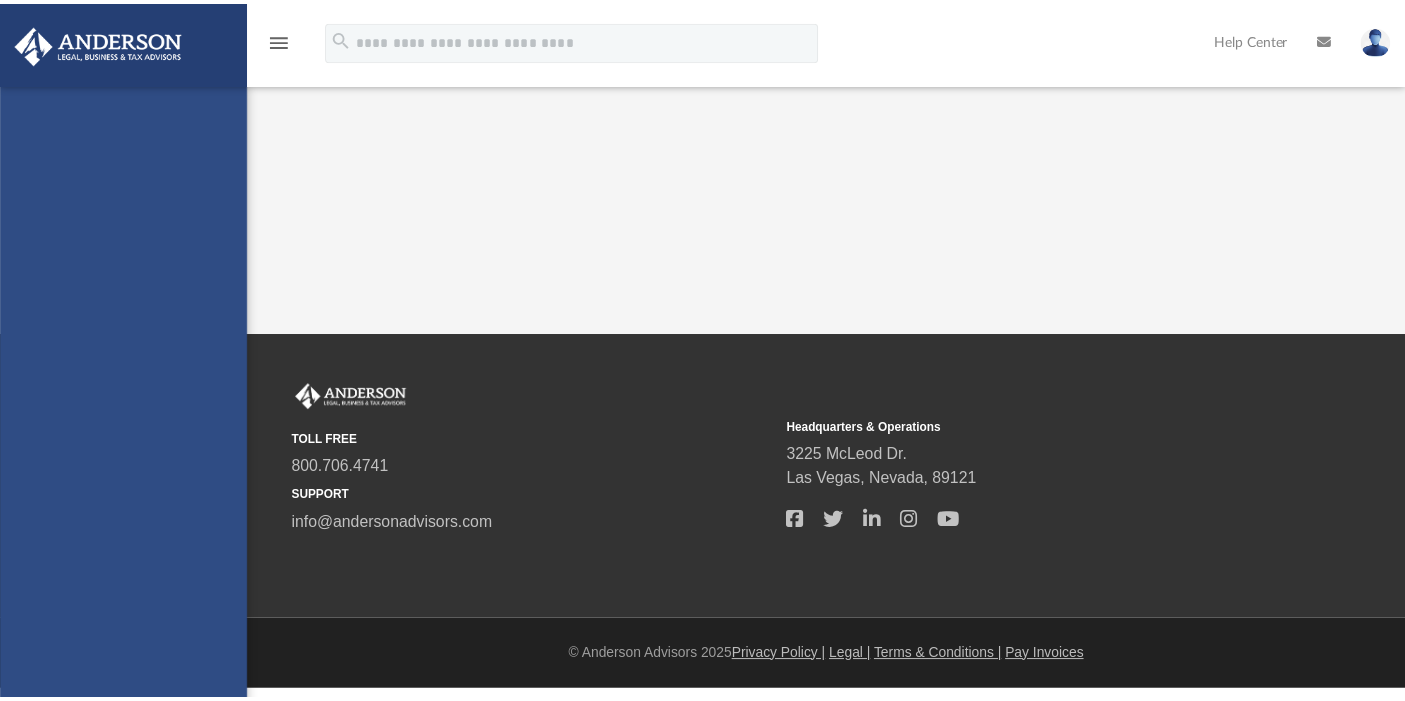 scroll, scrollTop: 72, scrollLeft: 0, axis: vertical 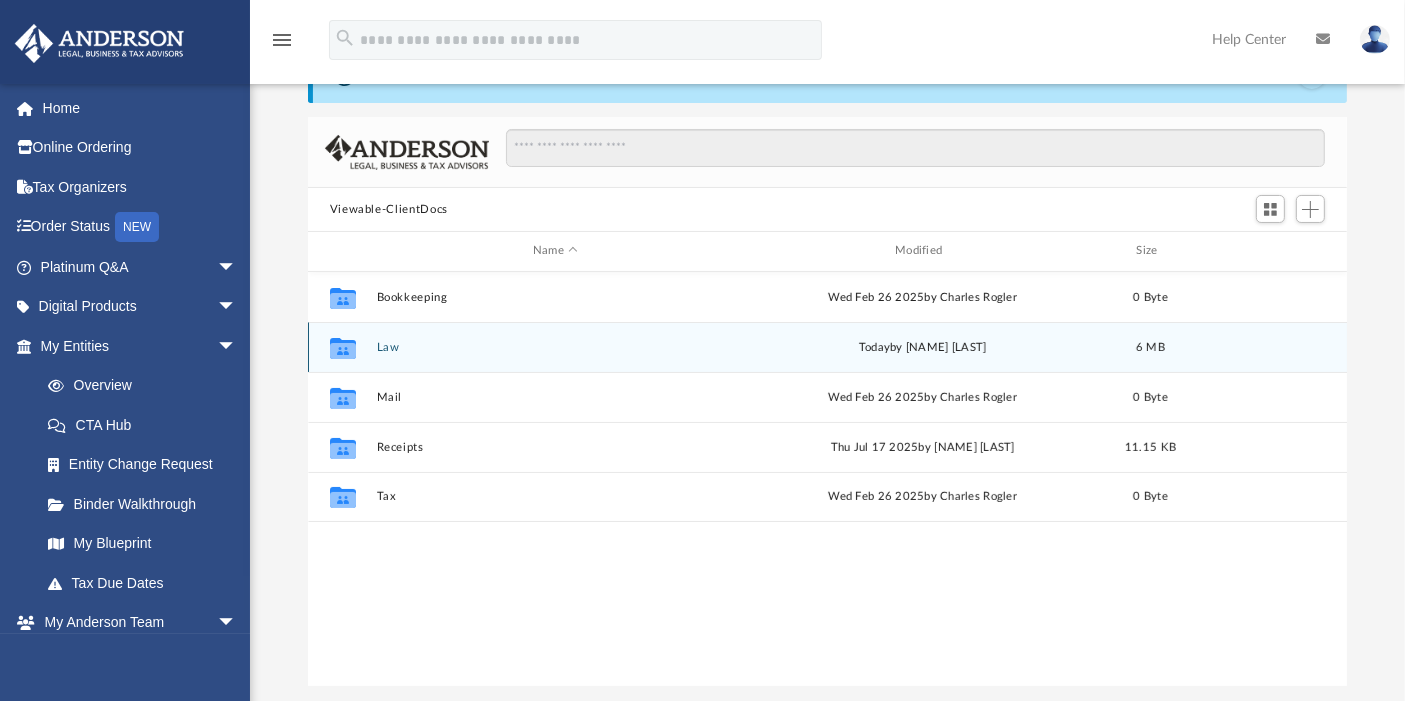 click on "Collaborated Folder Law today by [NAME] [LAST] [FILESIZE]" at bounding box center (828, 347) 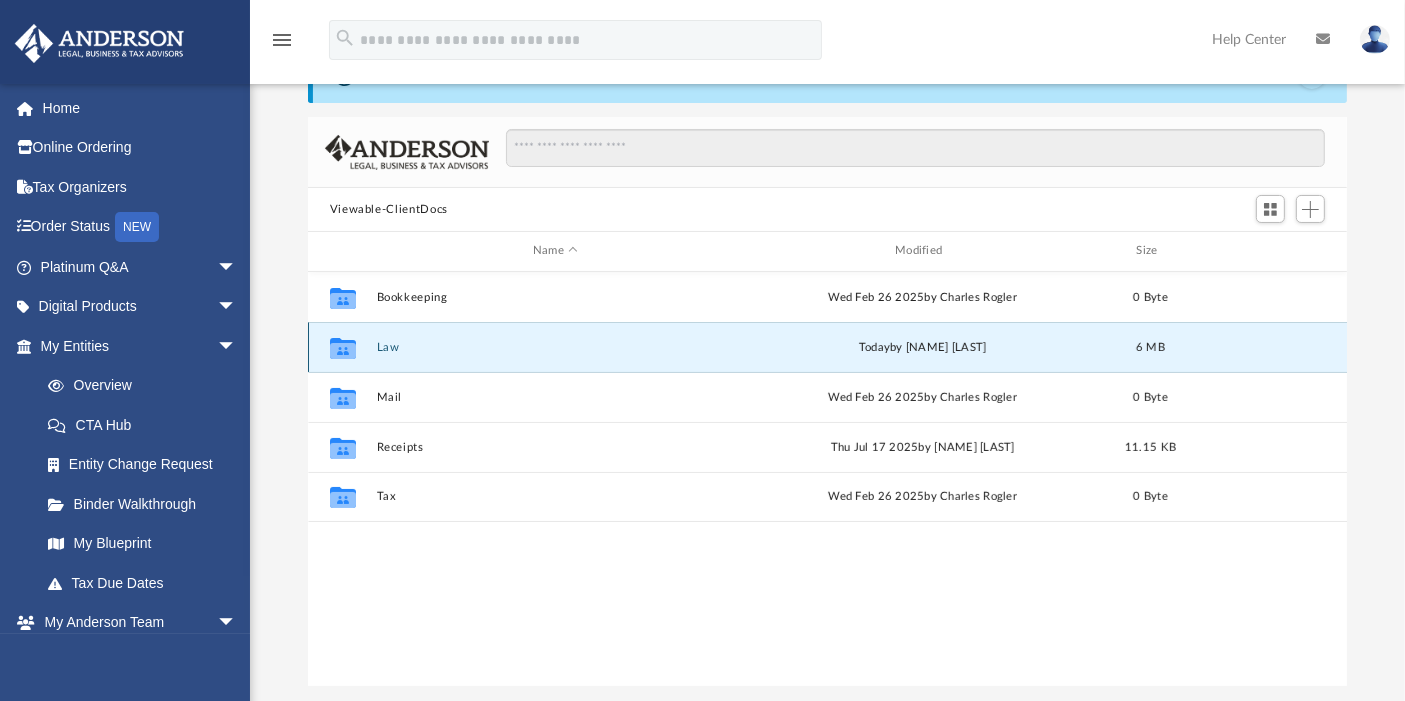 click on "Law" at bounding box center (555, 347) 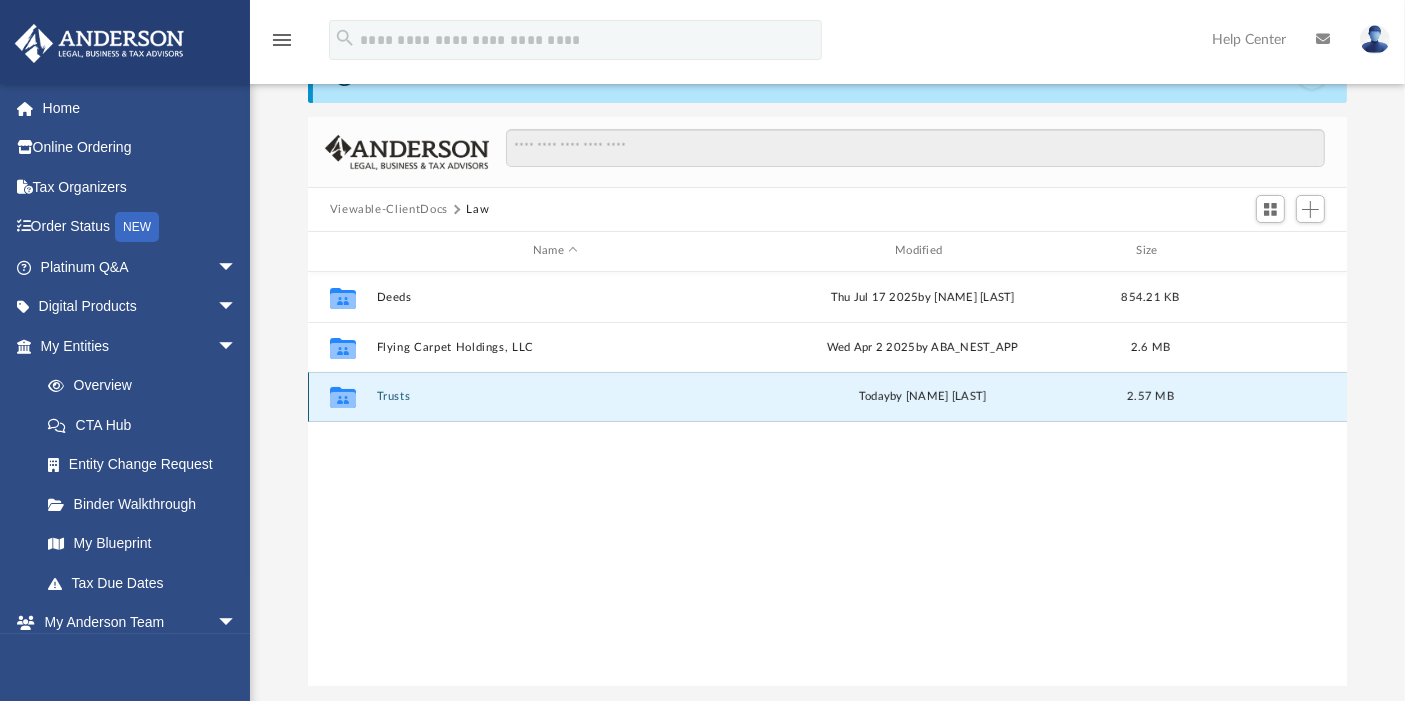 click on "Trusts" at bounding box center (555, 396) 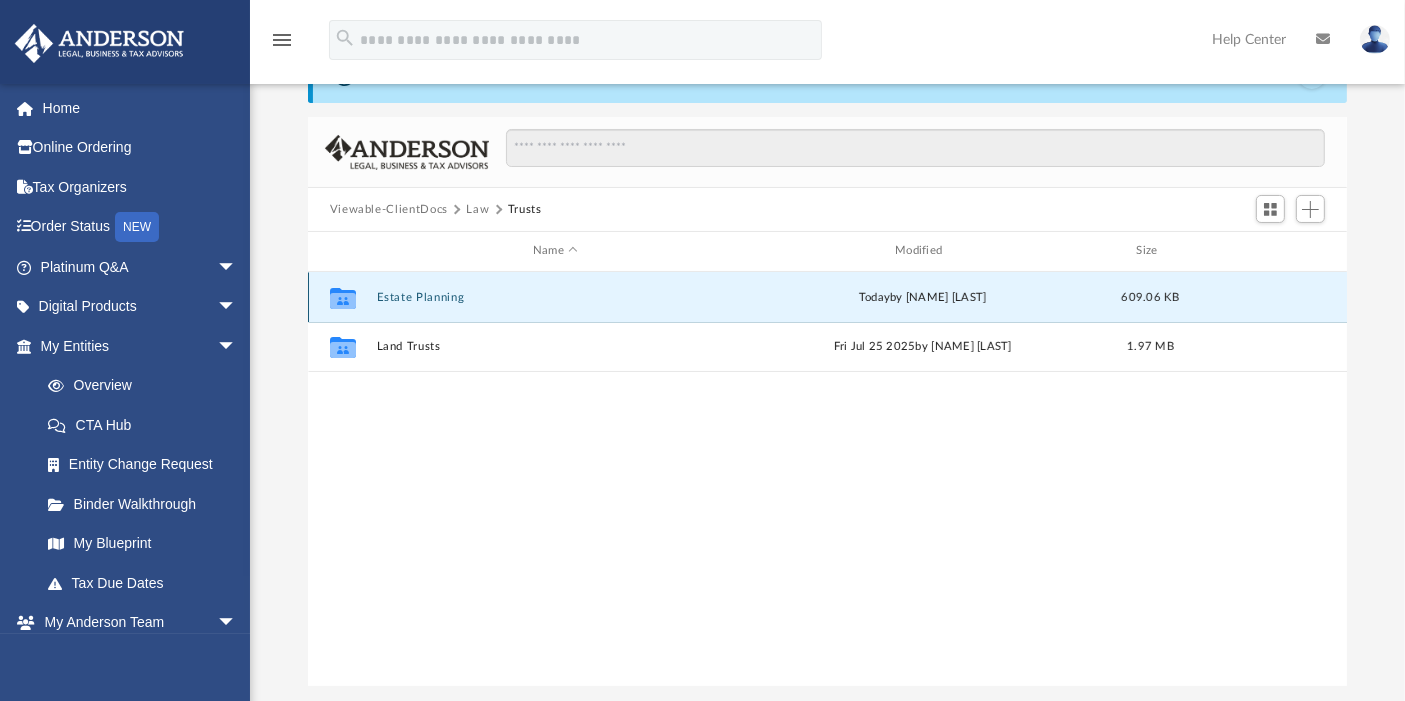 click on "Estate Planning" at bounding box center [555, 297] 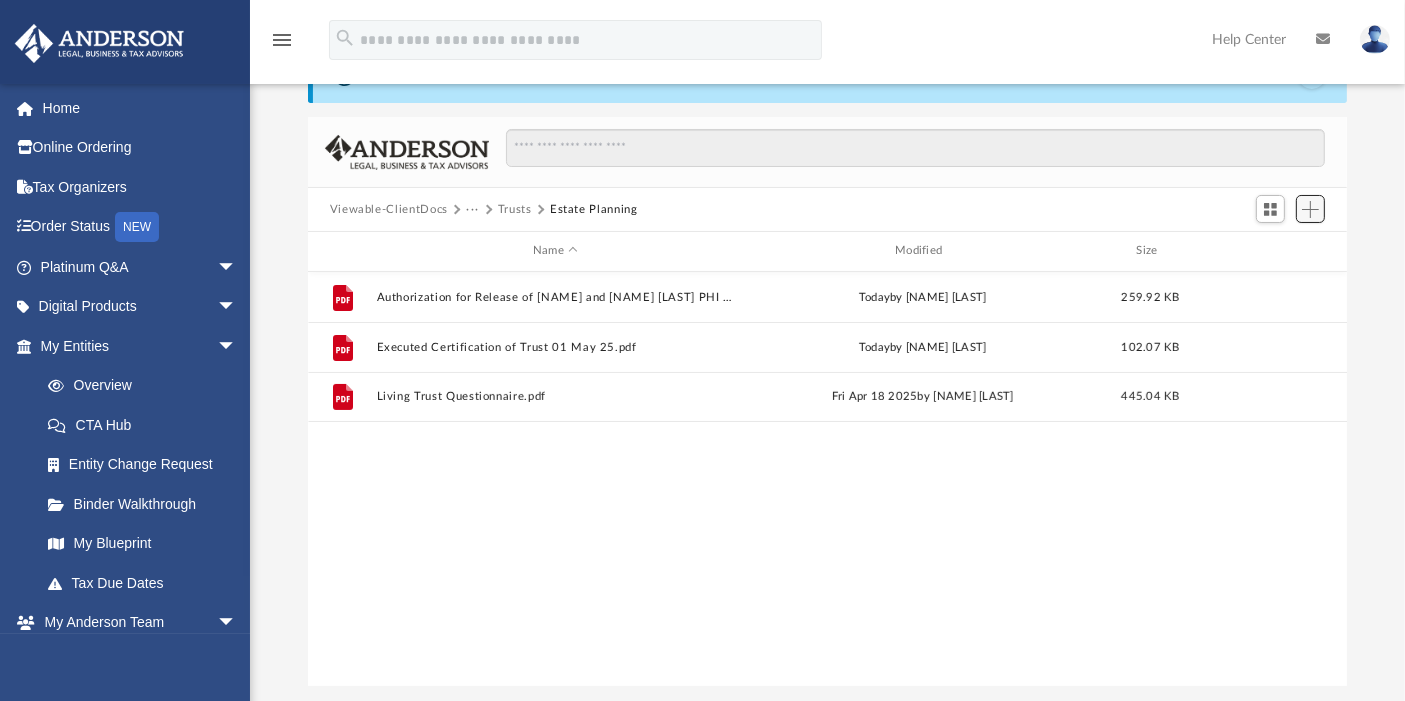 click at bounding box center [1310, 209] 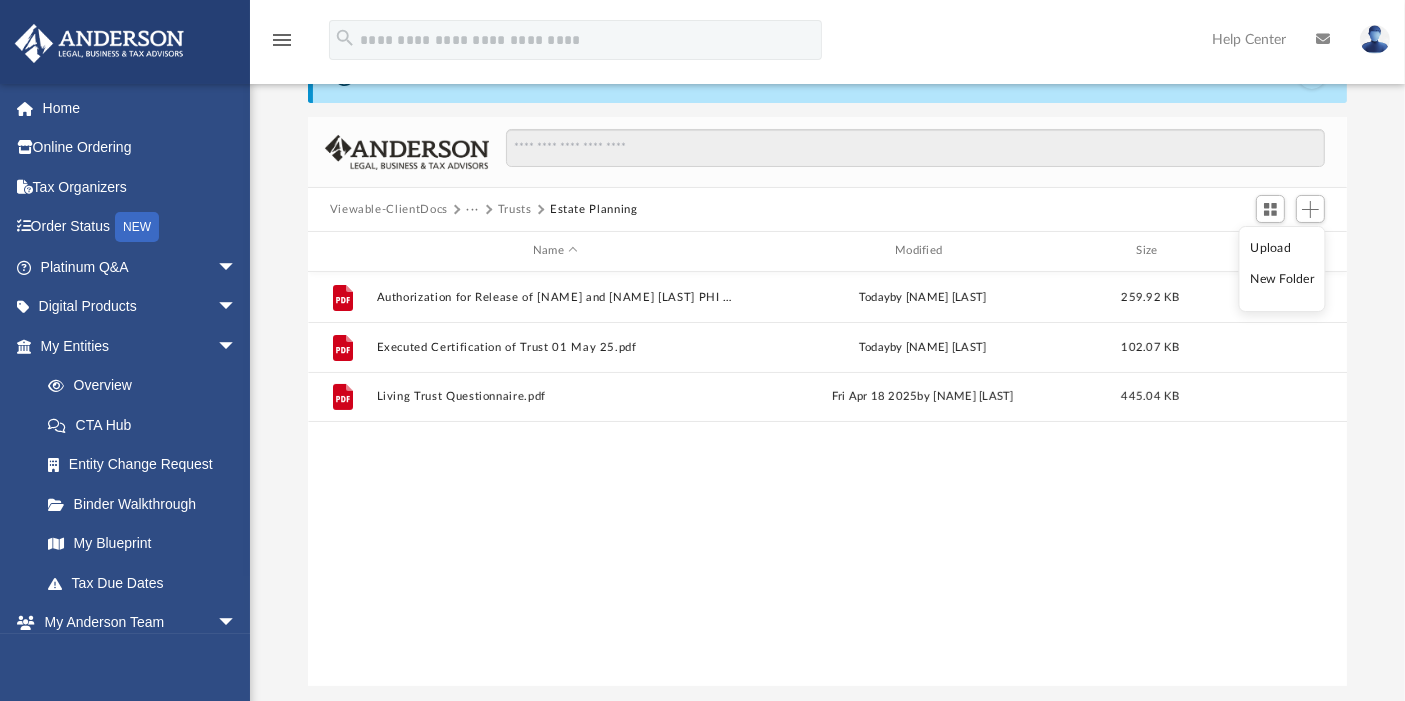 click on "Upload" at bounding box center (1282, 248) 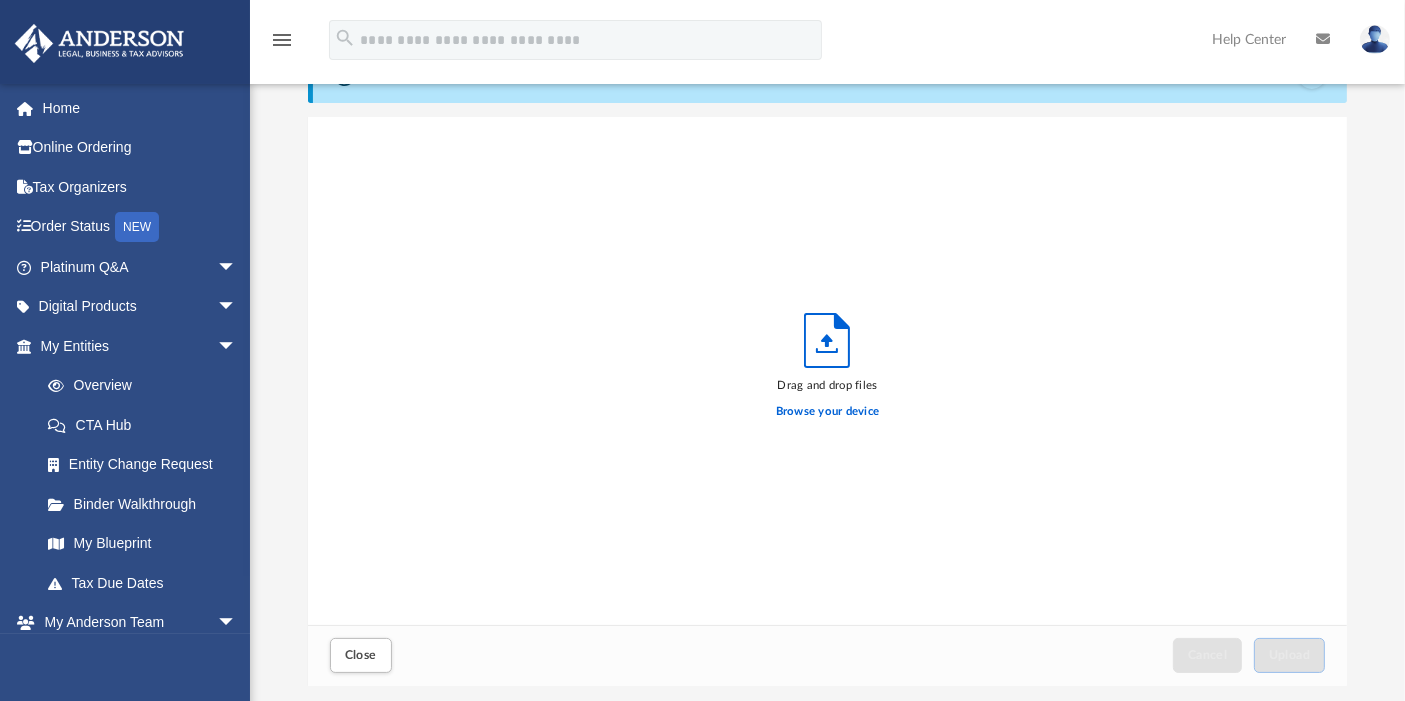 scroll, scrollTop: 18, scrollLeft: 17, axis: both 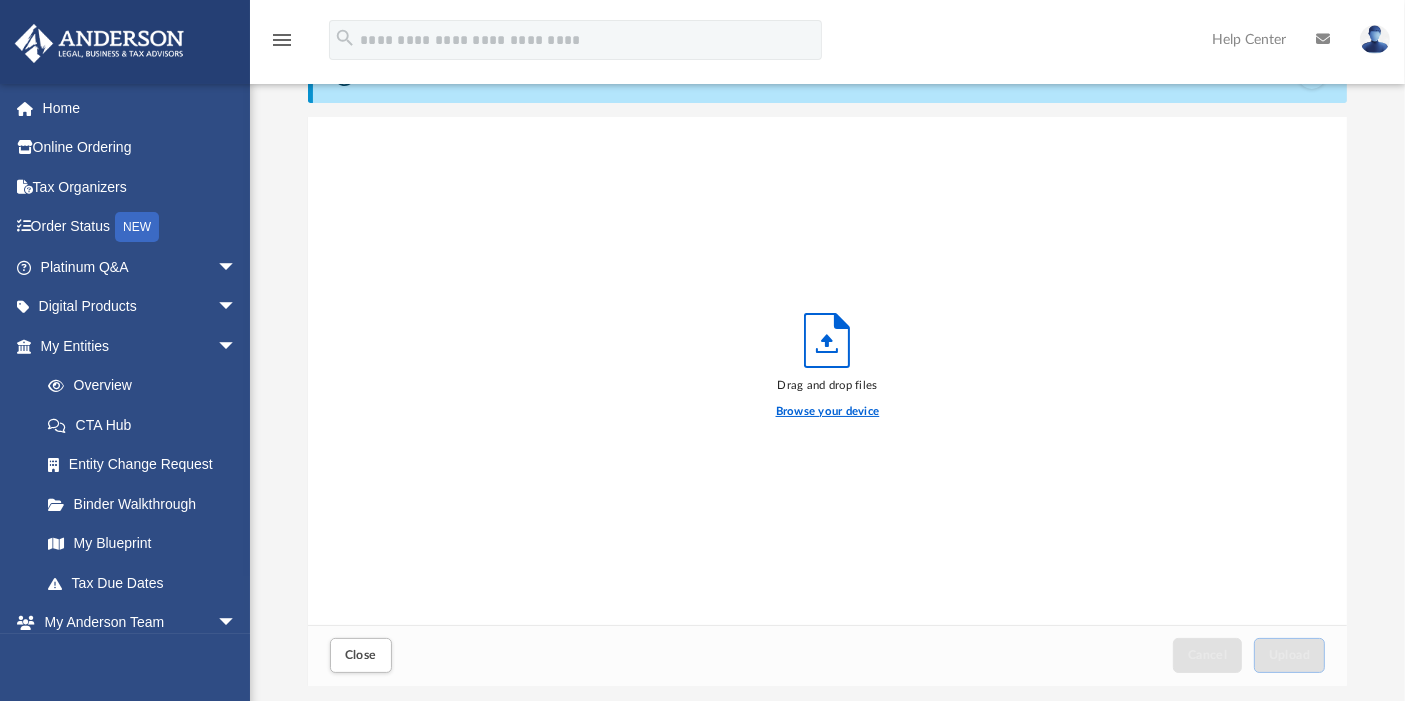 click on "Browse your device" at bounding box center (828, 412) 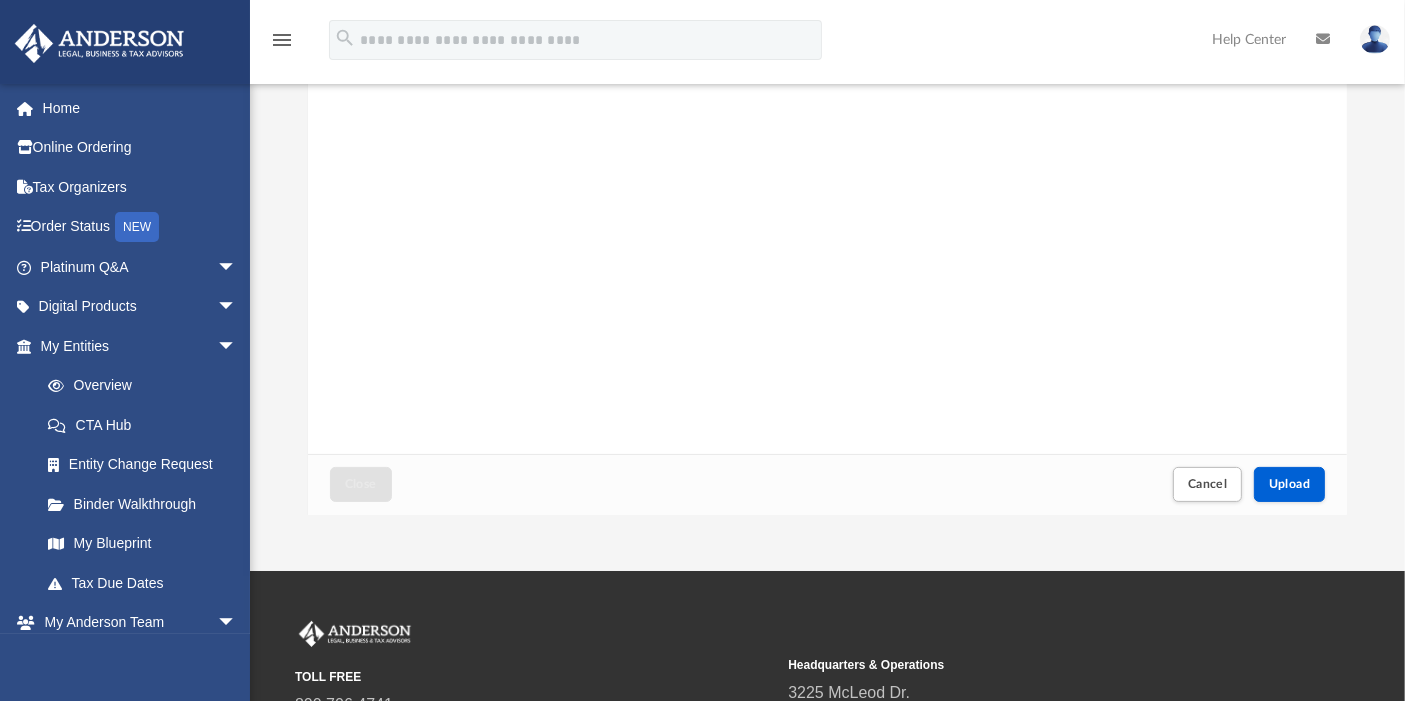 scroll, scrollTop: 286, scrollLeft: 0, axis: vertical 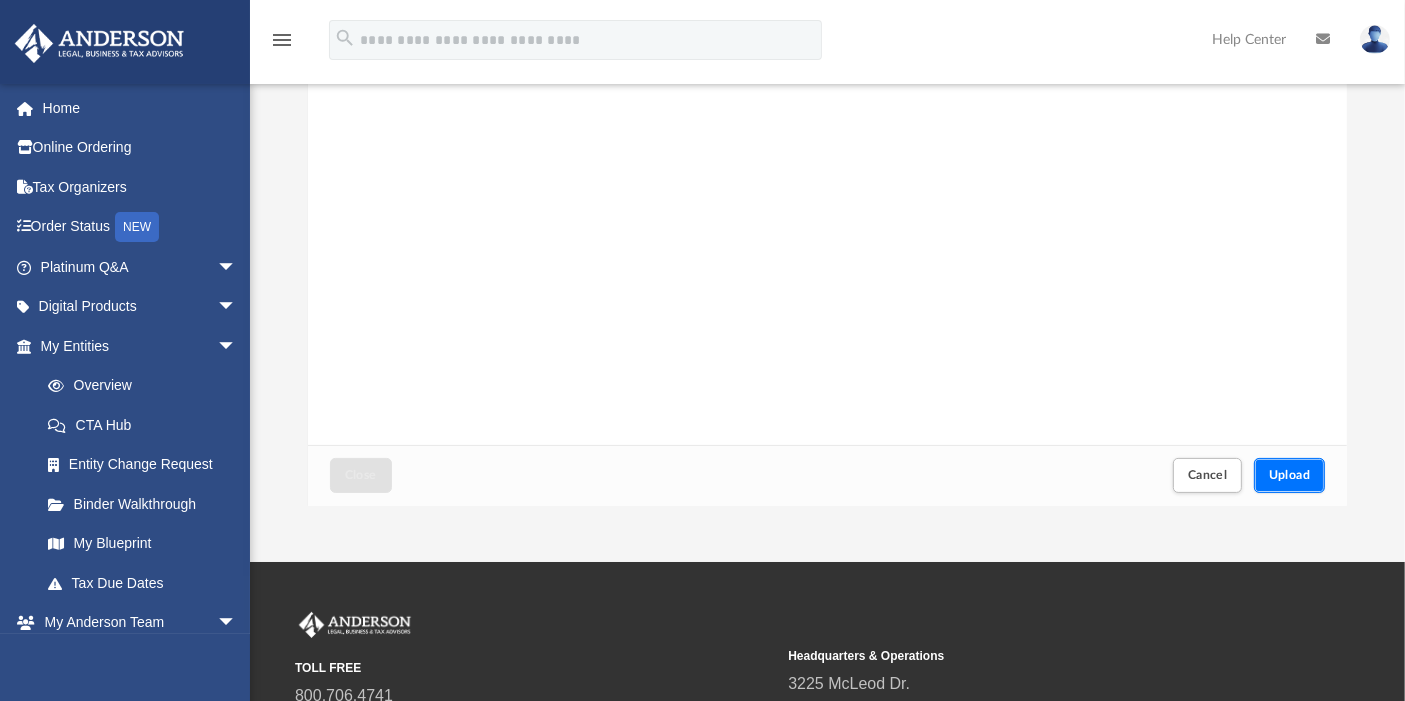 click on "Upload" at bounding box center [1290, 475] 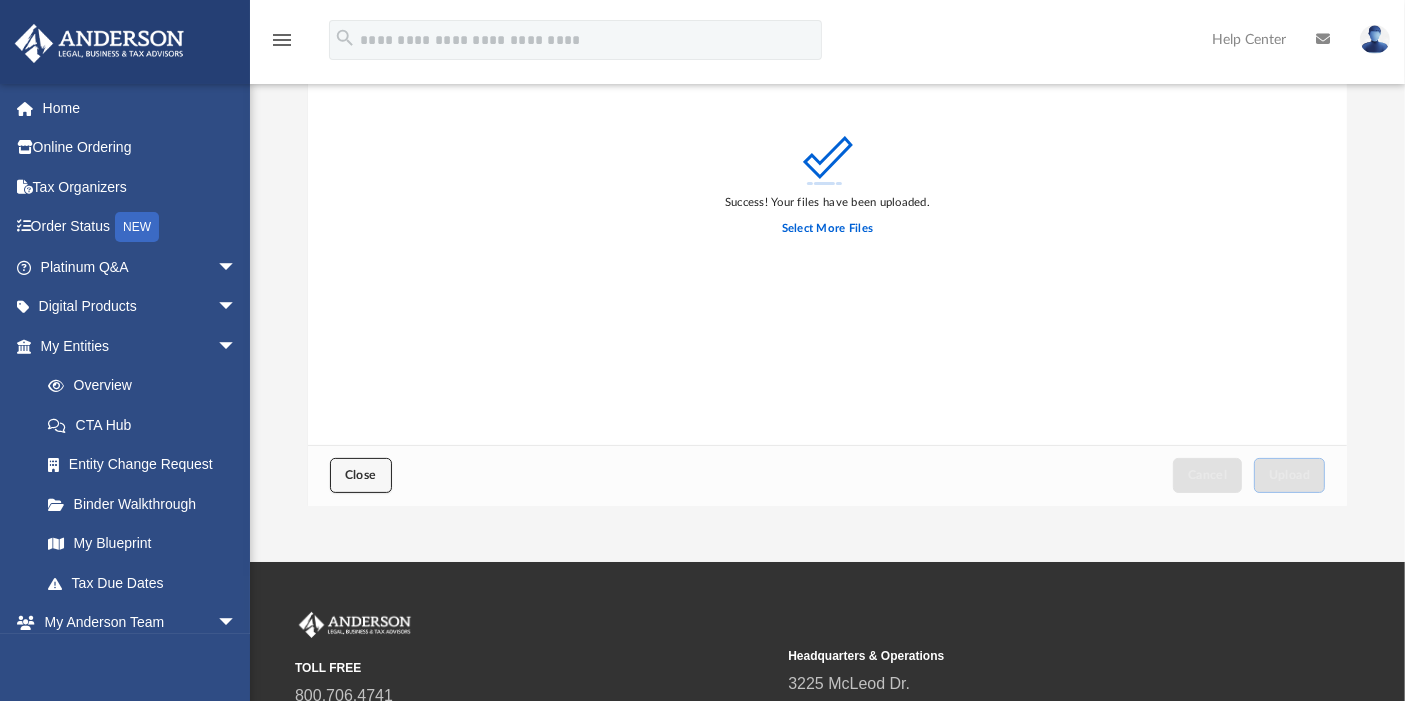 click on "Close" at bounding box center [361, 475] 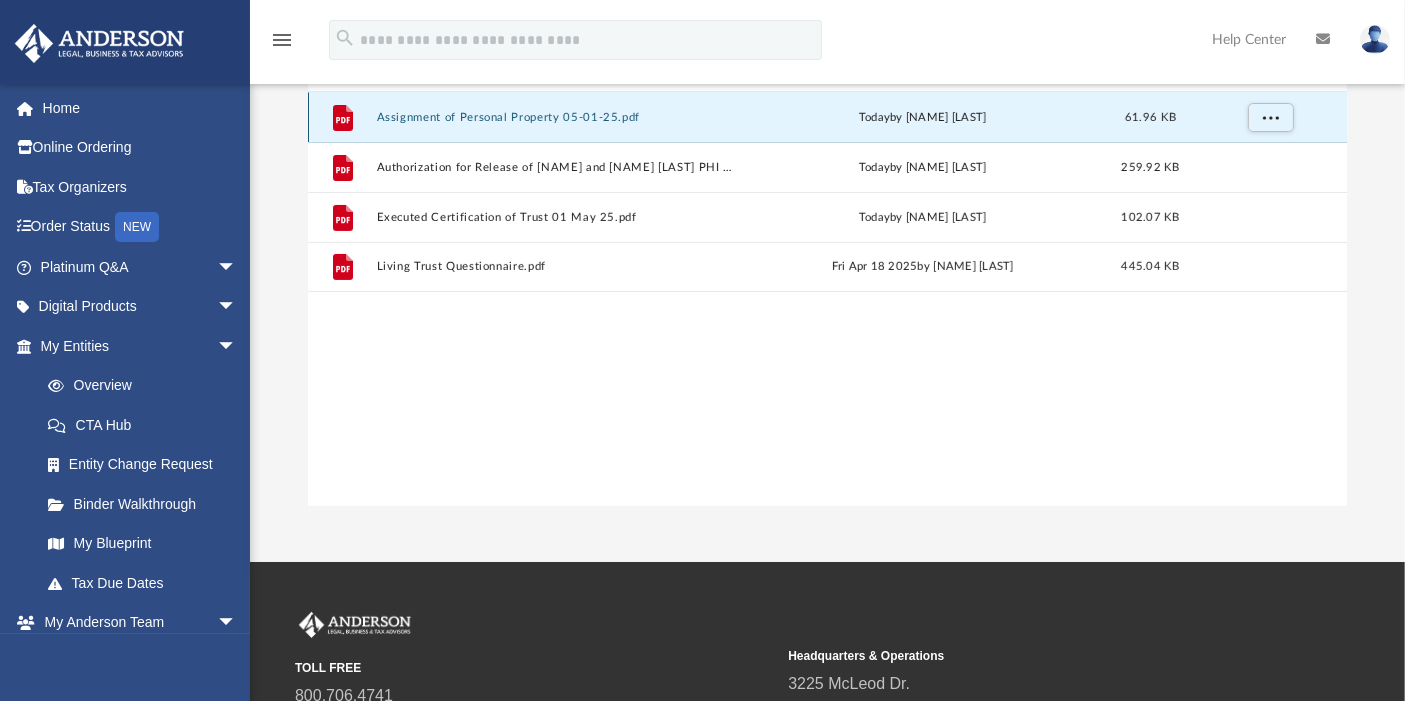 click on "Assignment of Personal Property 05-01-25.pdf" at bounding box center (555, 117) 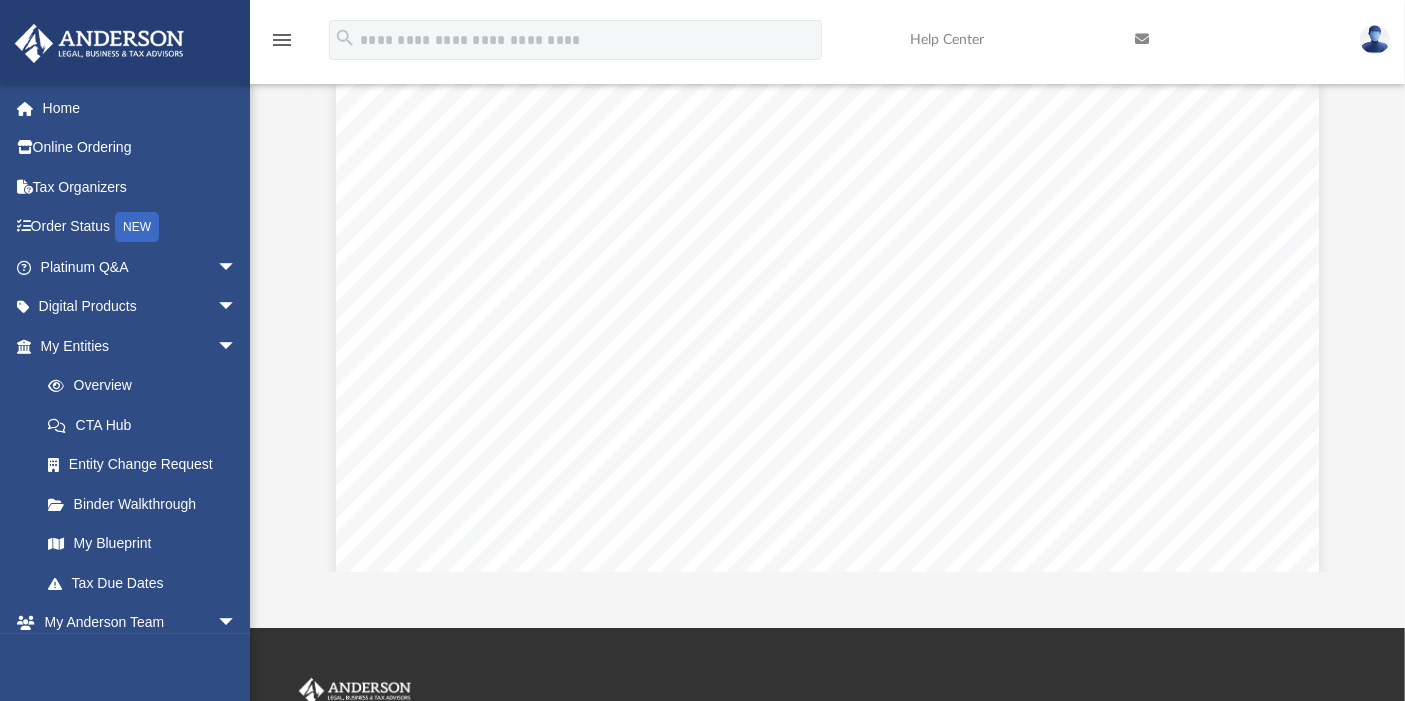 scroll, scrollTop: 0, scrollLeft: 0, axis: both 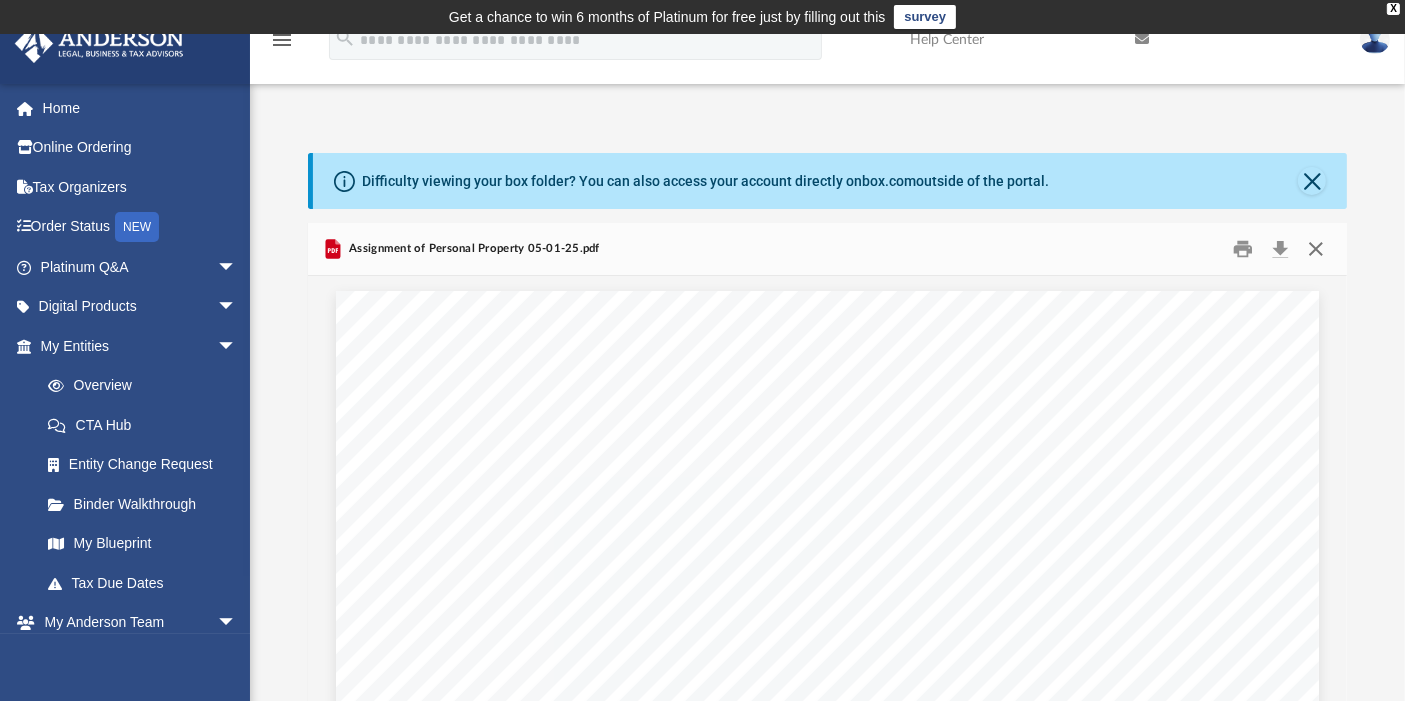 click at bounding box center (1316, 249) 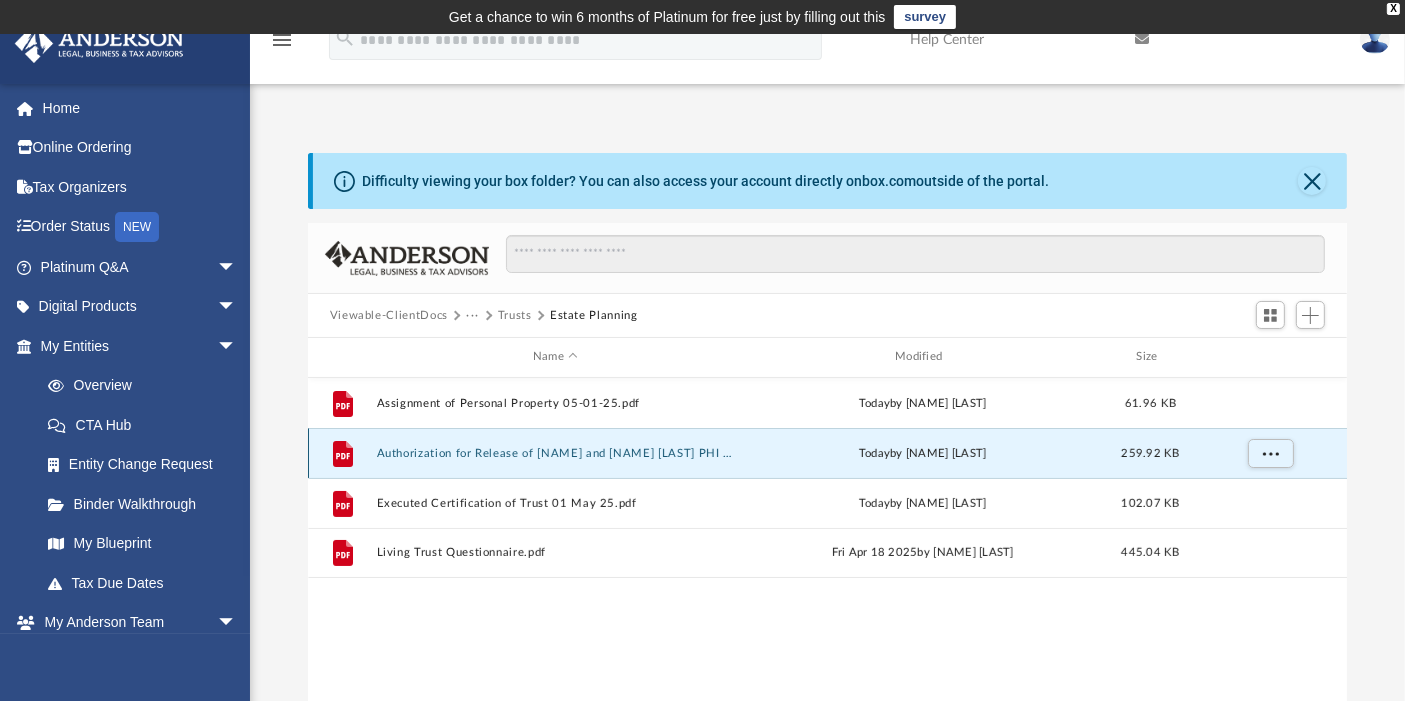 click on "Authorization for Release of [NAME] and [NAME] [LAST] PHI 05-01-25.pdf" at bounding box center [555, 453] 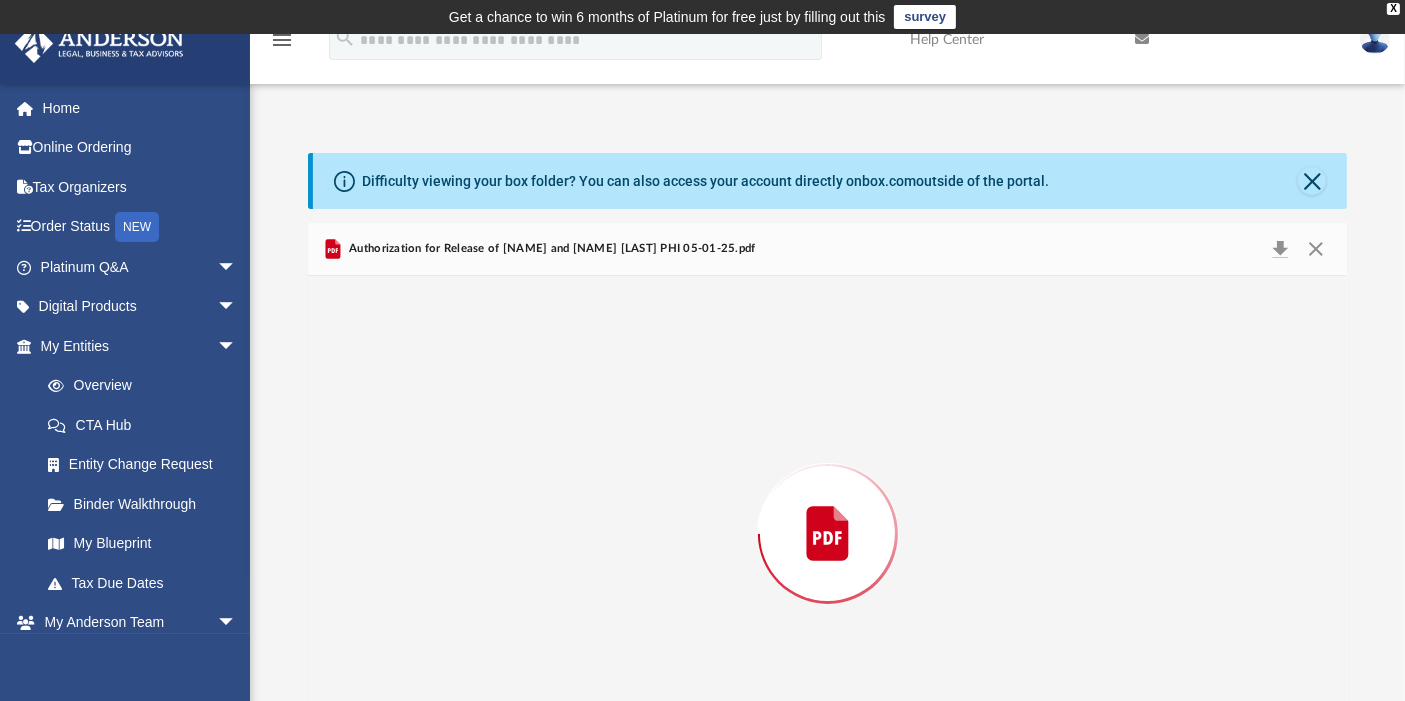 scroll, scrollTop: 90, scrollLeft: 0, axis: vertical 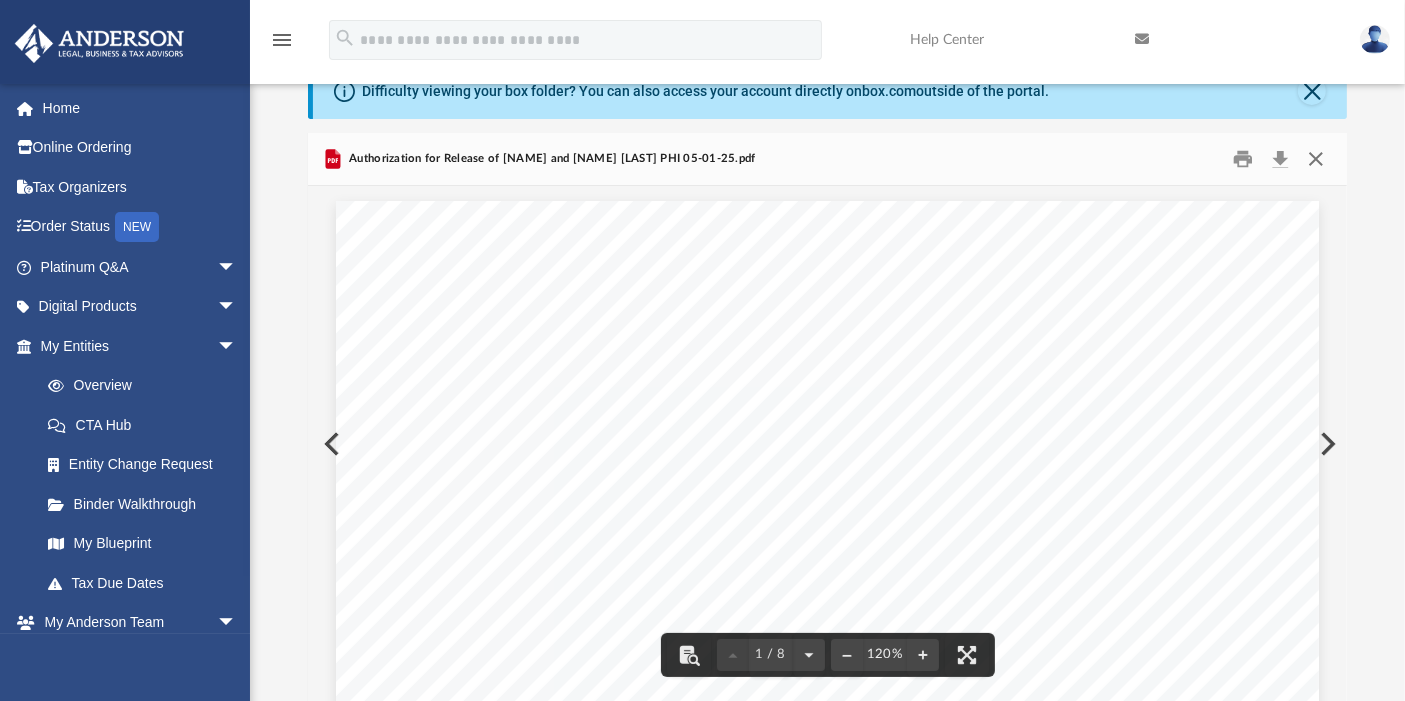 click at bounding box center (1316, 159) 